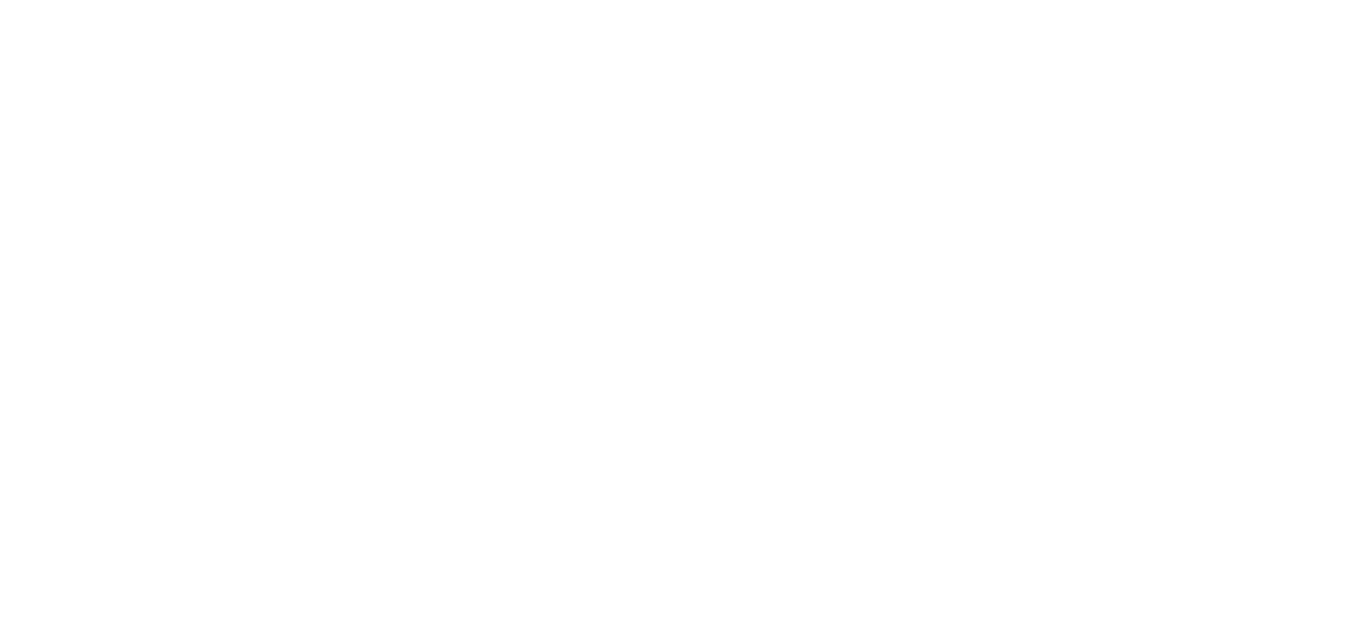 scroll, scrollTop: 0, scrollLeft: 0, axis: both 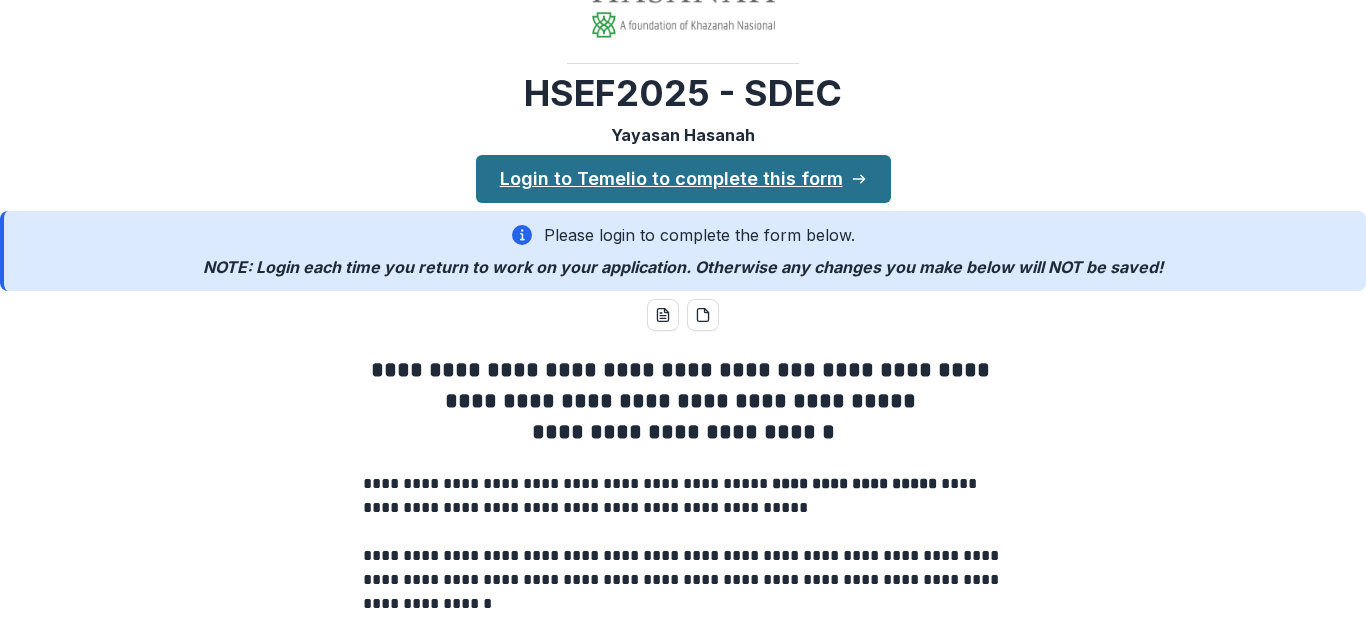 click on "Login to Temelio to complete this form" at bounding box center [683, 179] 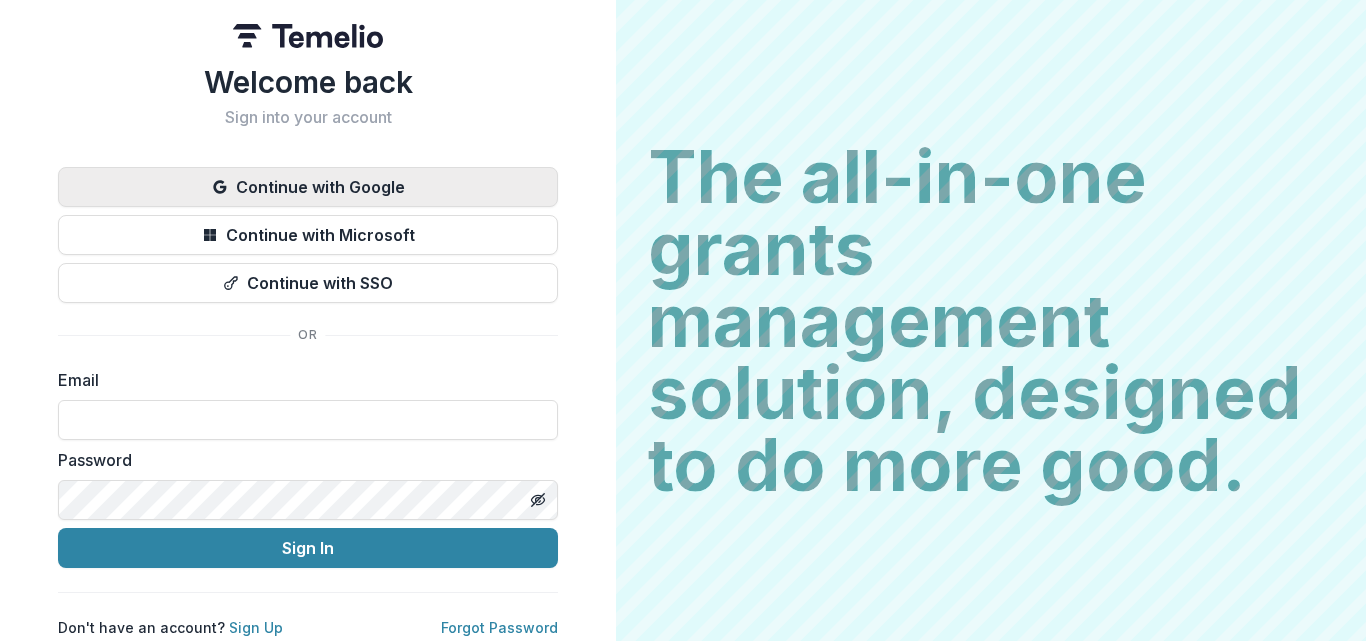 click on "Continue with Google" at bounding box center (308, 187) 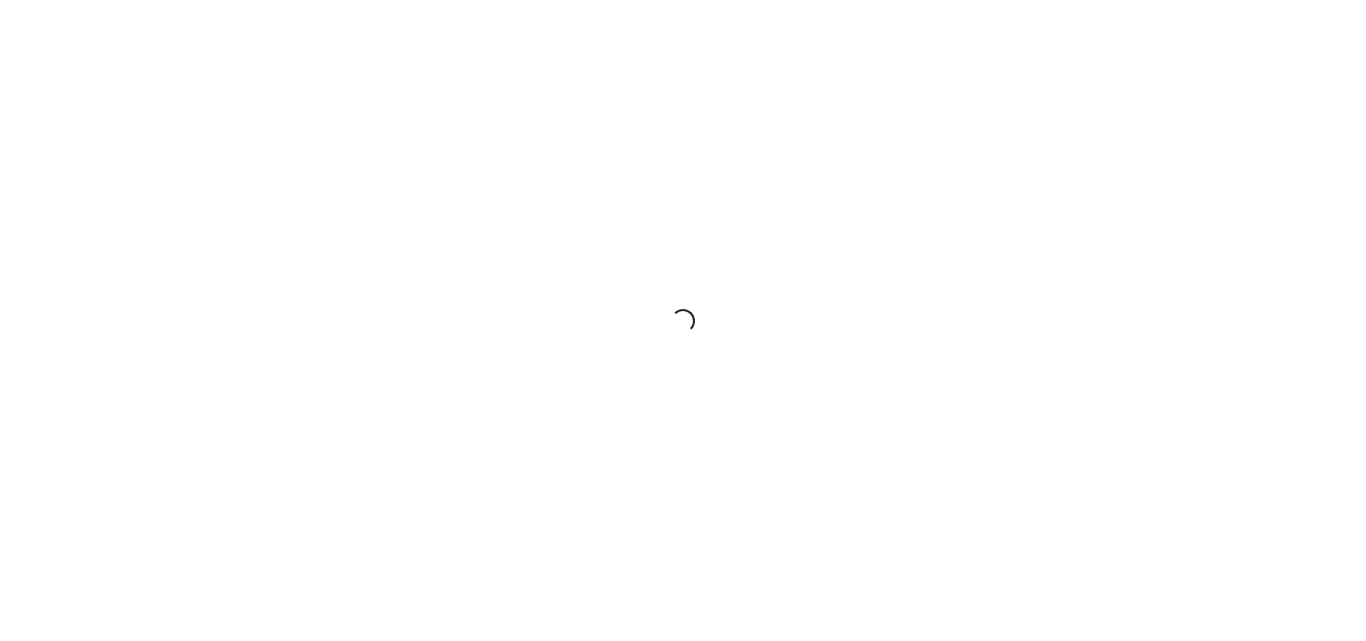 scroll, scrollTop: 0, scrollLeft: 0, axis: both 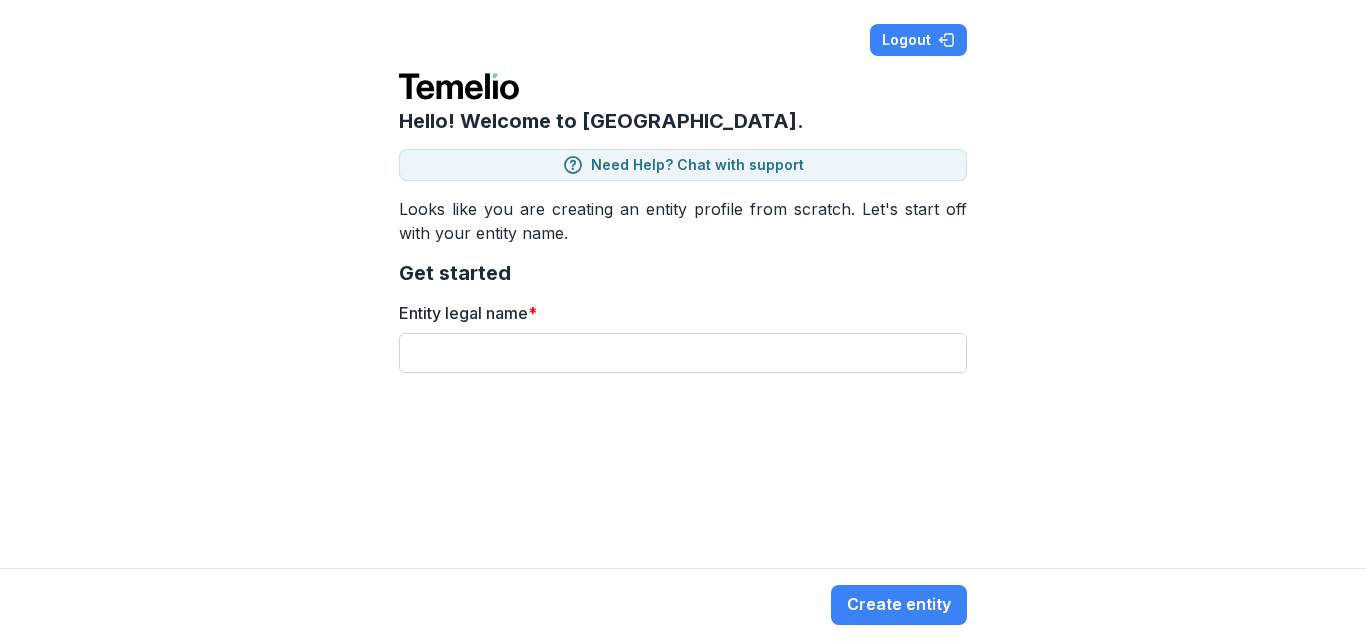 click on "Entity legal name *" at bounding box center (683, 353) 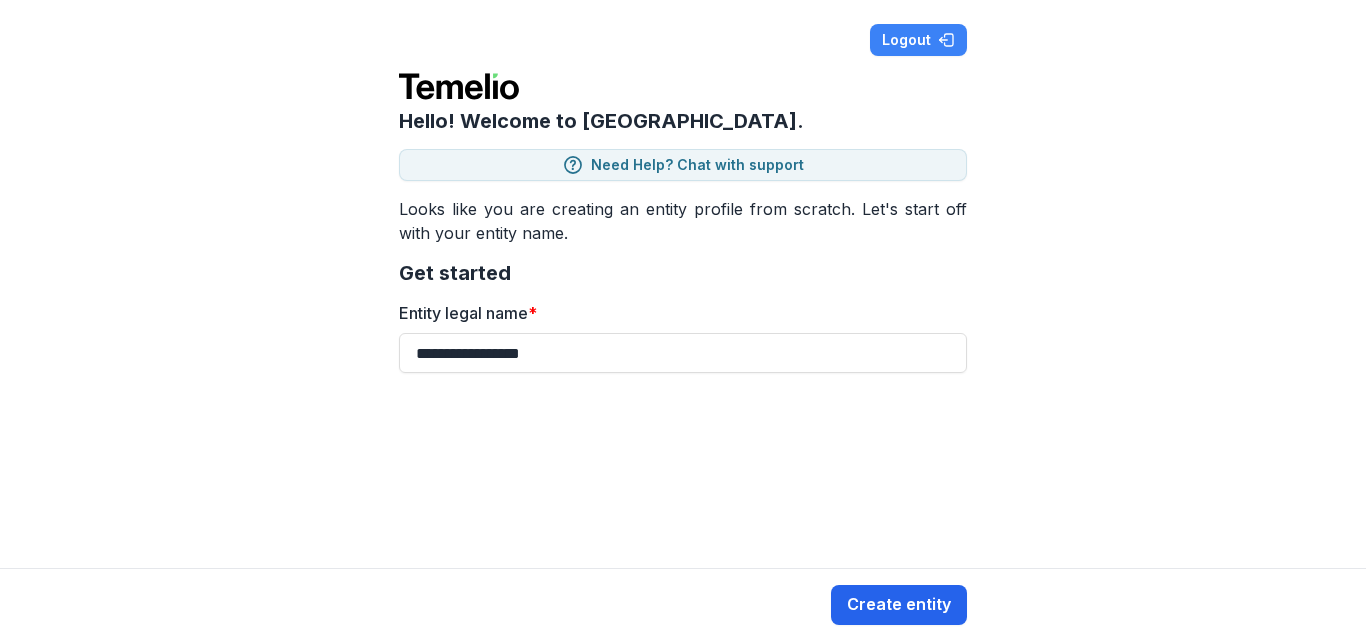 type on "**********" 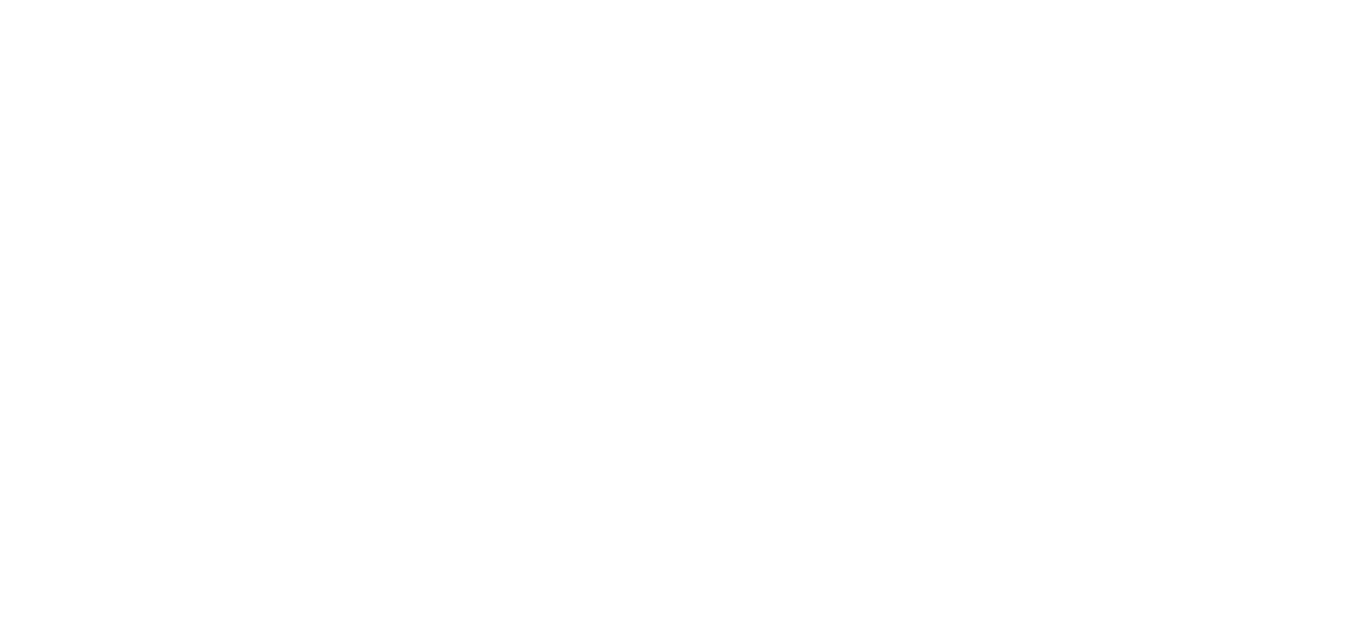 scroll, scrollTop: 0, scrollLeft: 0, axis: both 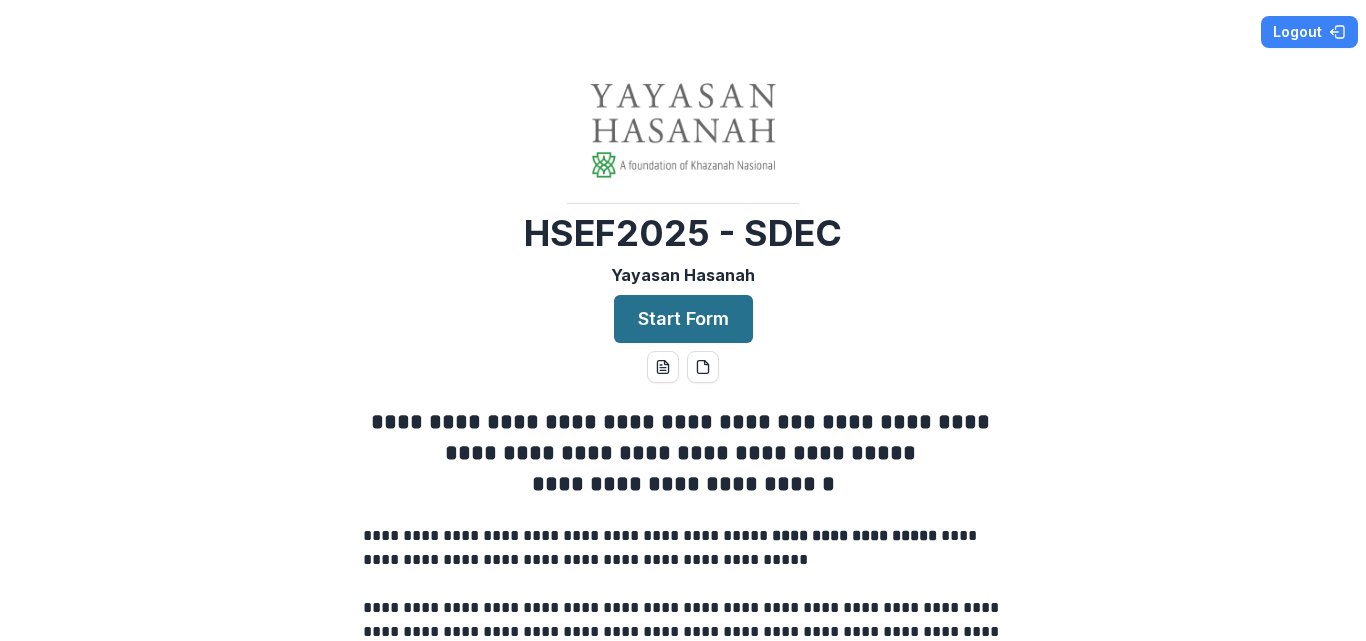 click on "Start Form" at bounding box center (683, 319) 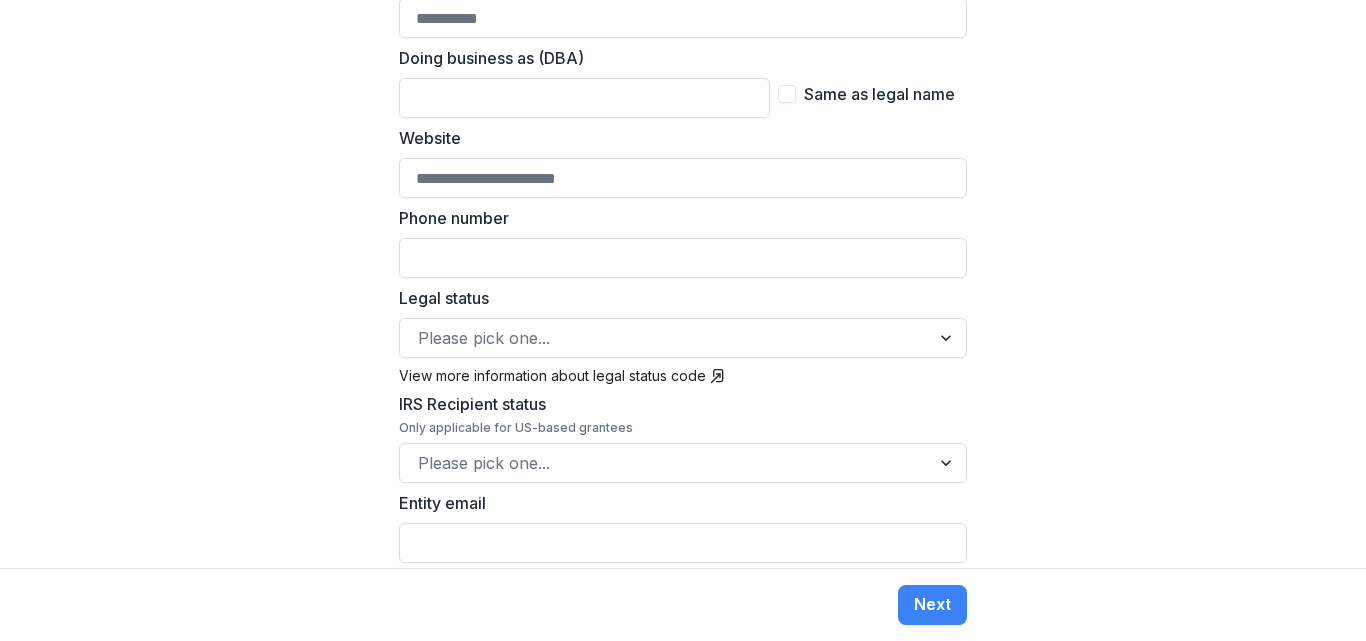 scroll, scrollTop: 700, scrollLeft: 0, axis: vertical 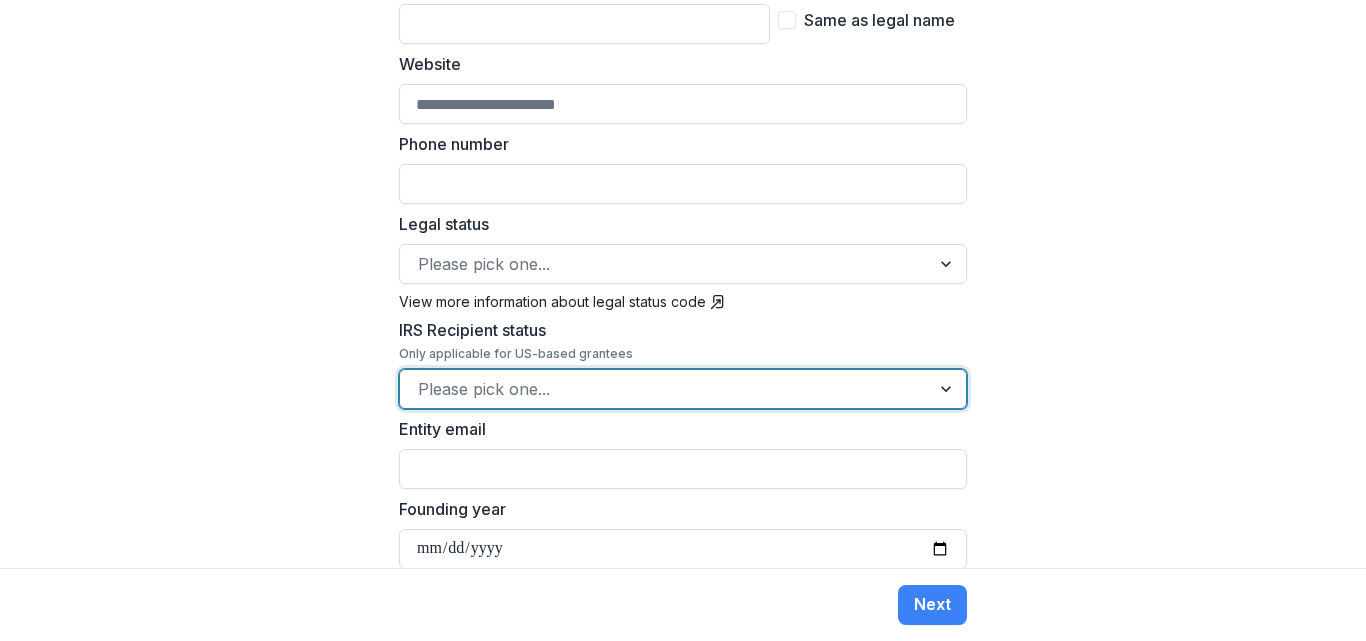 click at bounding box center [665, 389] 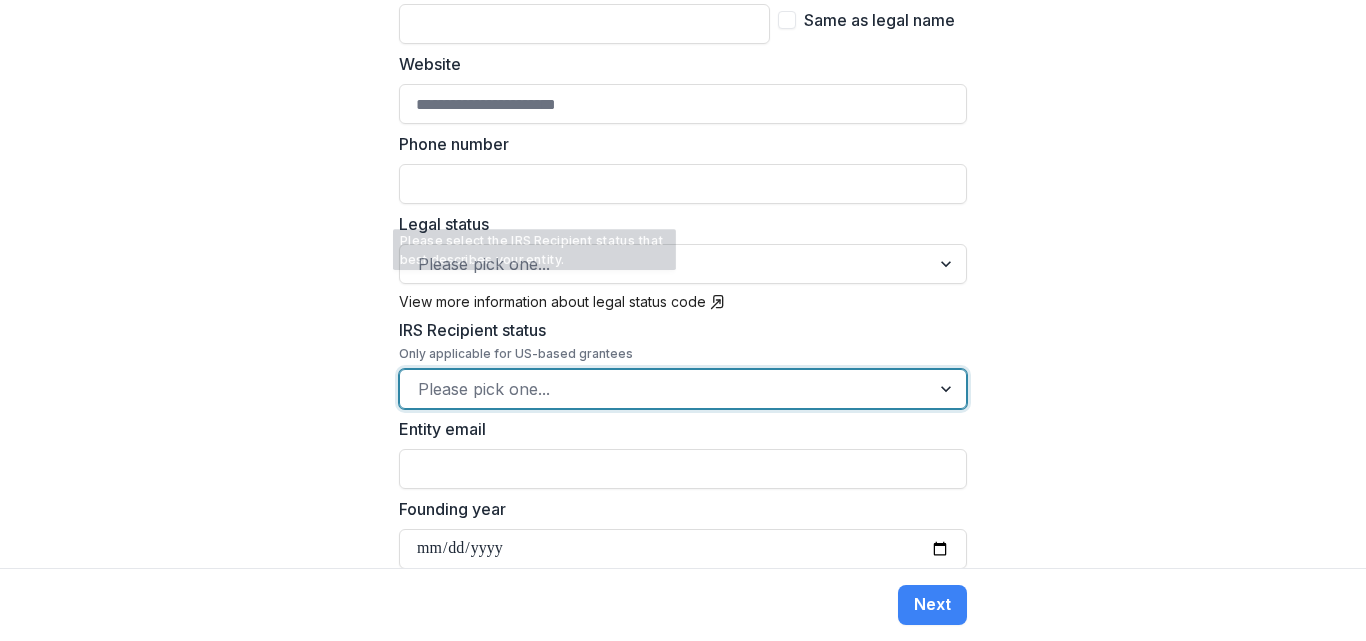 click on "**********" at bounding box center [683, 284] 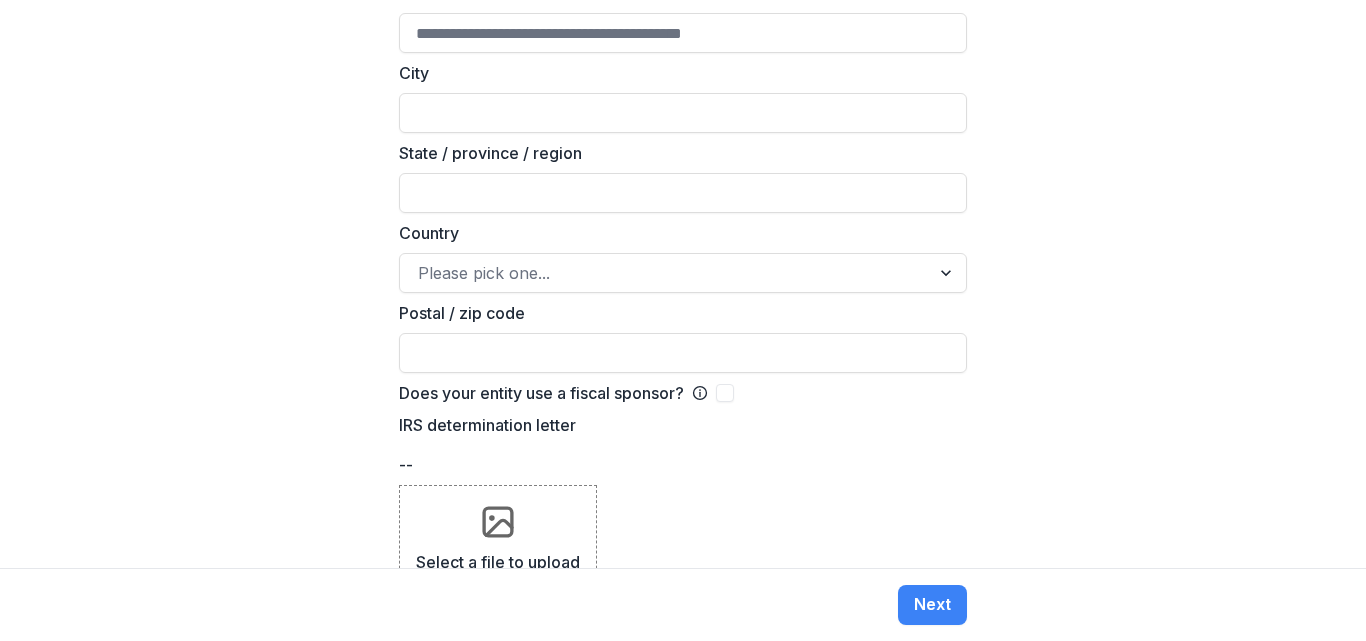 scroll, scrollTop: 2025, scrollLeft: 0, axis: vertical 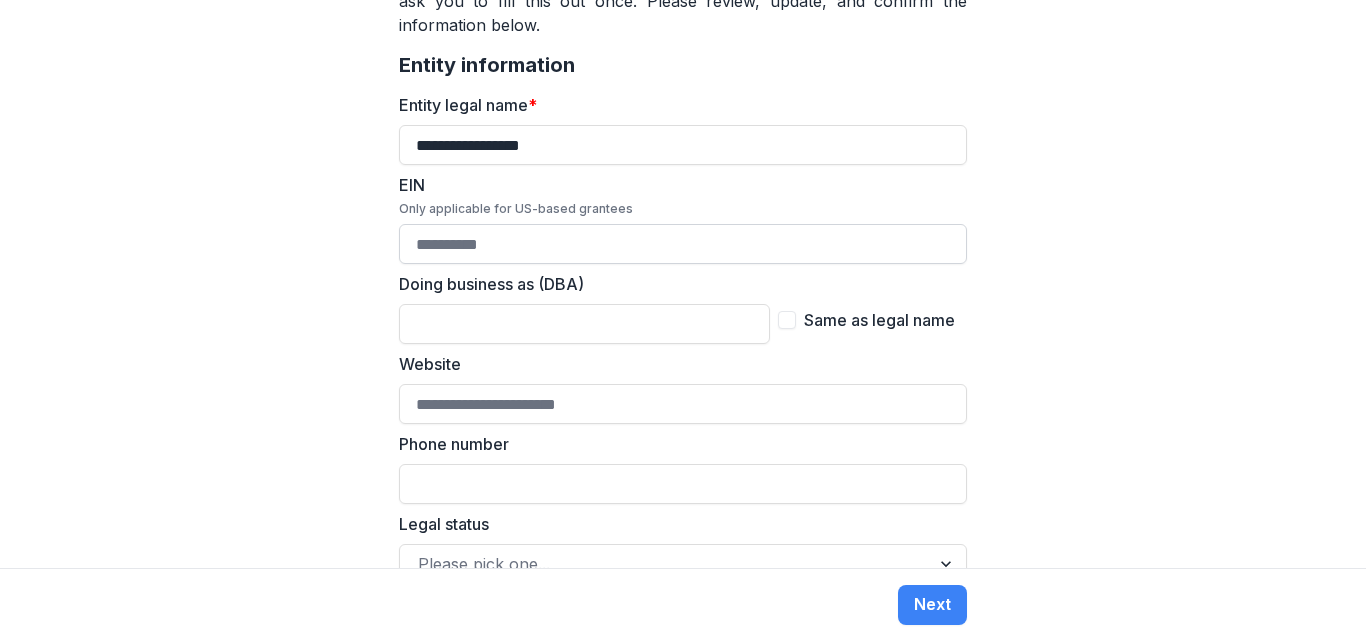 click on "EIN Only applicable for US-based grantees" at bounding box center (683, 244) 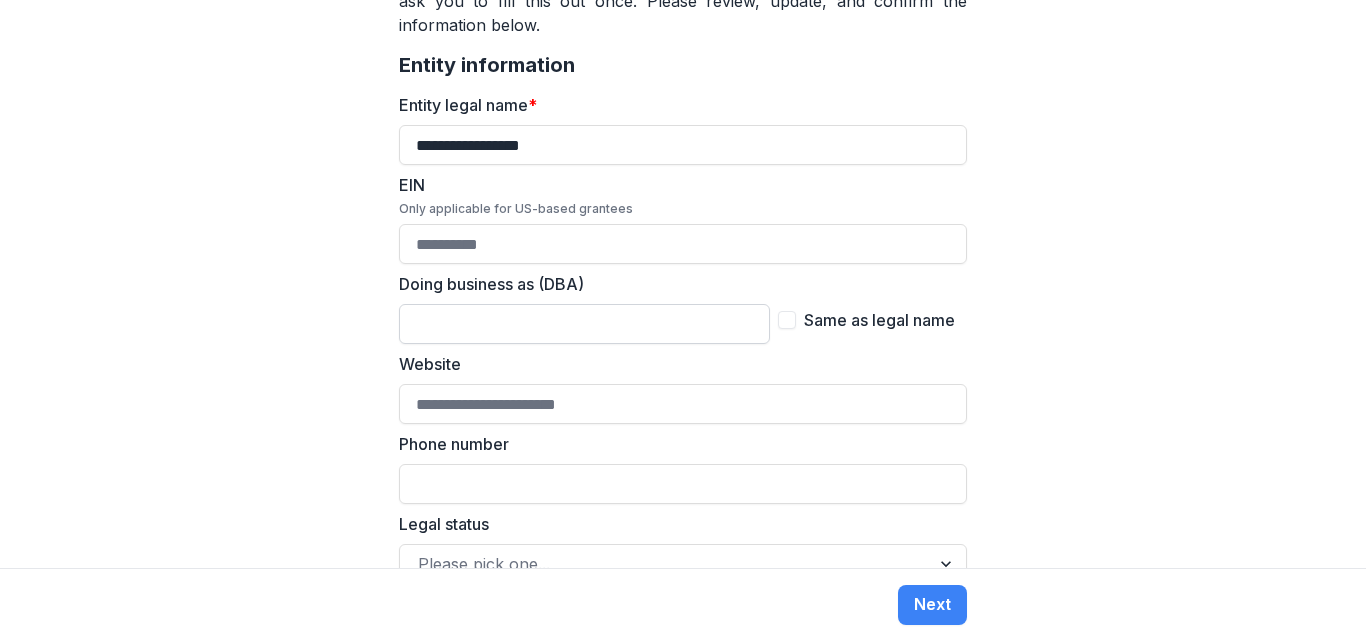 click on "Doing business as (DBA)" at bounding box center [584, 324] 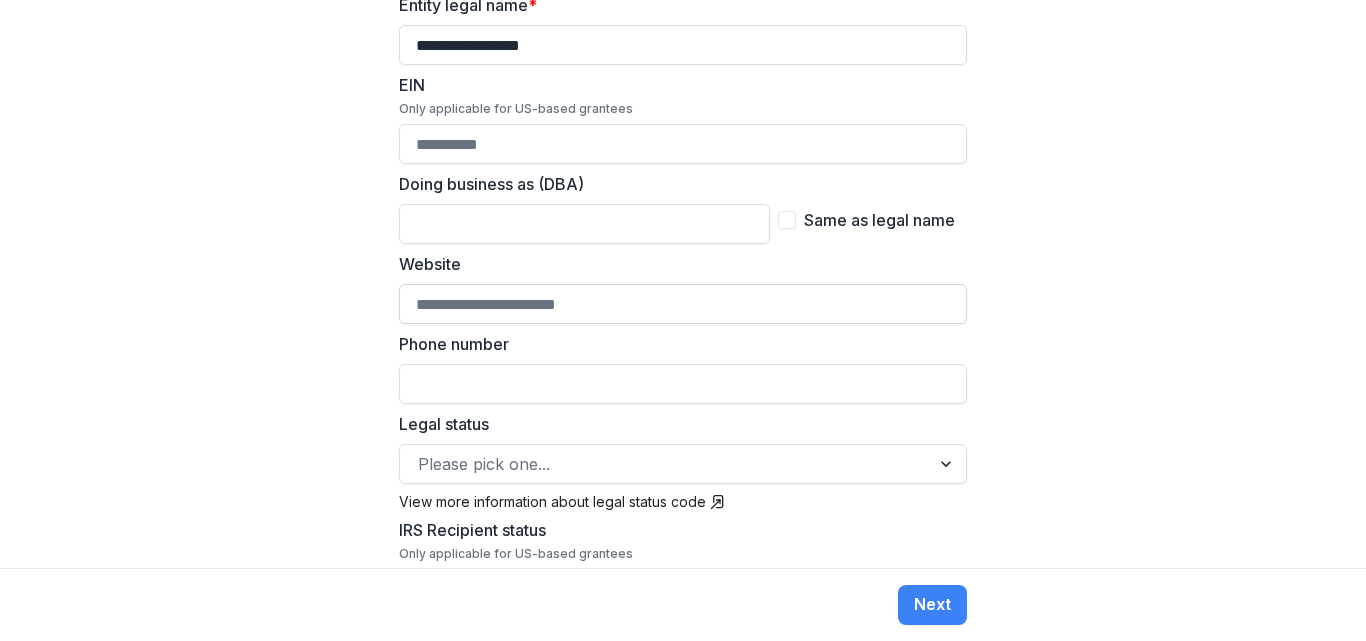 click on "Website" at bounding box center [683, 304] 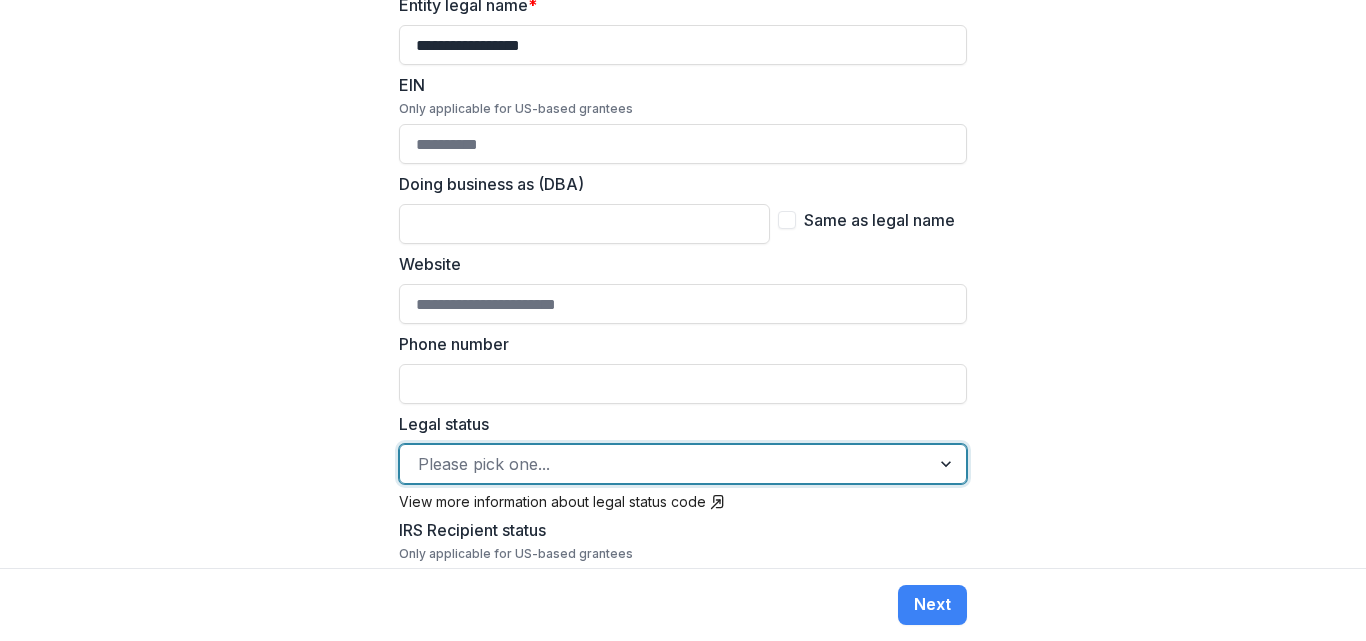 click at bounding box center (665, 464) 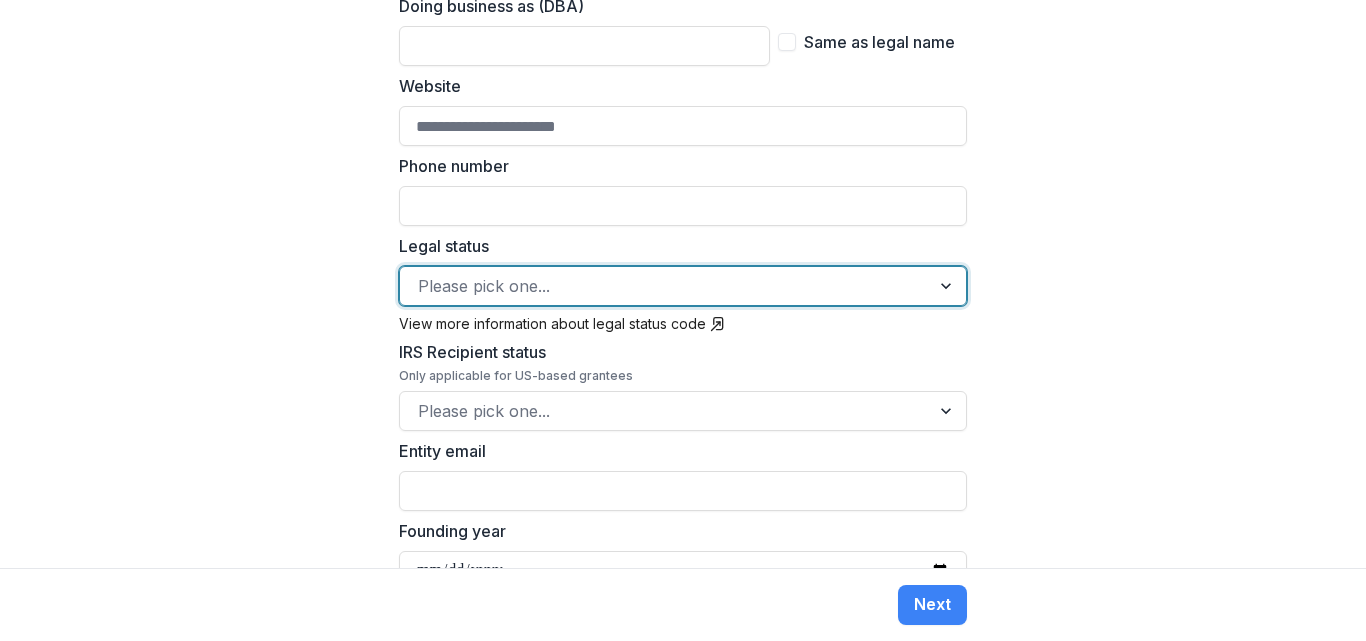scroll, scrollTop: 700, scrollLeft: 0, axis: vertical 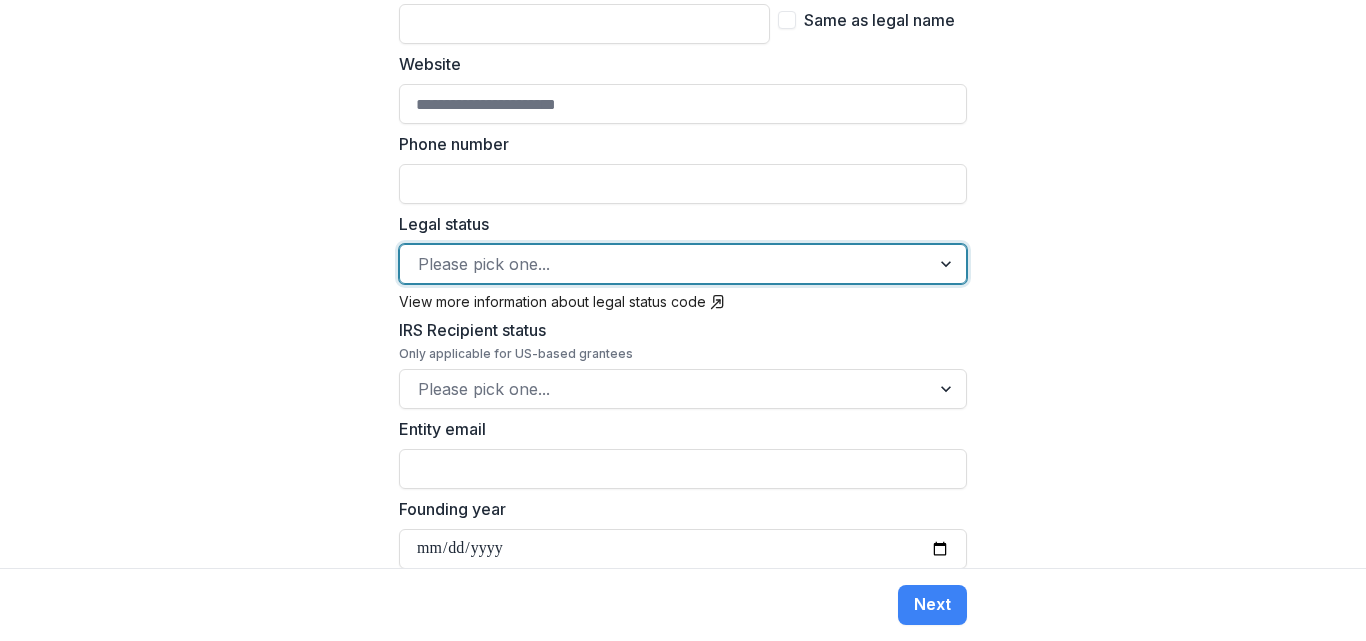 click on "**********" at bounding box center (683, 284) 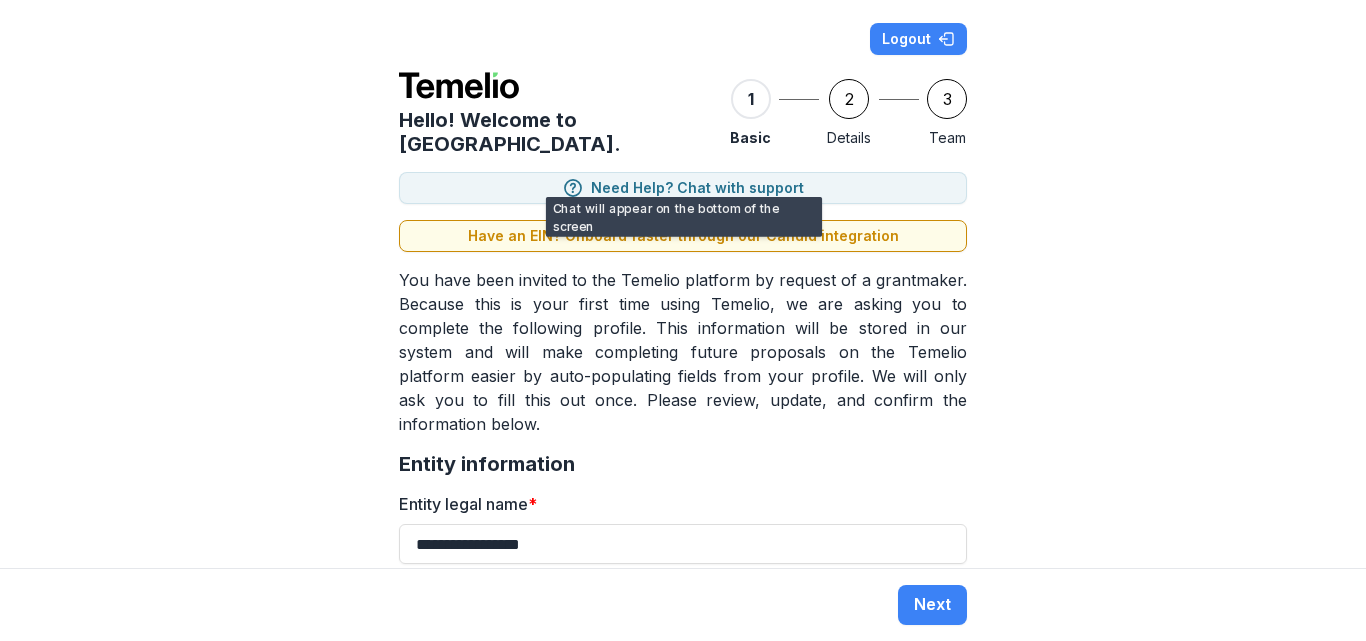 scroll, scrollTop: 0, scrollLeft: 0, axis: both 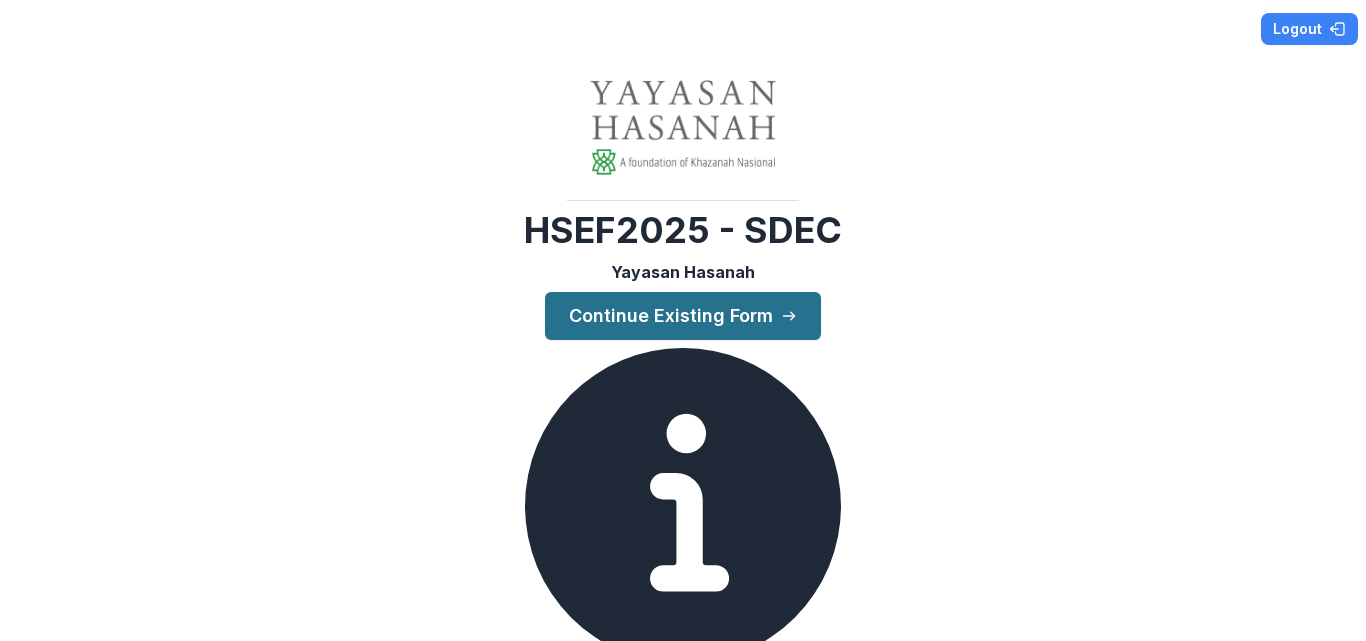 click on "Continue Existing Form" at bounding box center [683, 316] 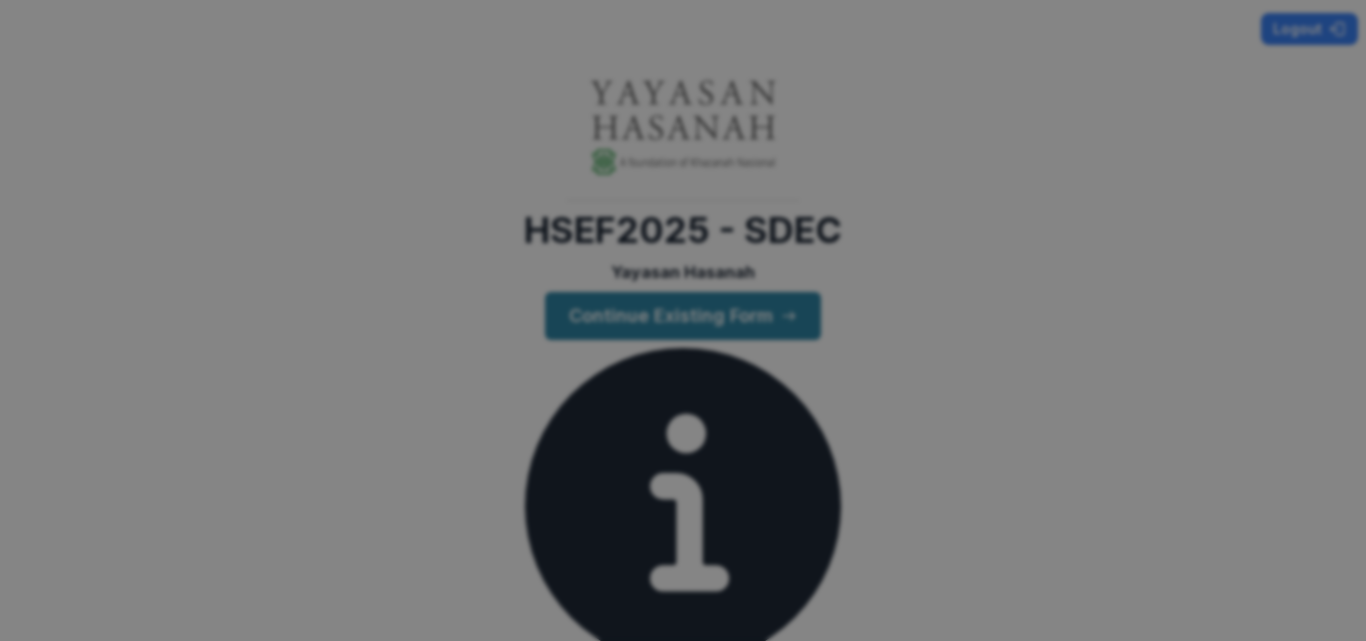 click 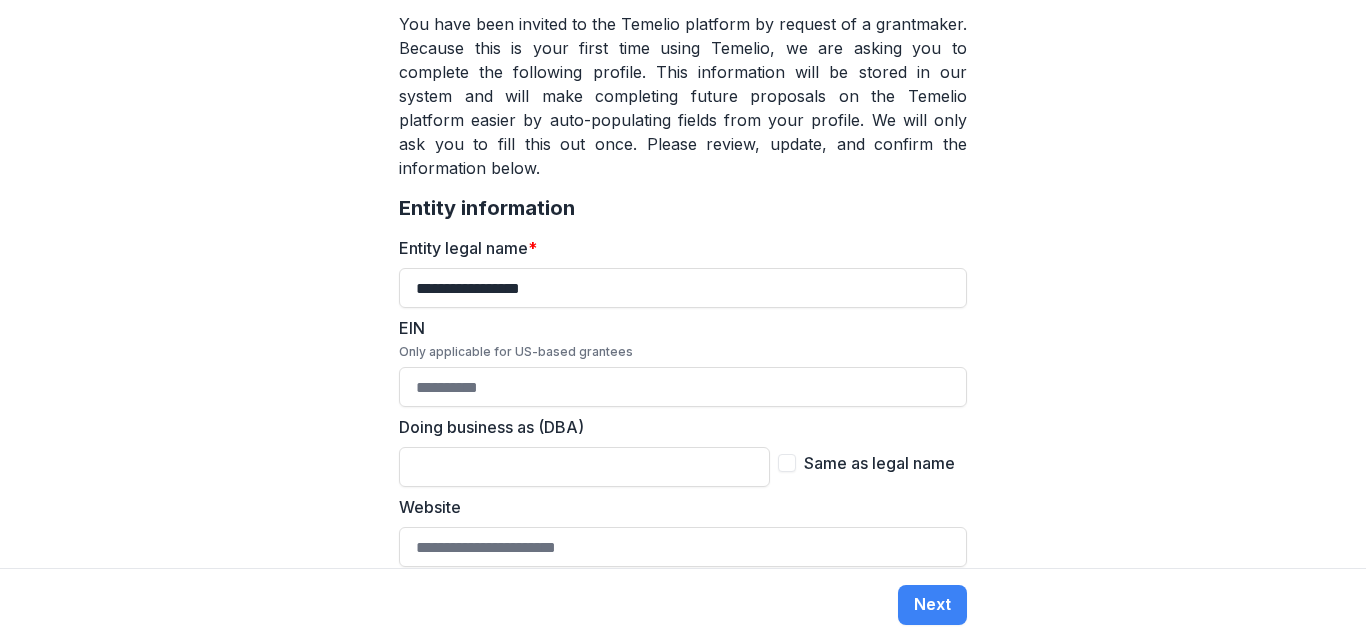 scroll, scrollTop: 300, scrollLeft: 0, axis: vertical 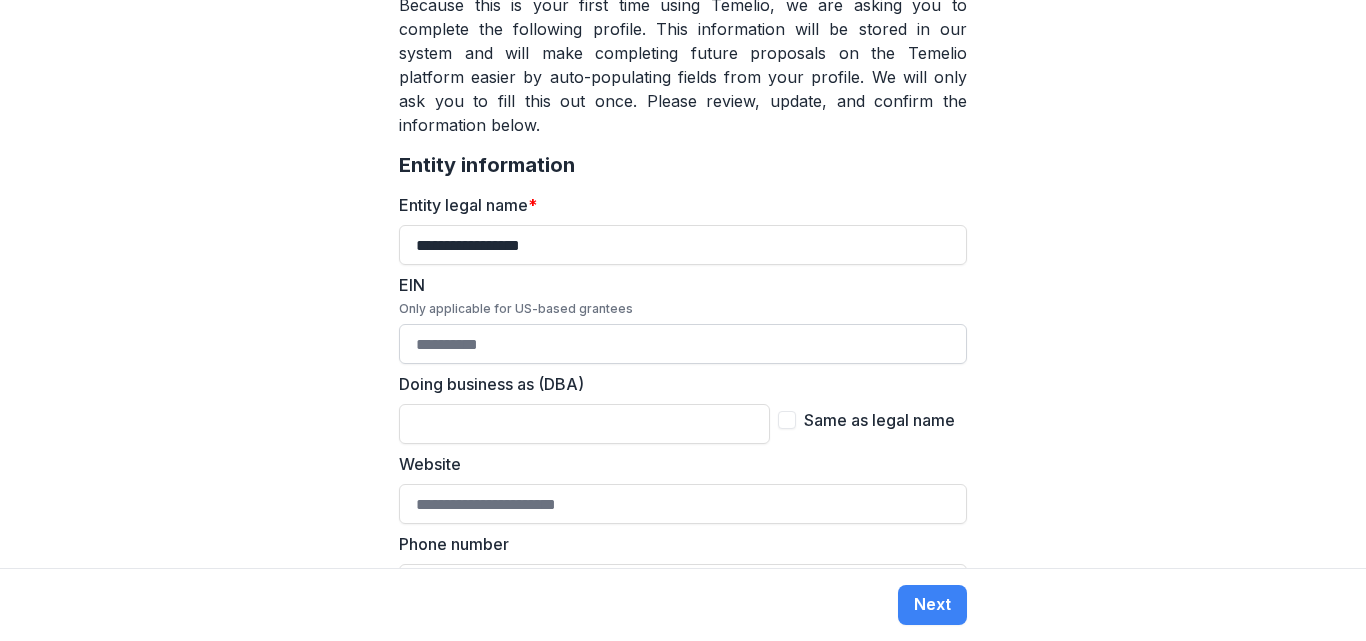 click on "EIN Only applicable for US-based grantees" at bounding box center (683, 344) 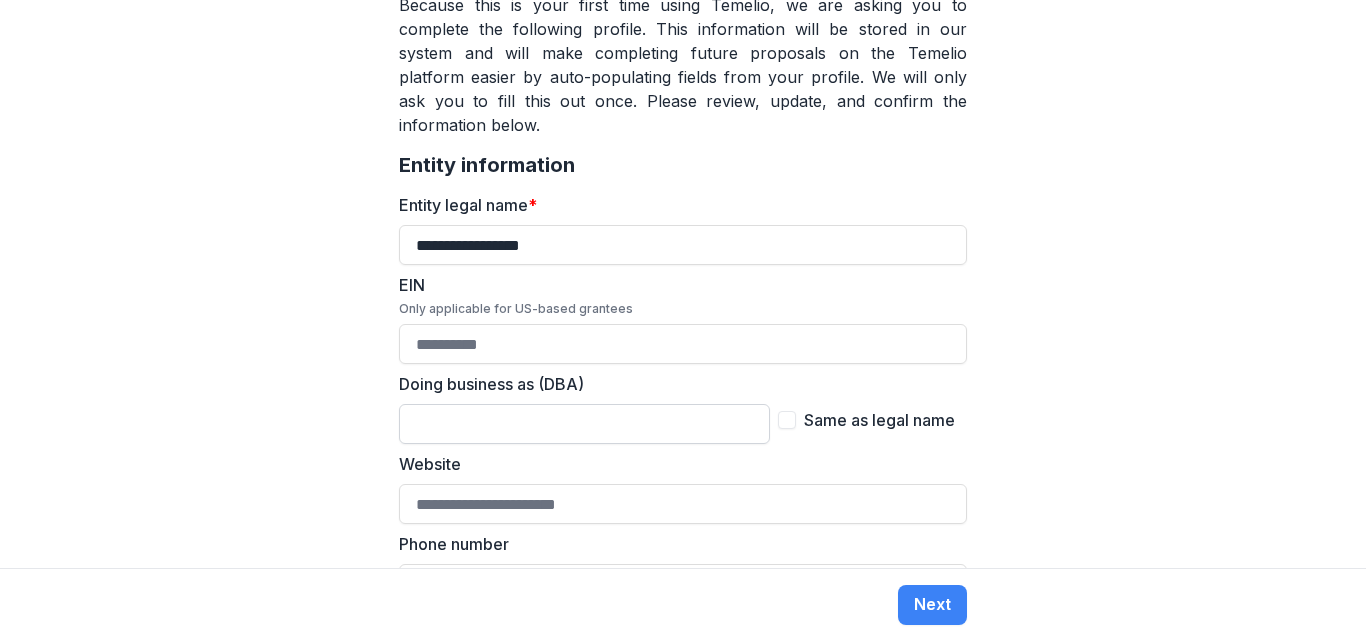 click on "Doing business as (DBA)" at bounding box center [584, 424] 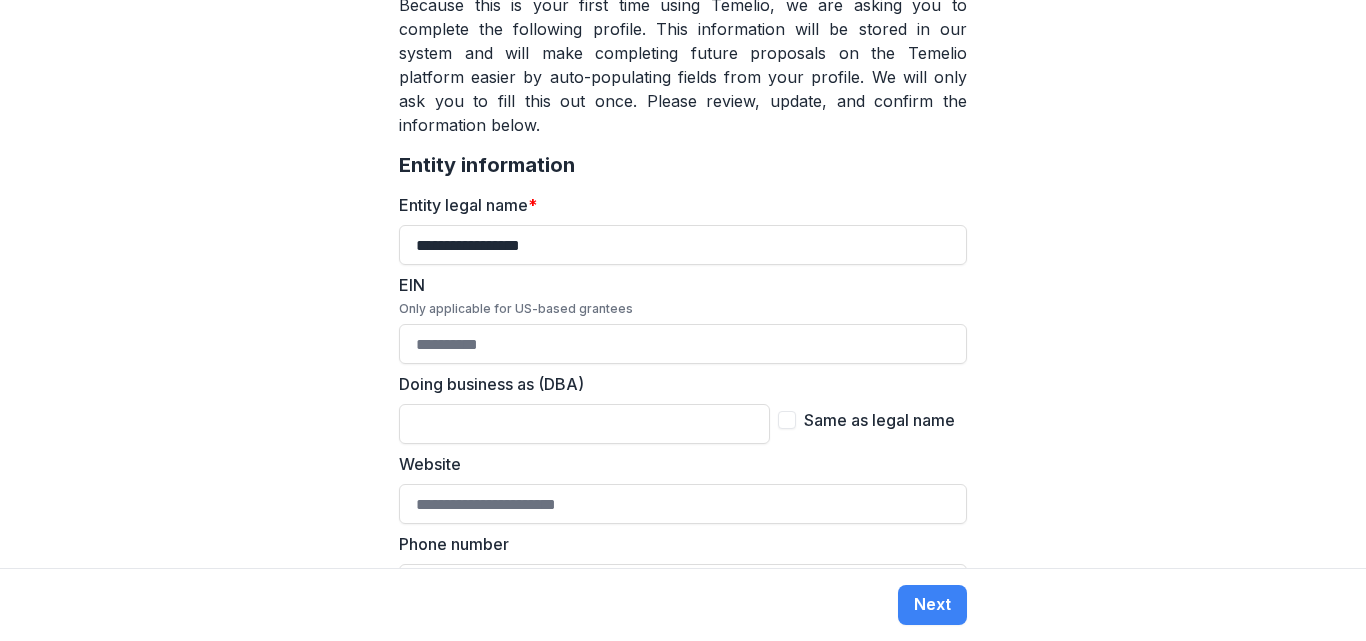click at bounding box center (787, 420) 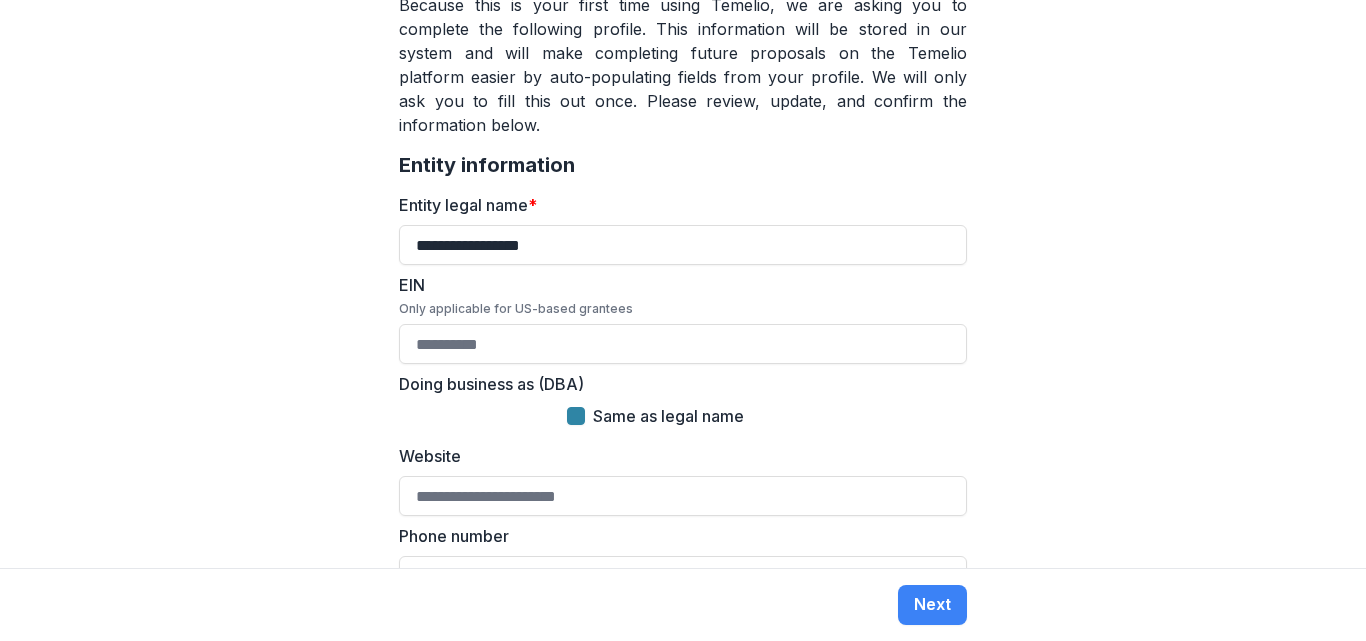 scroll, scrollTop: 400, scrollLeft: 0, axis: vertical 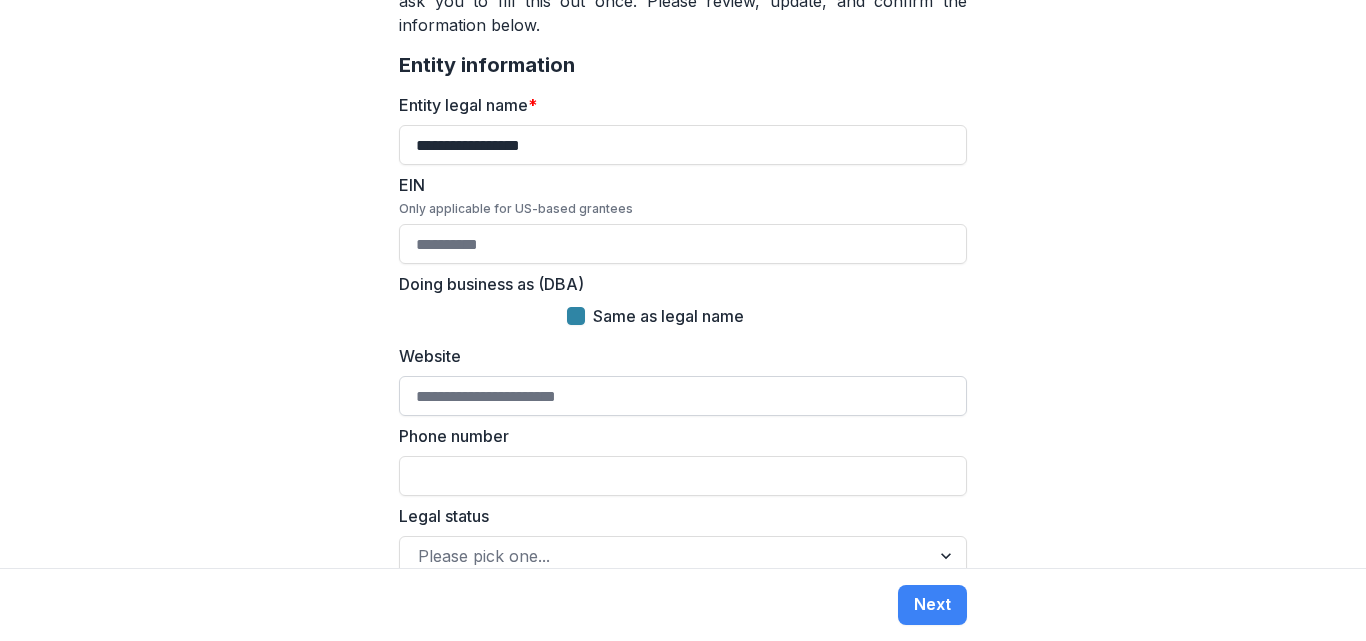 click on "Website" at bounding box center (683, 396) 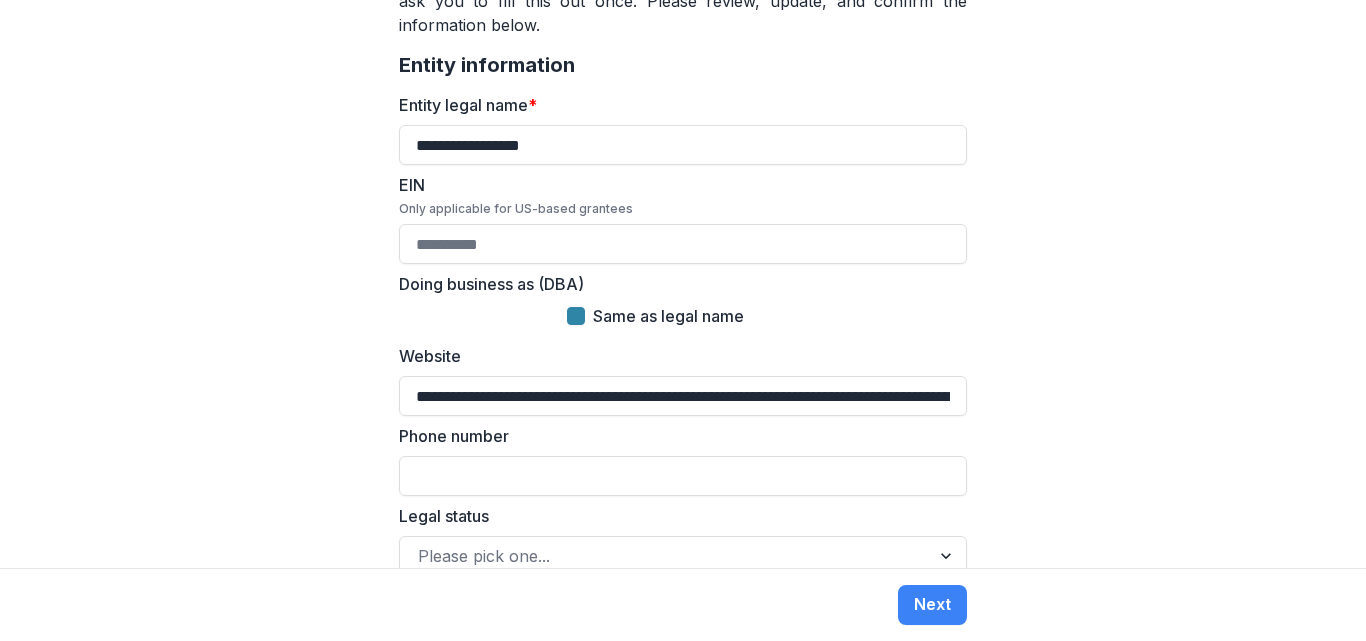 scroll, scrollTop: 0, scrollLeft: 1239, axis: horizontal 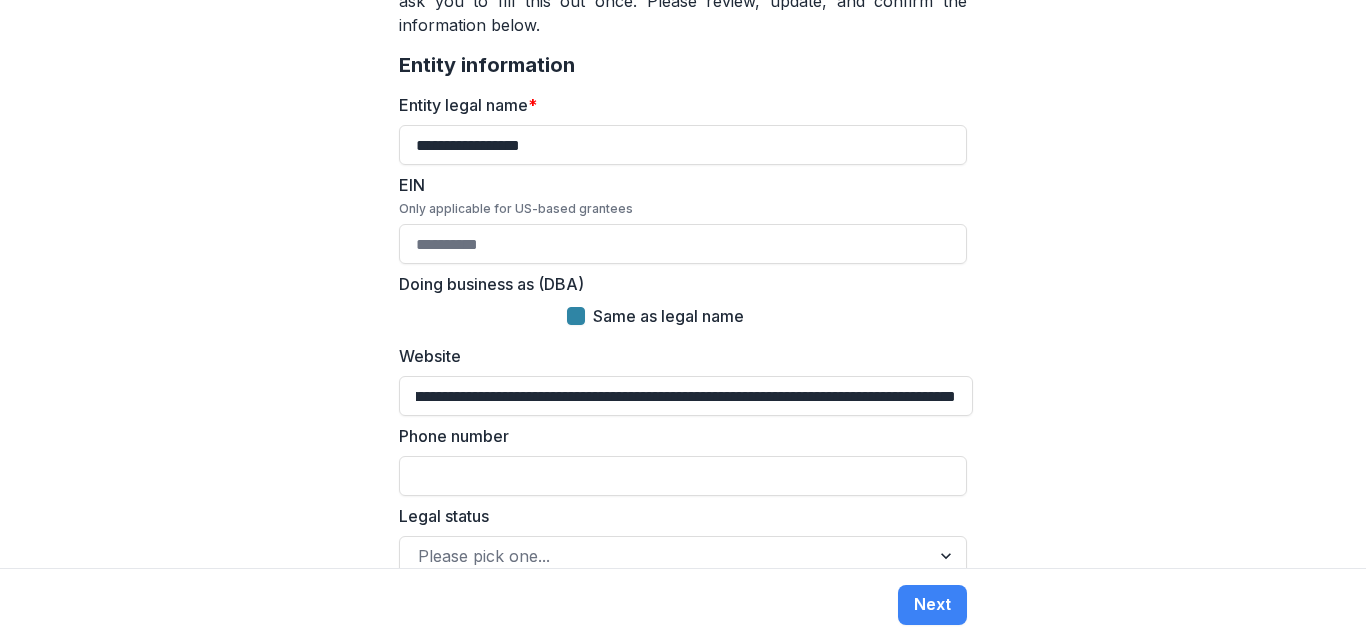 type on "**********" 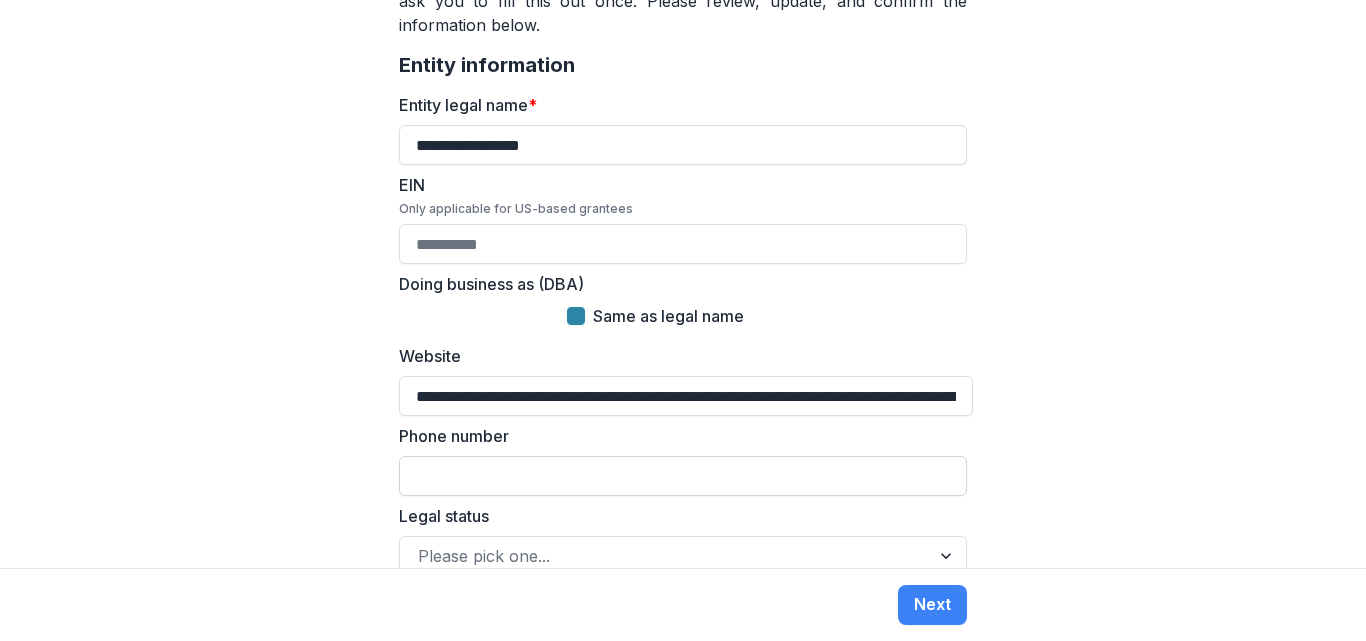 click on "Phone number" at bounding box center [683, 476] 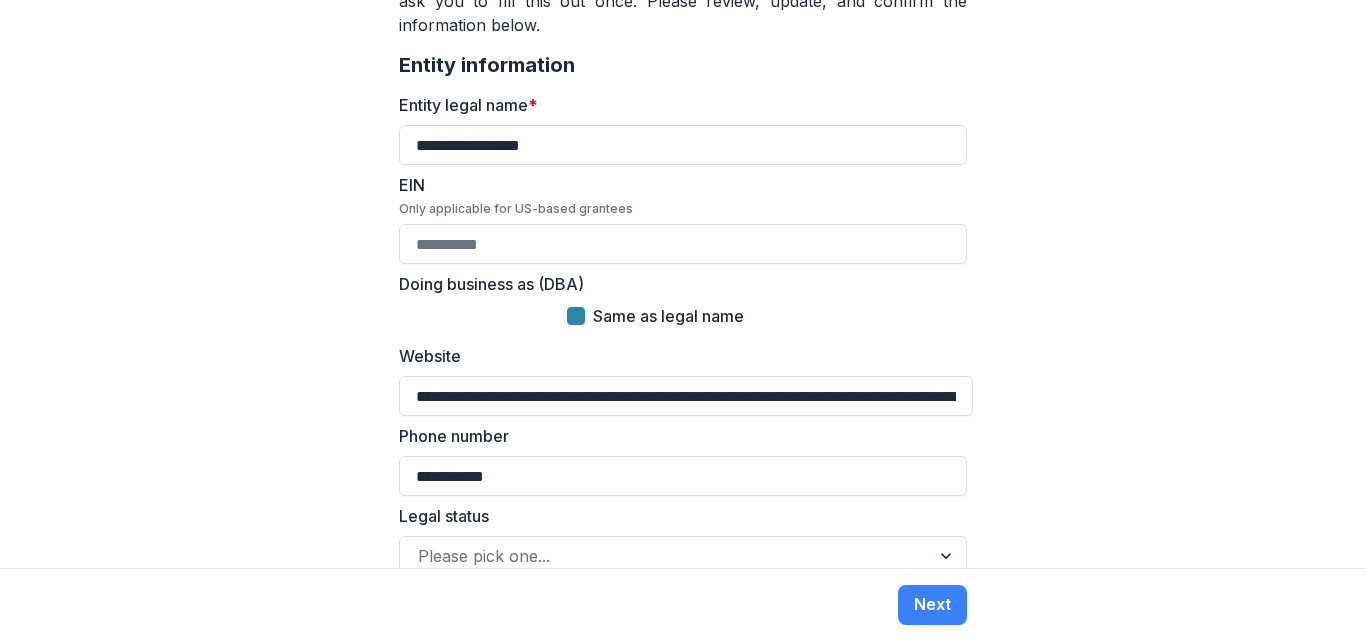 type on "**********" 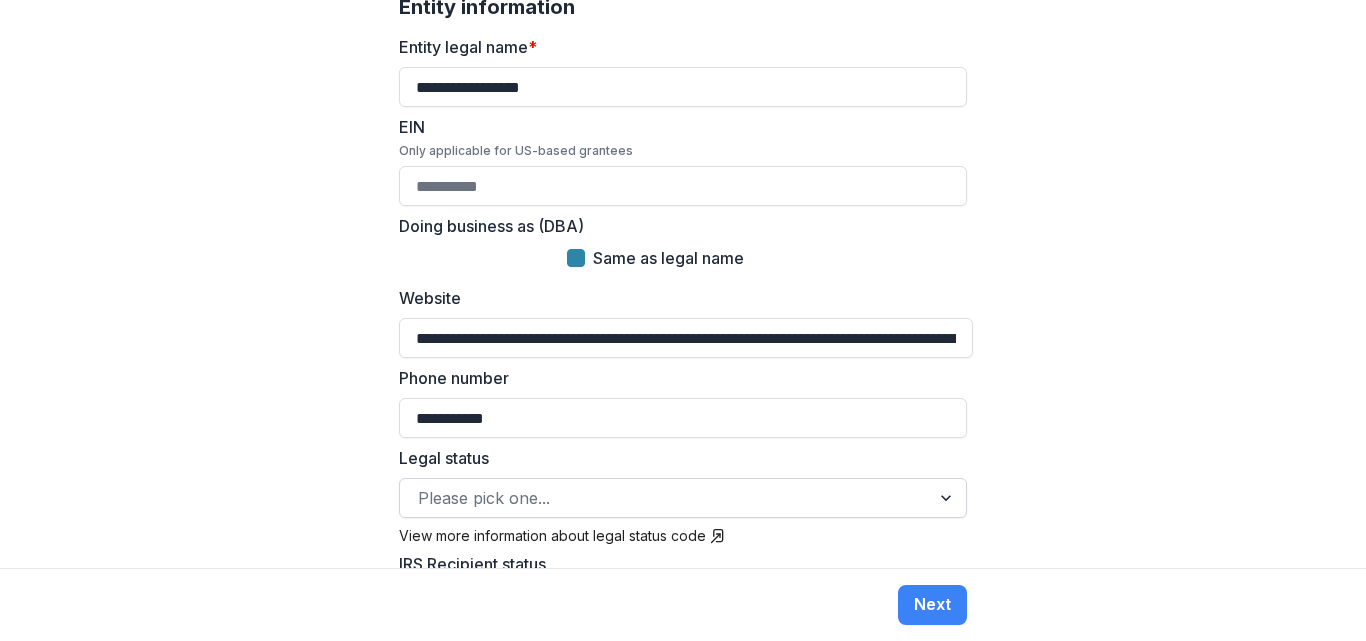 scroll, scrollTop: 500, scrollLeft: 0, axis: vertical 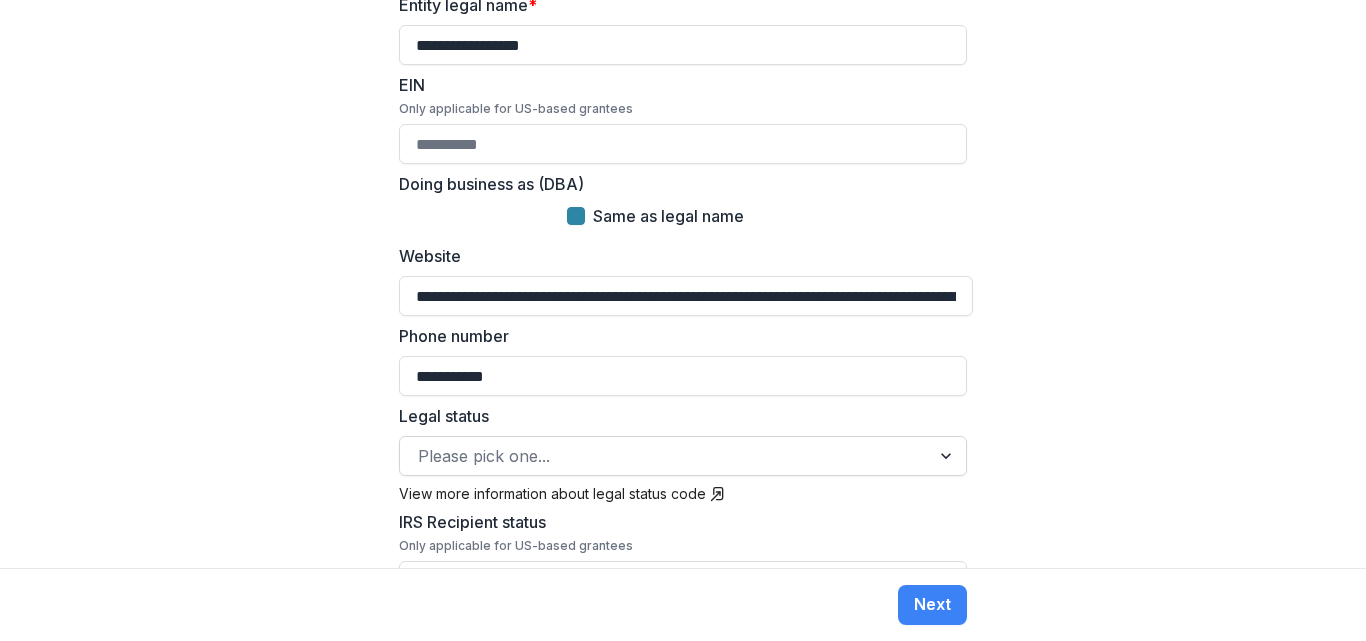 click at bounding box center (665, 456) 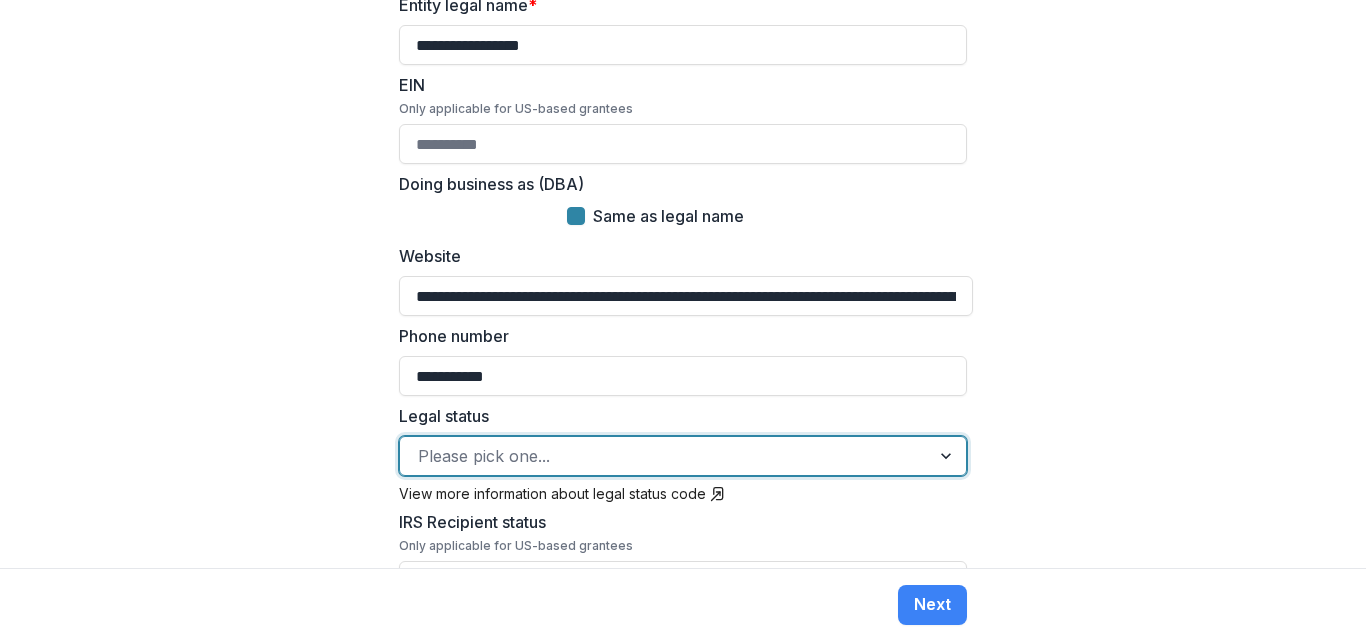 click on "**********" at bounding box center (683, 284) 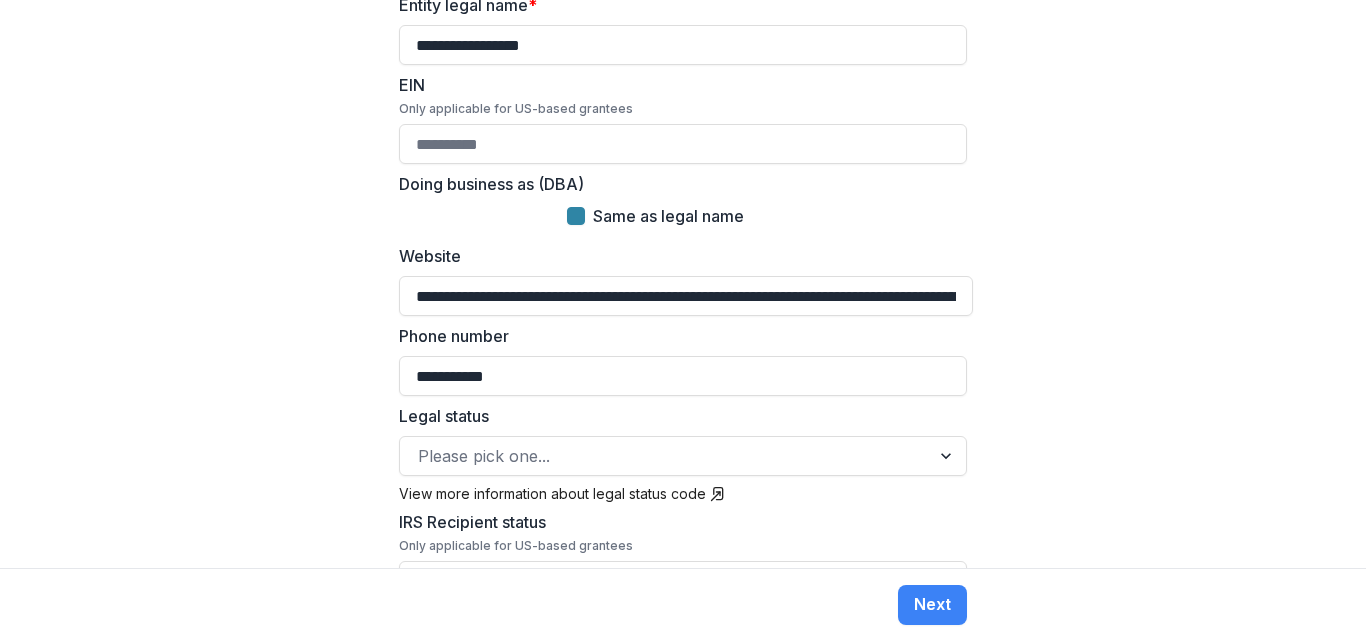 click 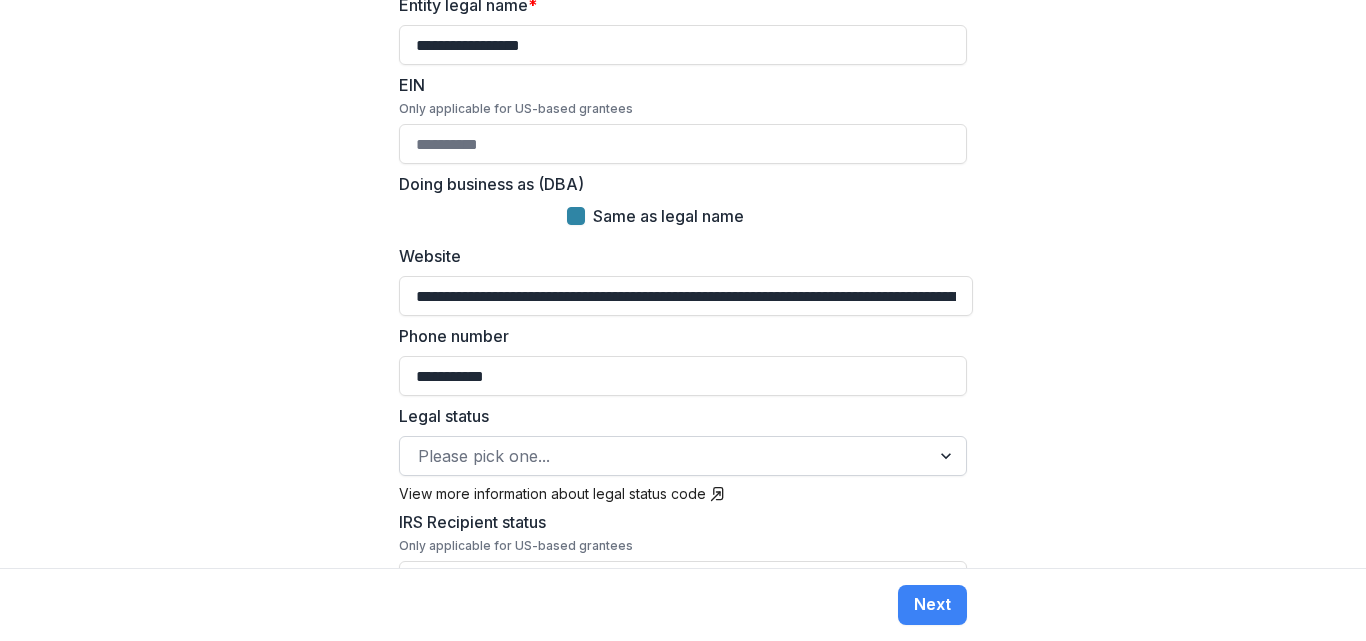 click at bounding box center [665, 456] 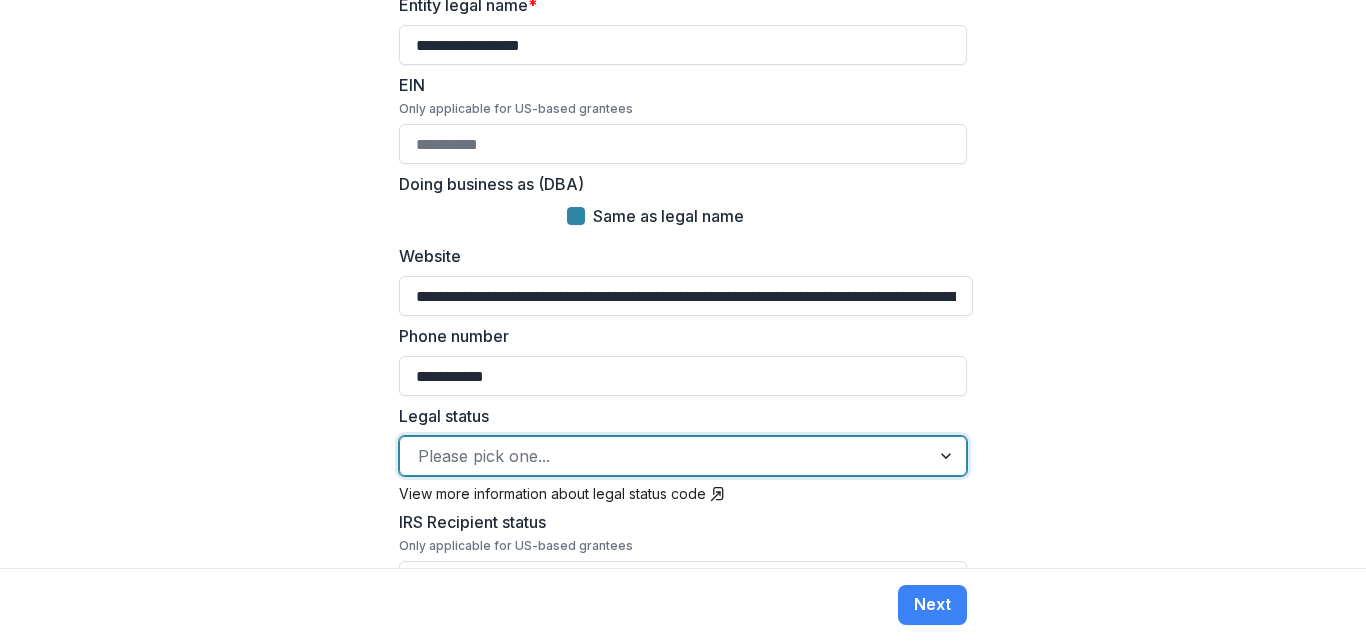 scroll, scrollTop: 786, scrollLeft: 0, axis: vertical 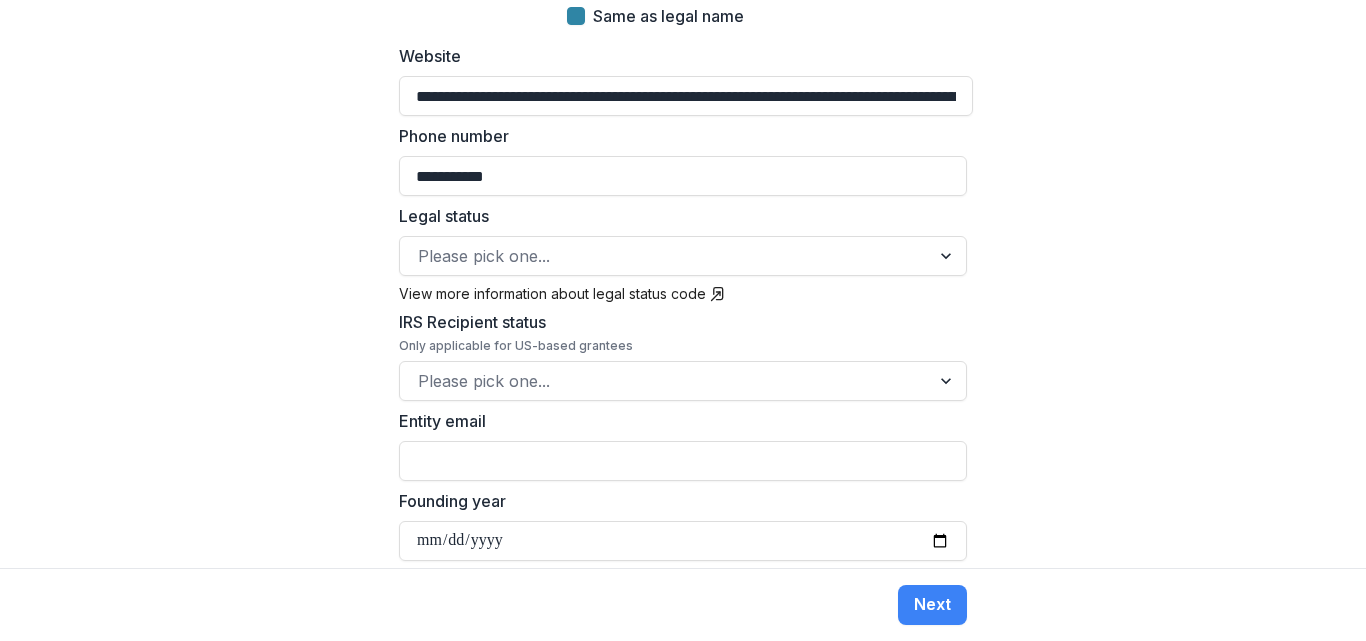 click on "**********" at bounding box center (683, 284) 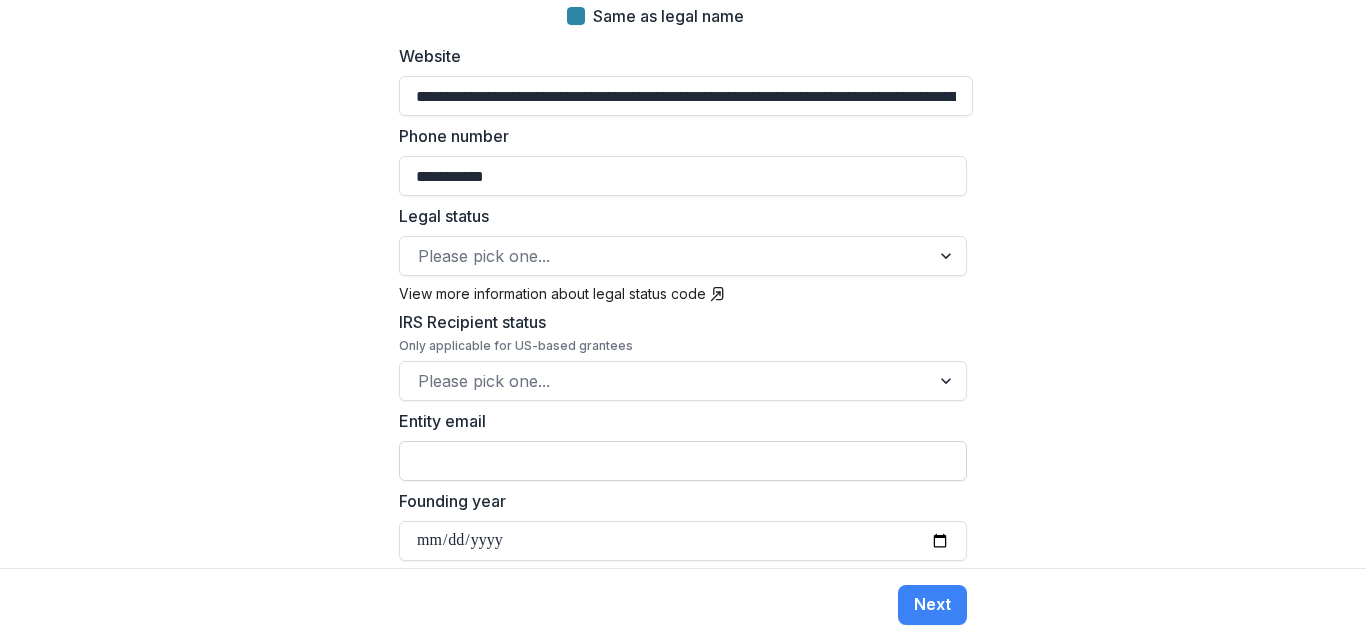 click on "Entity email" at bounding box center (683, 461) 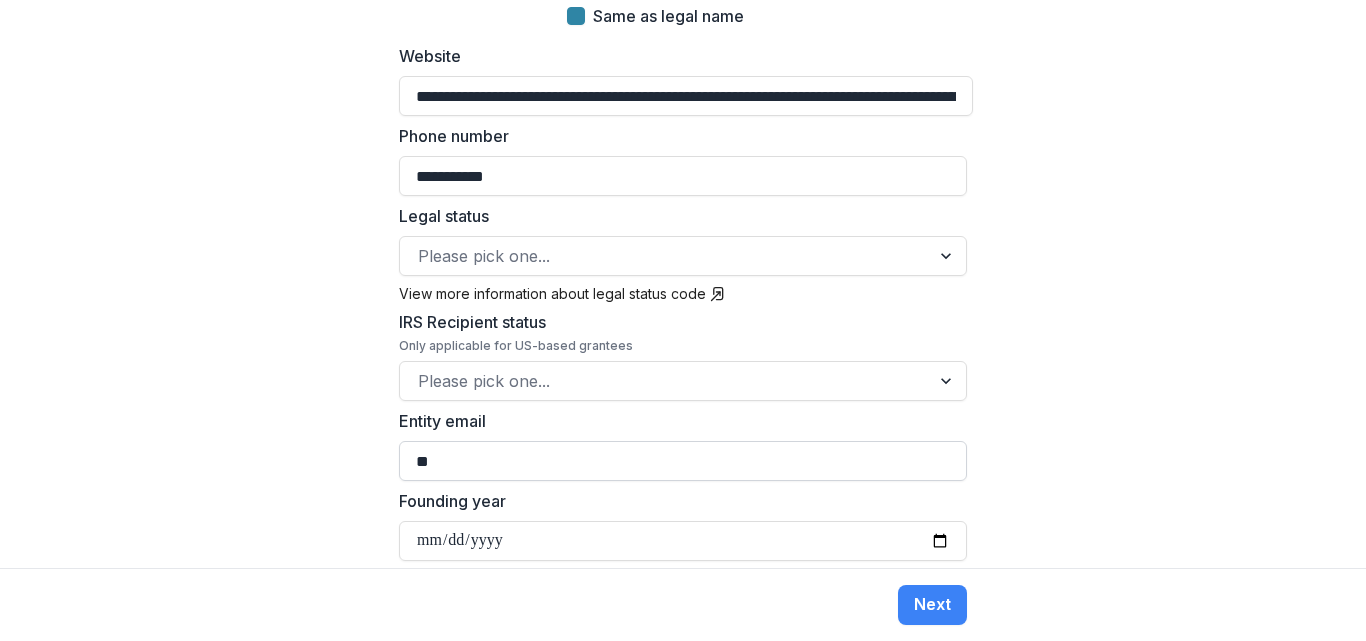 type on "*" 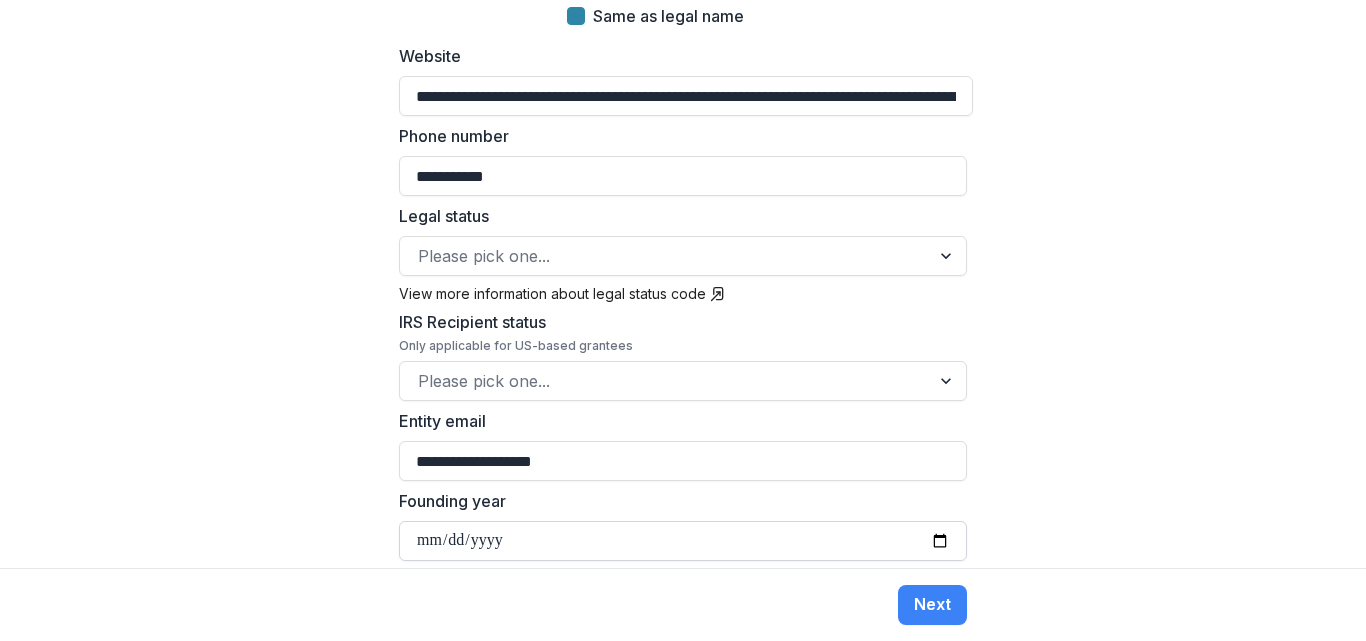 type on "**********" 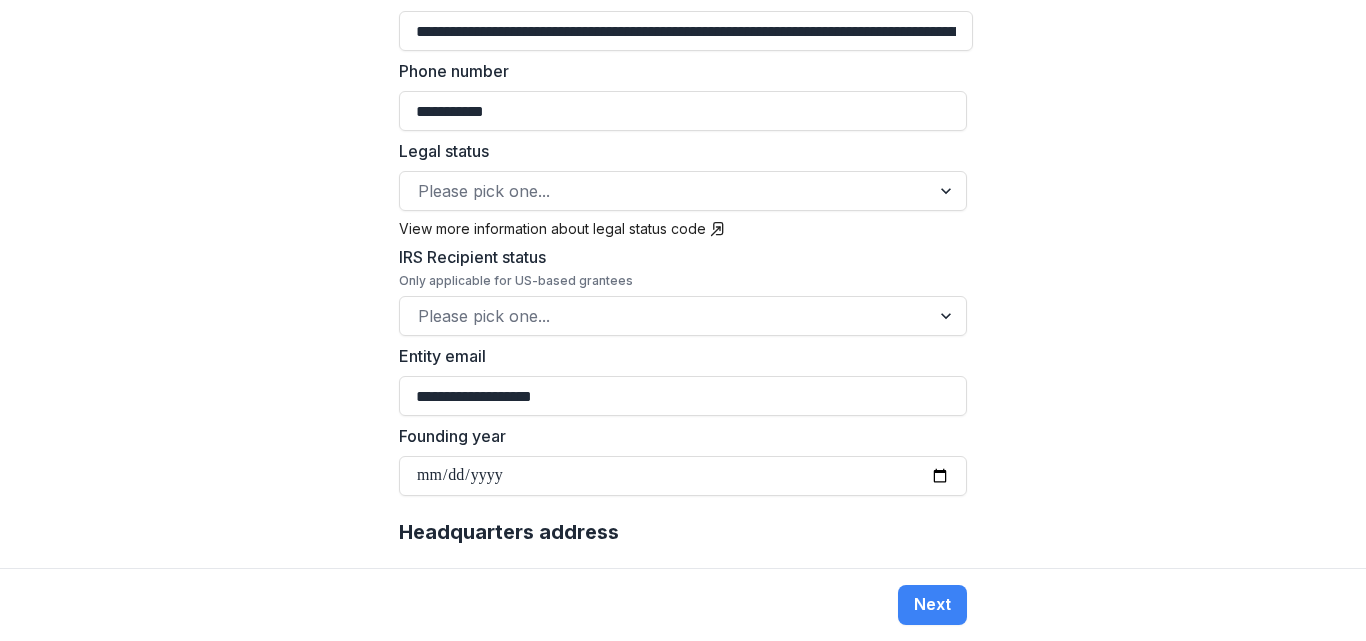 scroll, scrollTop: 800, scrollLeft: 0, axis: vertical 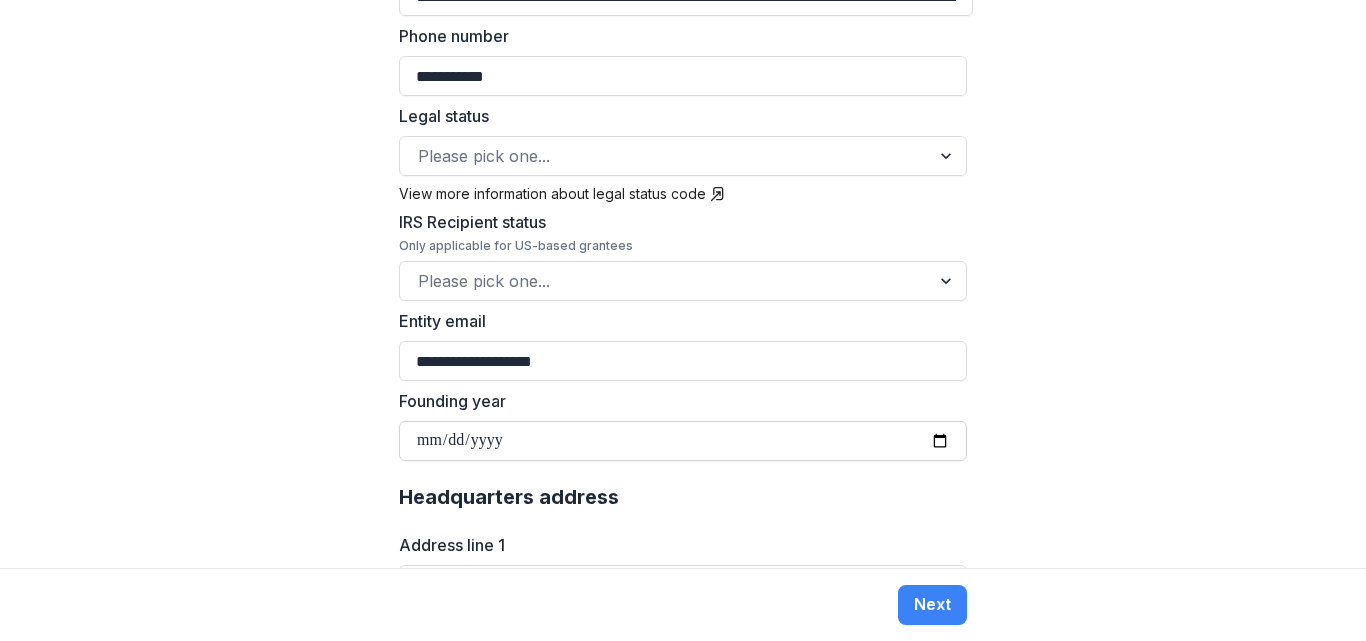 drag, startPoint x: 464, startPoint y: 396, endPoint x: 453, endPoint y: 402, distance: 12.529964 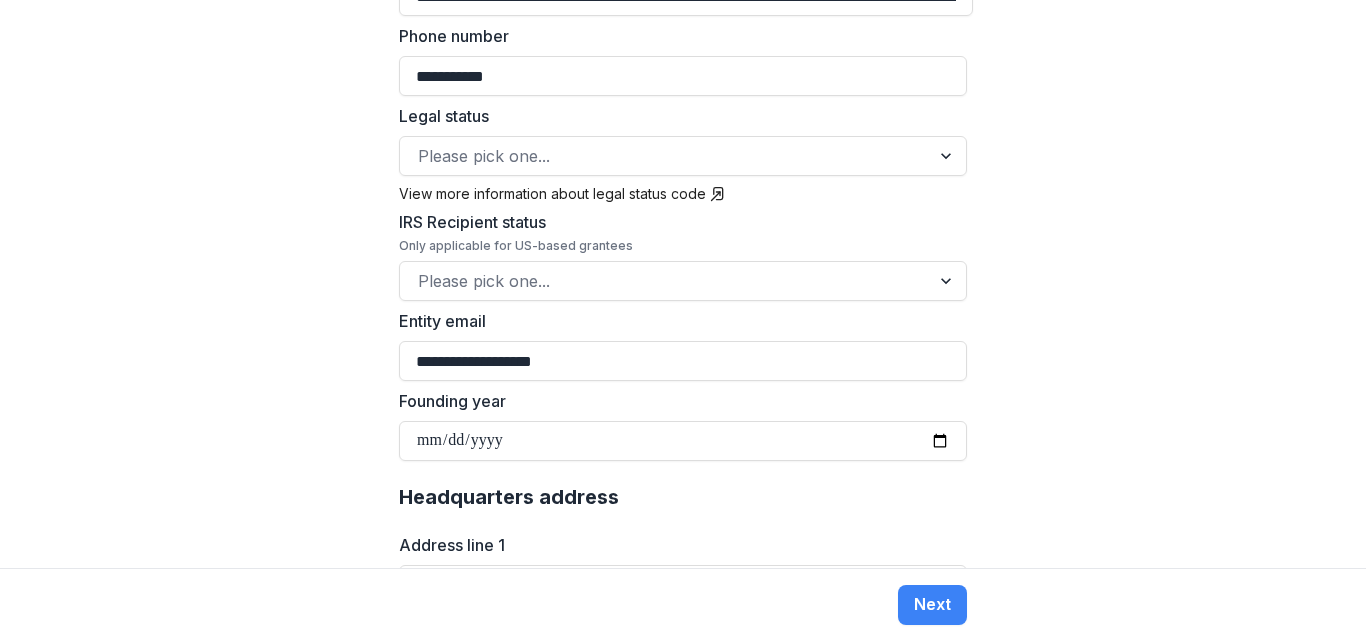 scroll, scrollTop: 900, scrollLeft: 0, axis: vertical 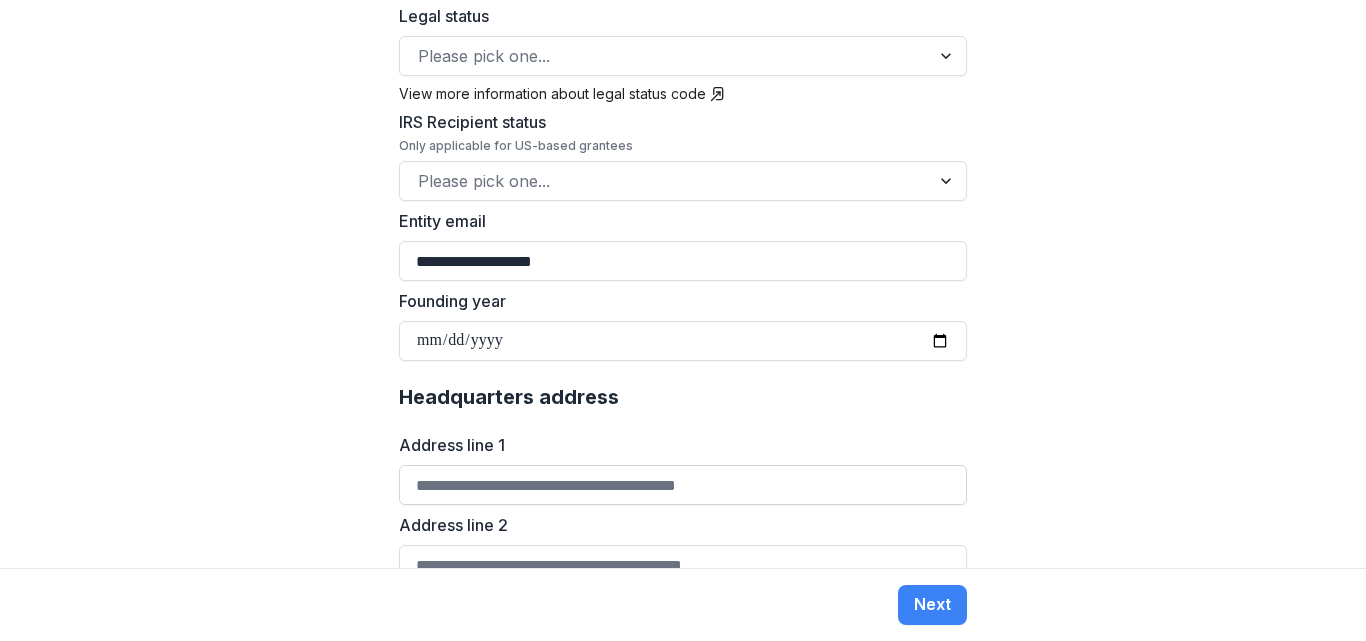 click on "Address line 1" at bounding box center (683, 485) 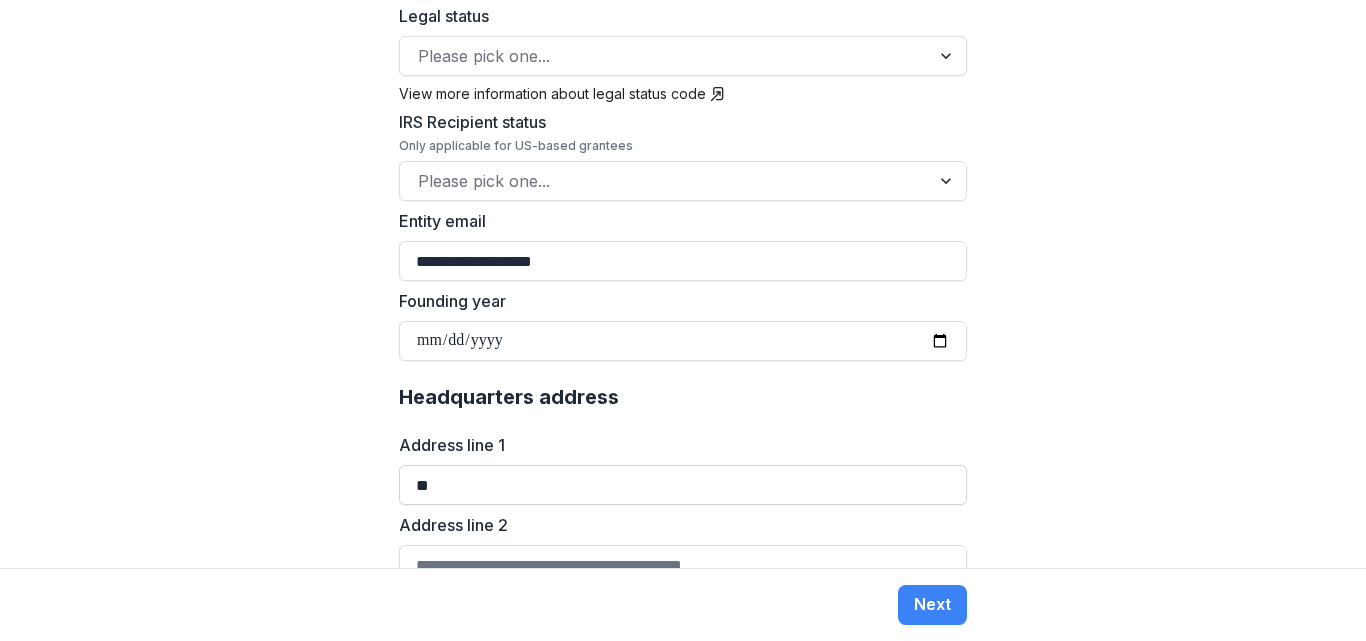 type on "*" 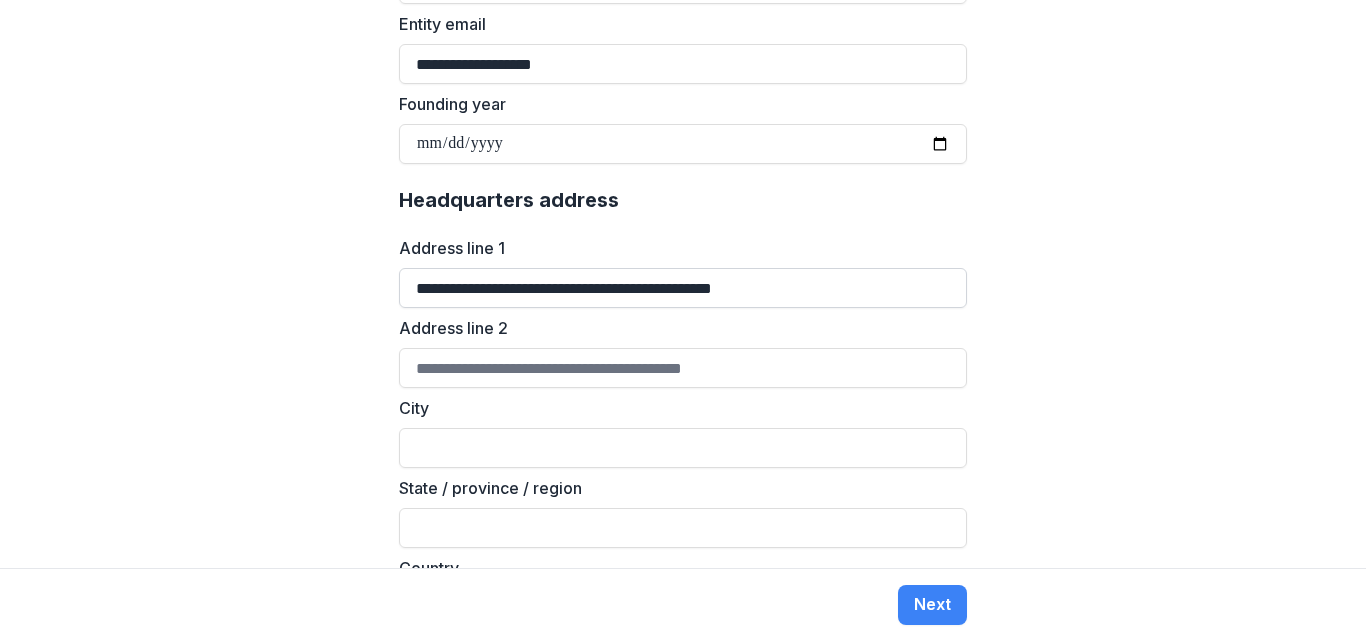 scroll, scrollTop: 1100, scrollLeft: 0, axis: vertical 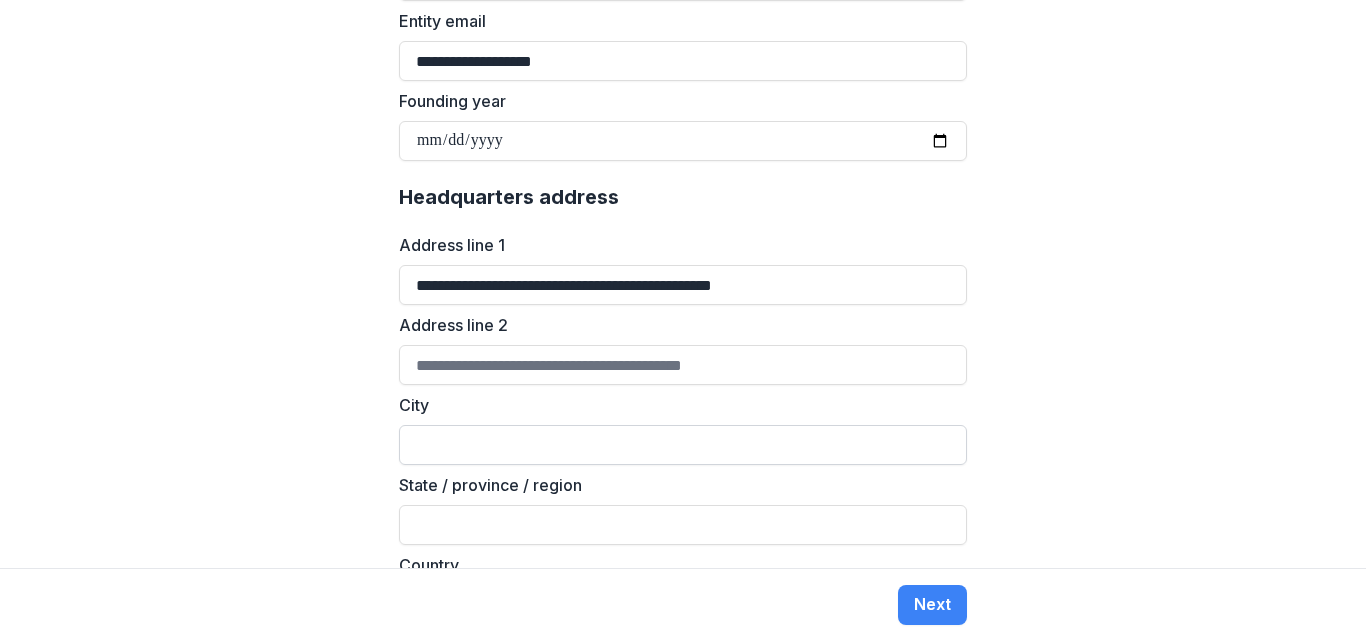 type on "**********" 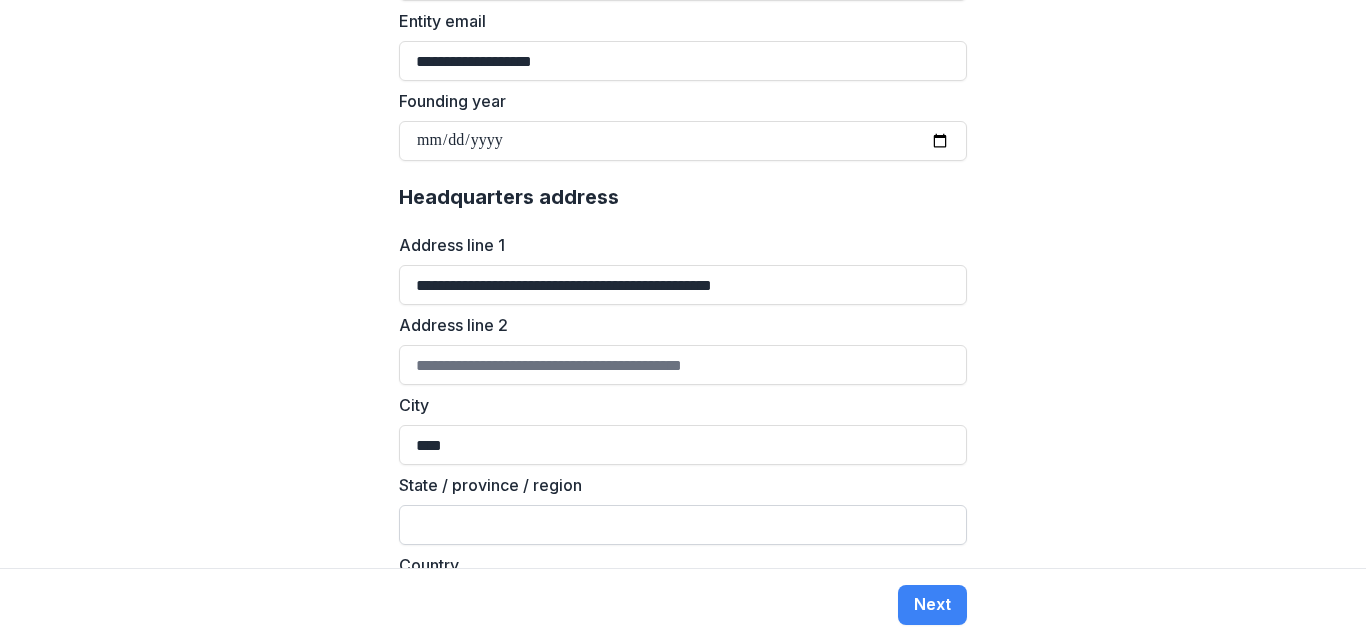 type on "****" 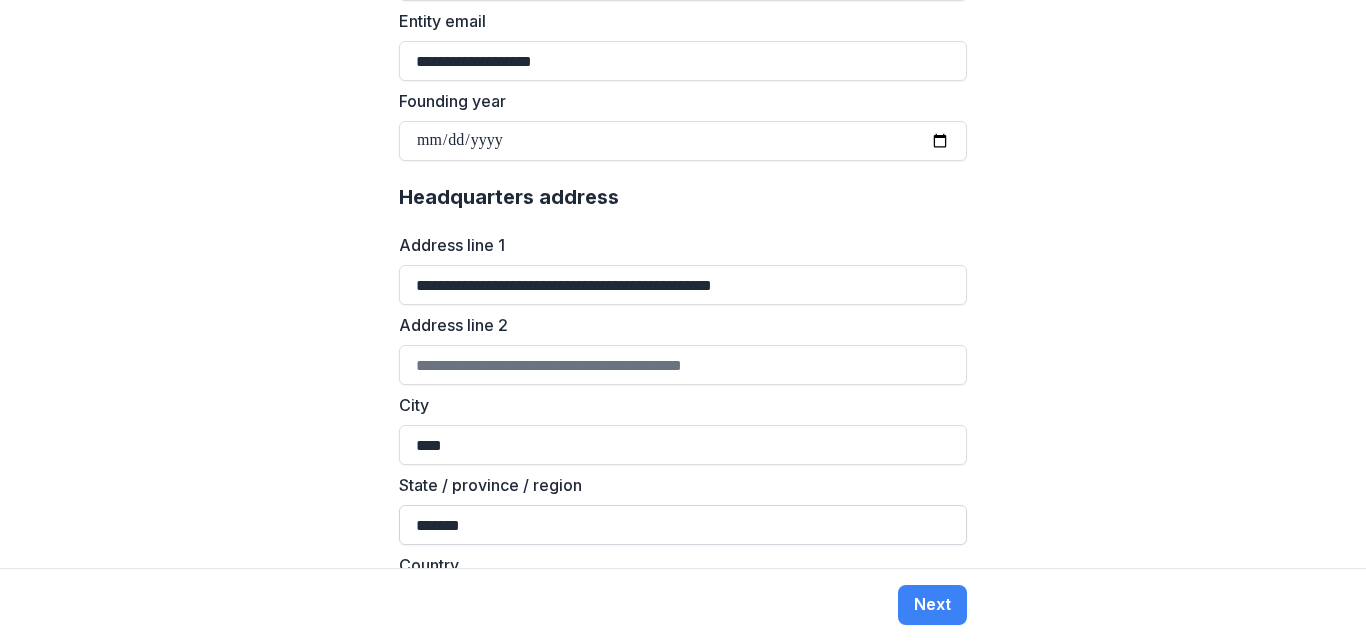 scroll, scrollTop: 1200, scrollLeft: 0, axis: vertical 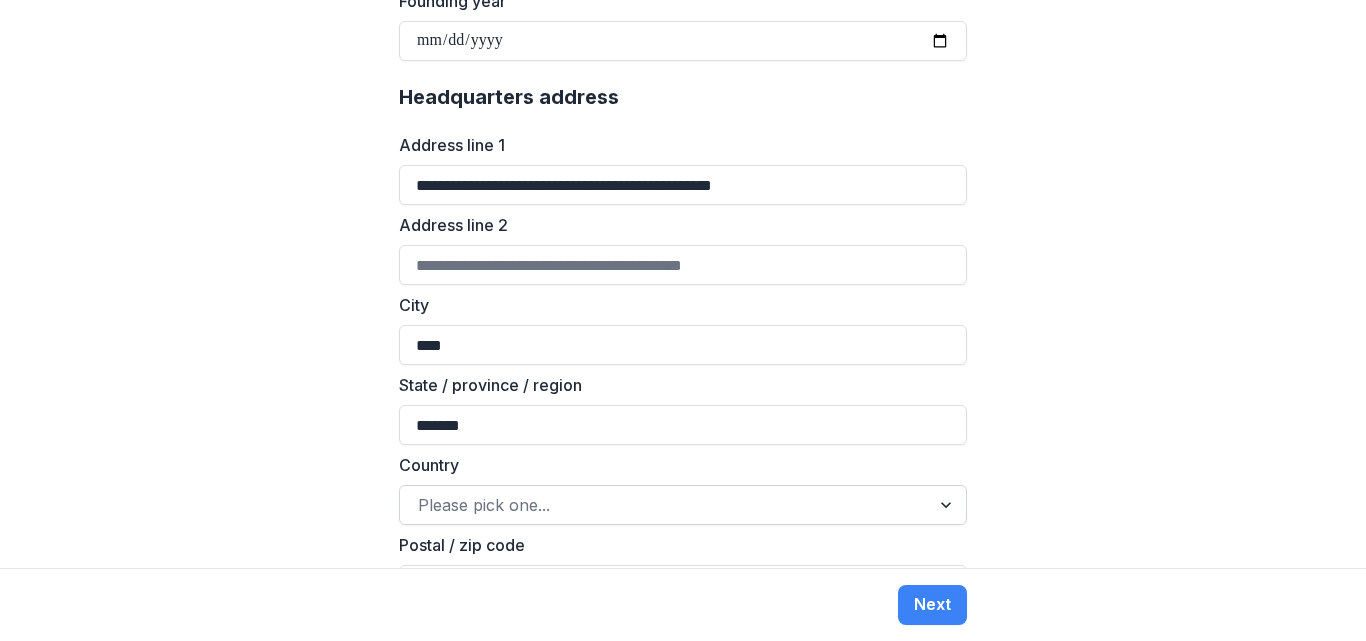 type on "*******" 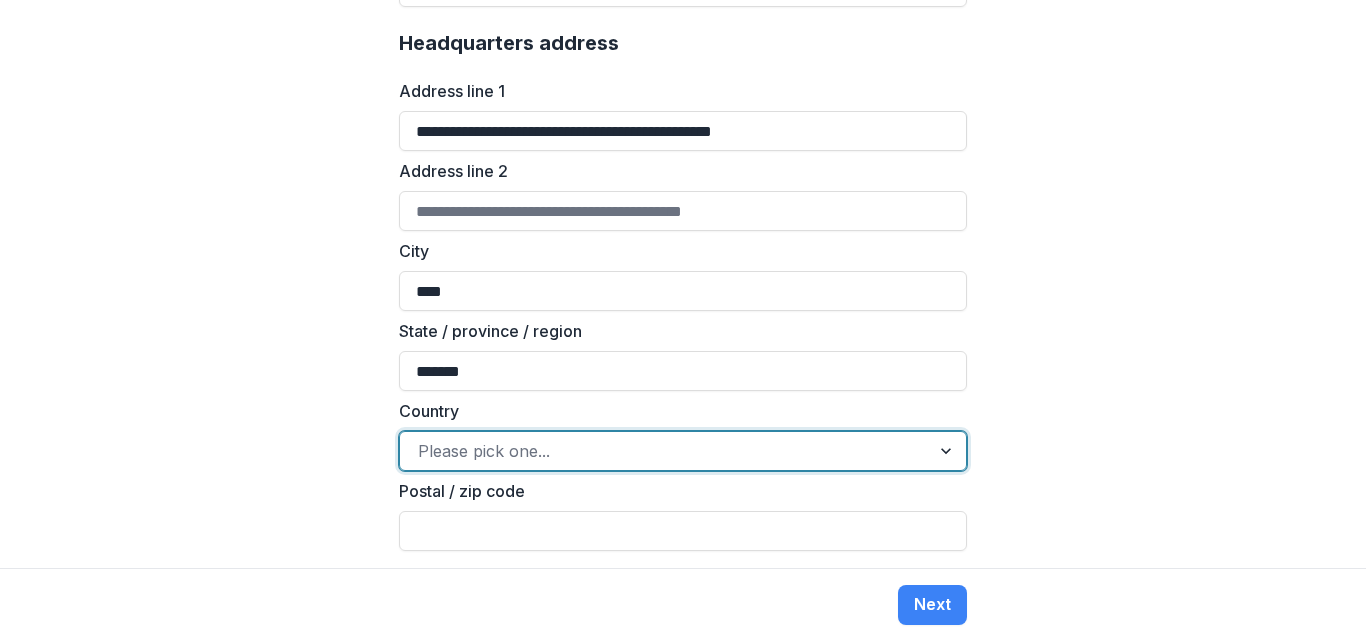 scroll, scrollTop: 1300, scrollLeft: 0, axis: vertical 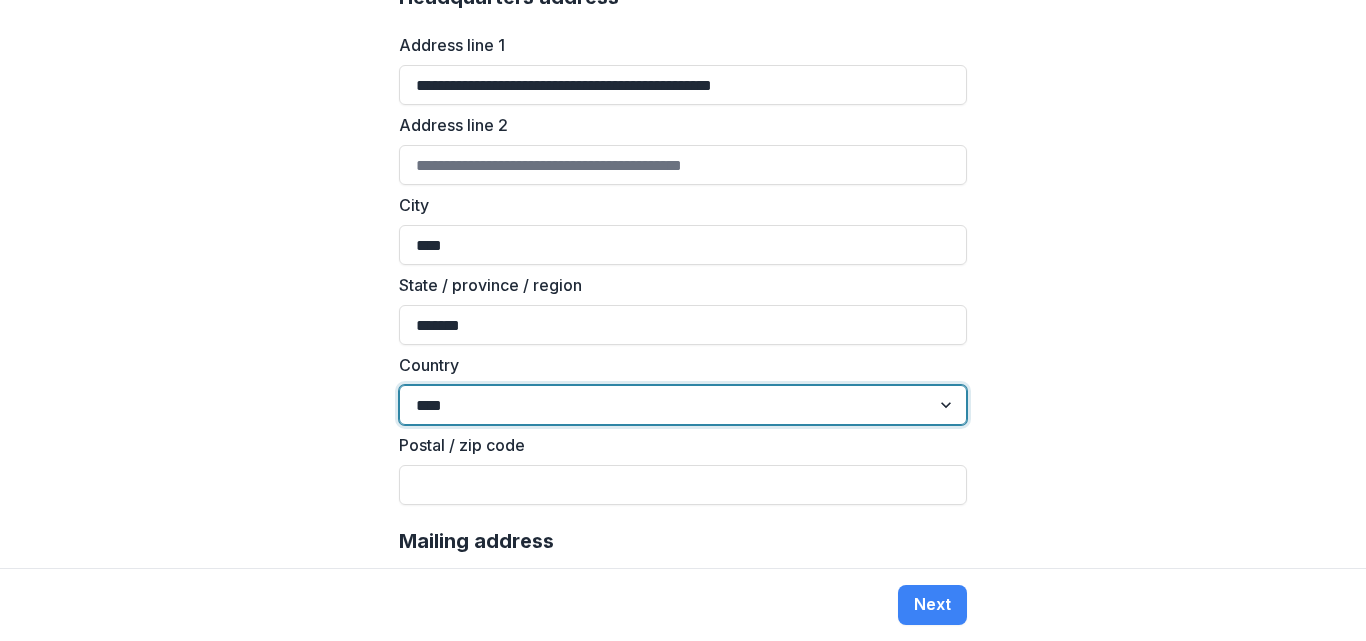 type on "*****" 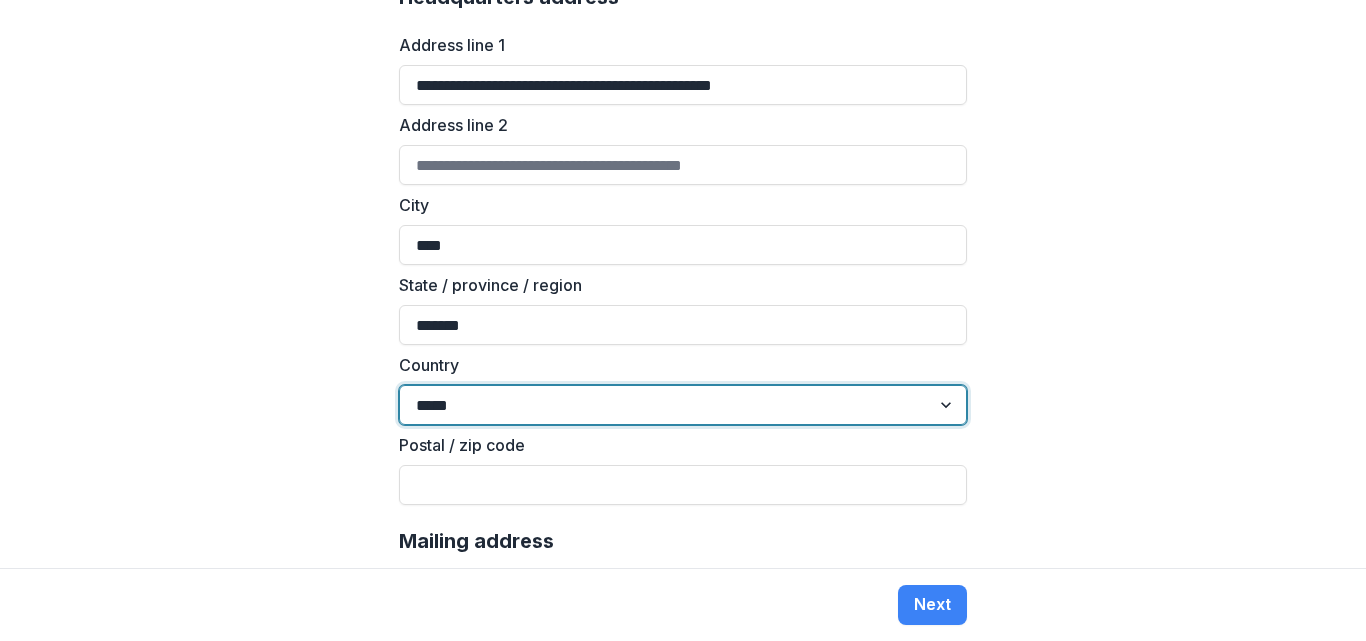click on "Malaysia" at bounding box center (683, 653) 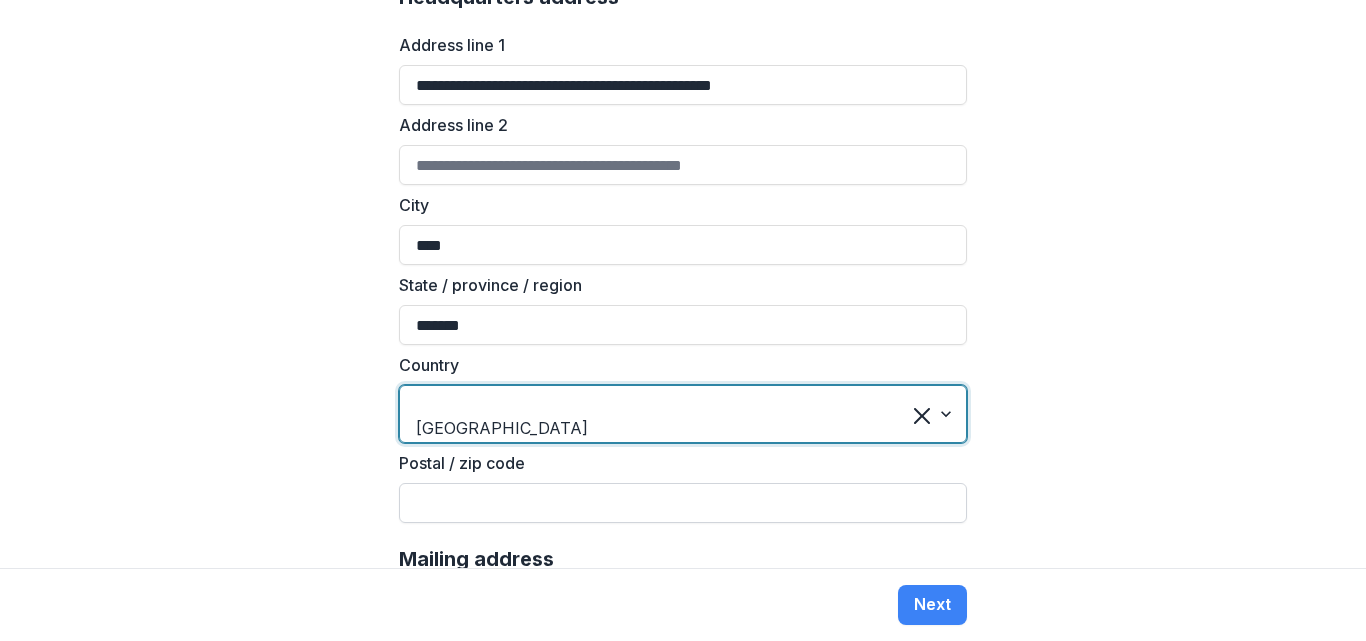 click on "Postal / zip code" at bounding box center [683, 503] 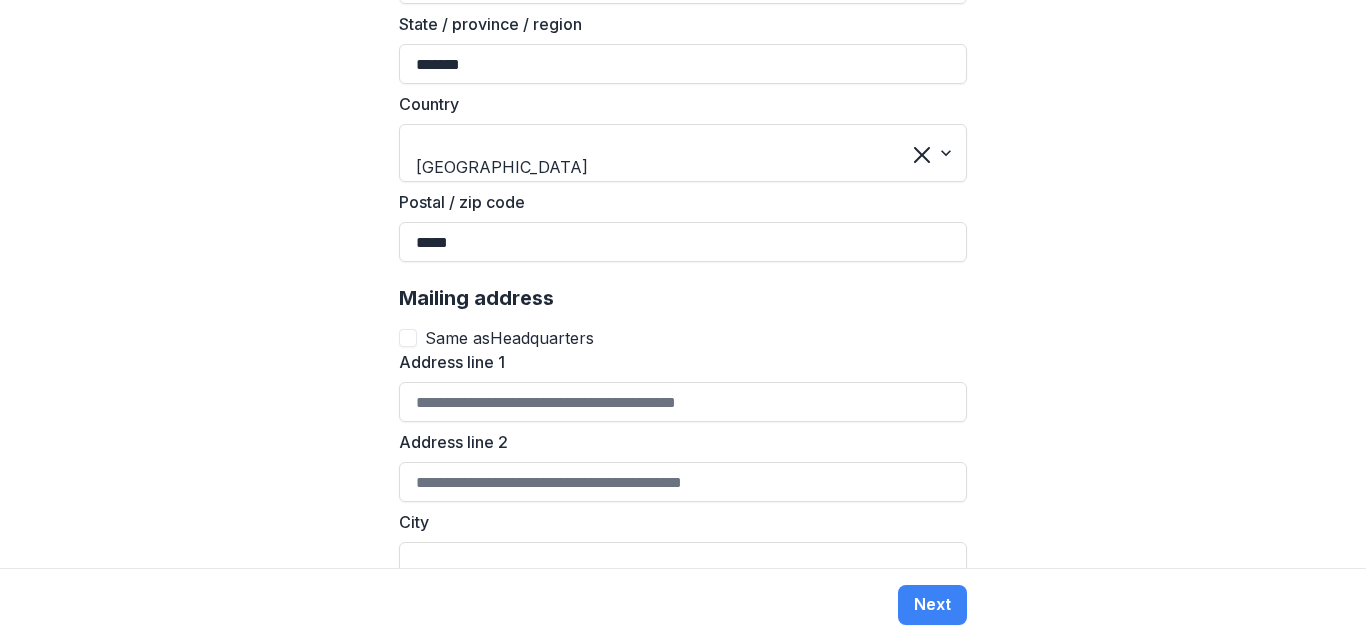 scroll, scrollTop: 1600, scrollLeft: 0, axis: vertical 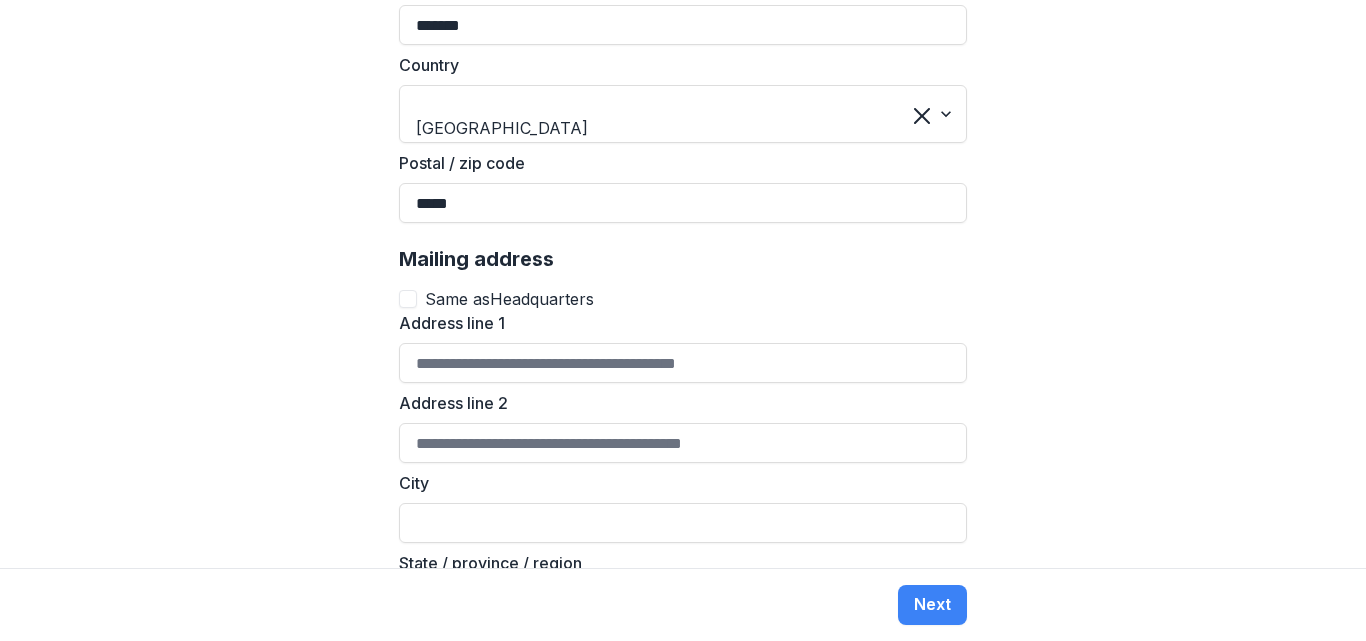 type on "*****" 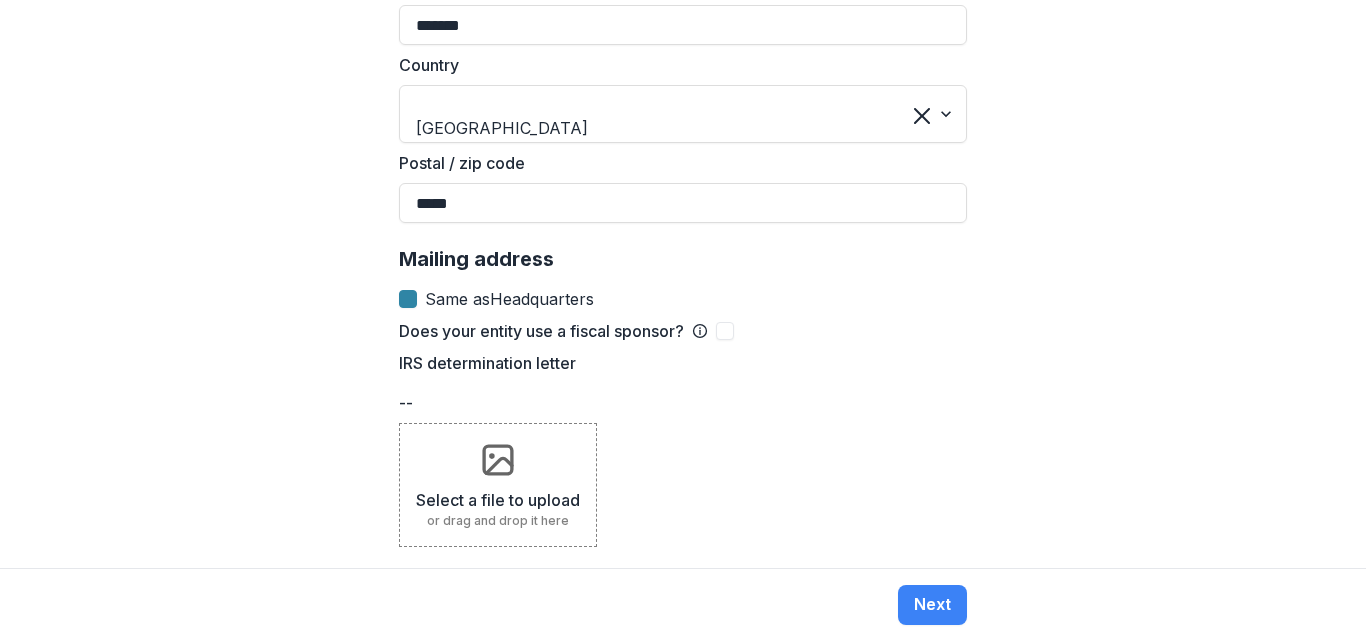 scroll, scrollTop: 1545, scrollLeft: 0, axis: vertical 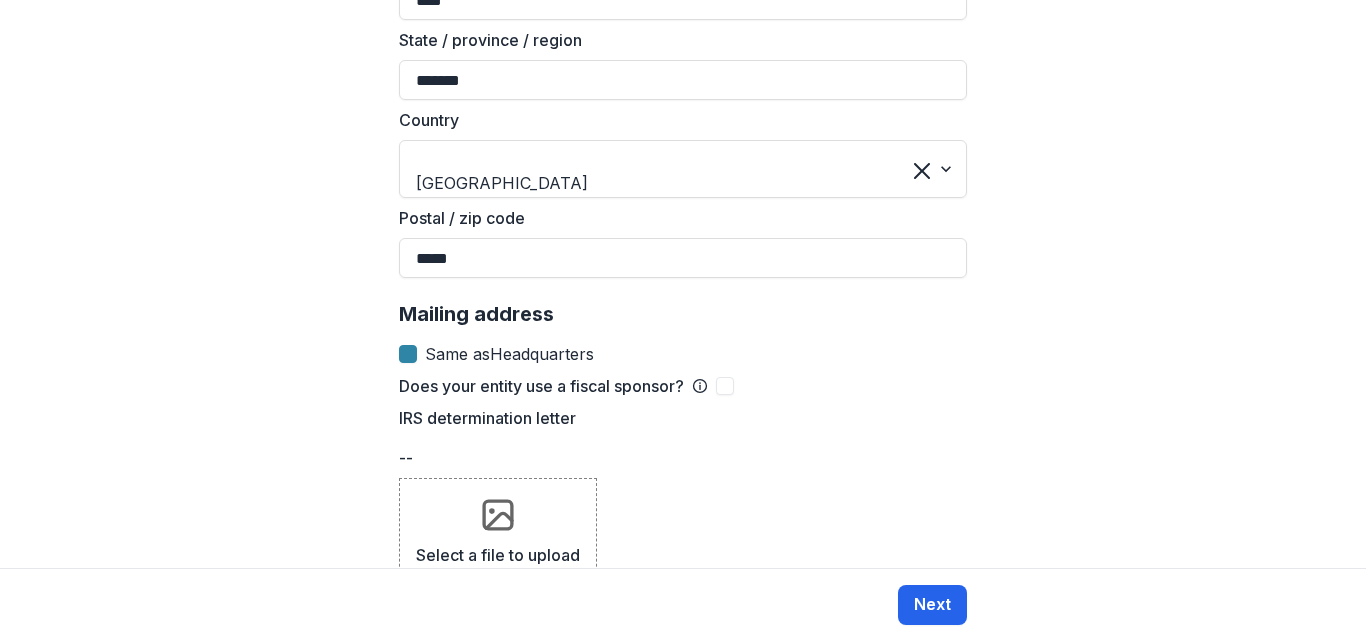 click on "Next" at bounding box center [932, 605] 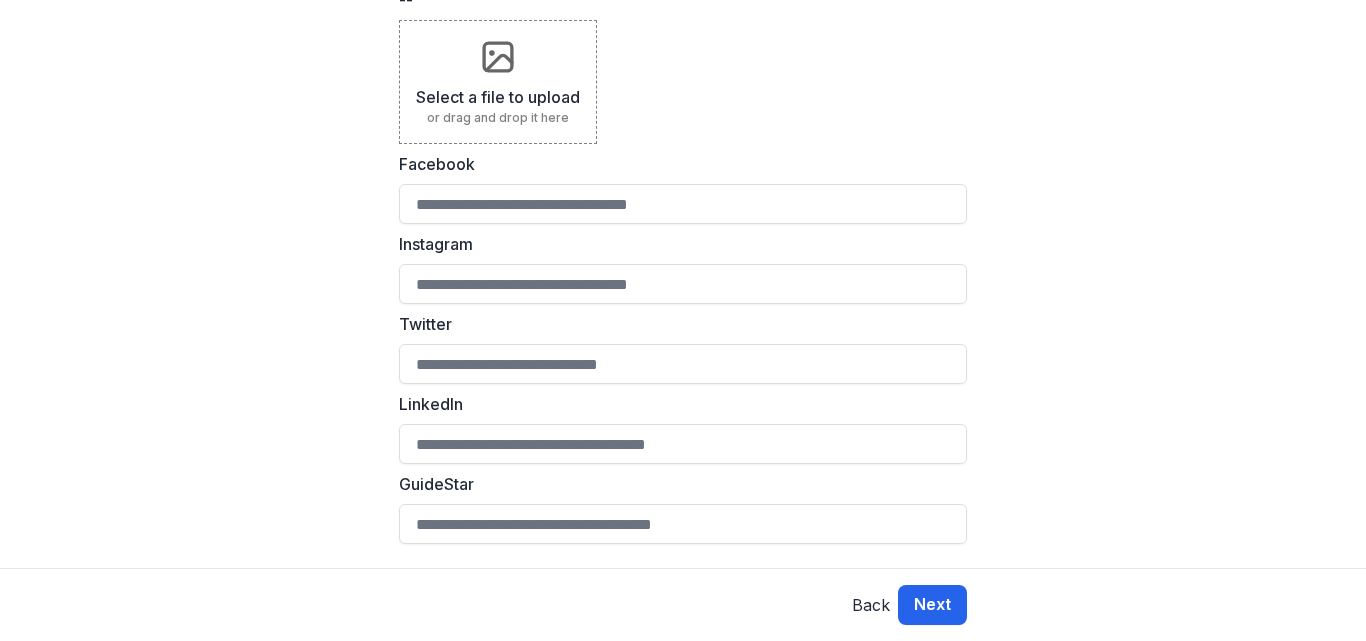 scroll, scrollTop: 0, scrollLeft: 0, axis: both 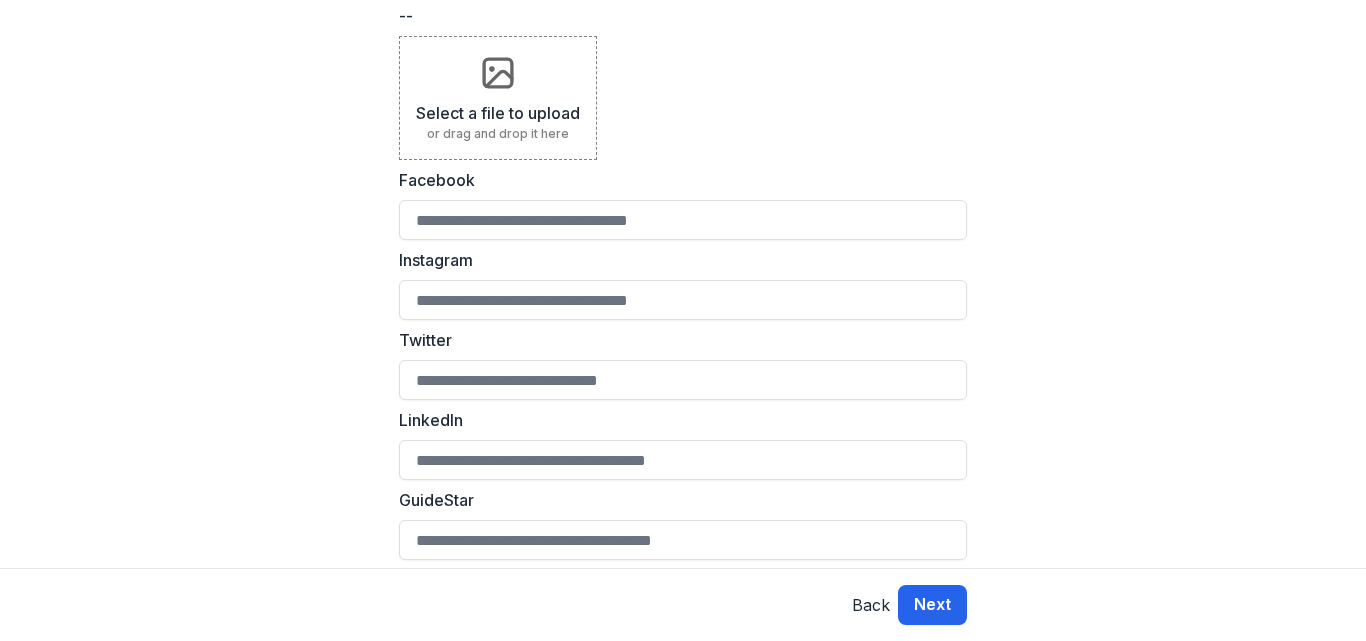 click on "Next" at bounding box center (932, 605) 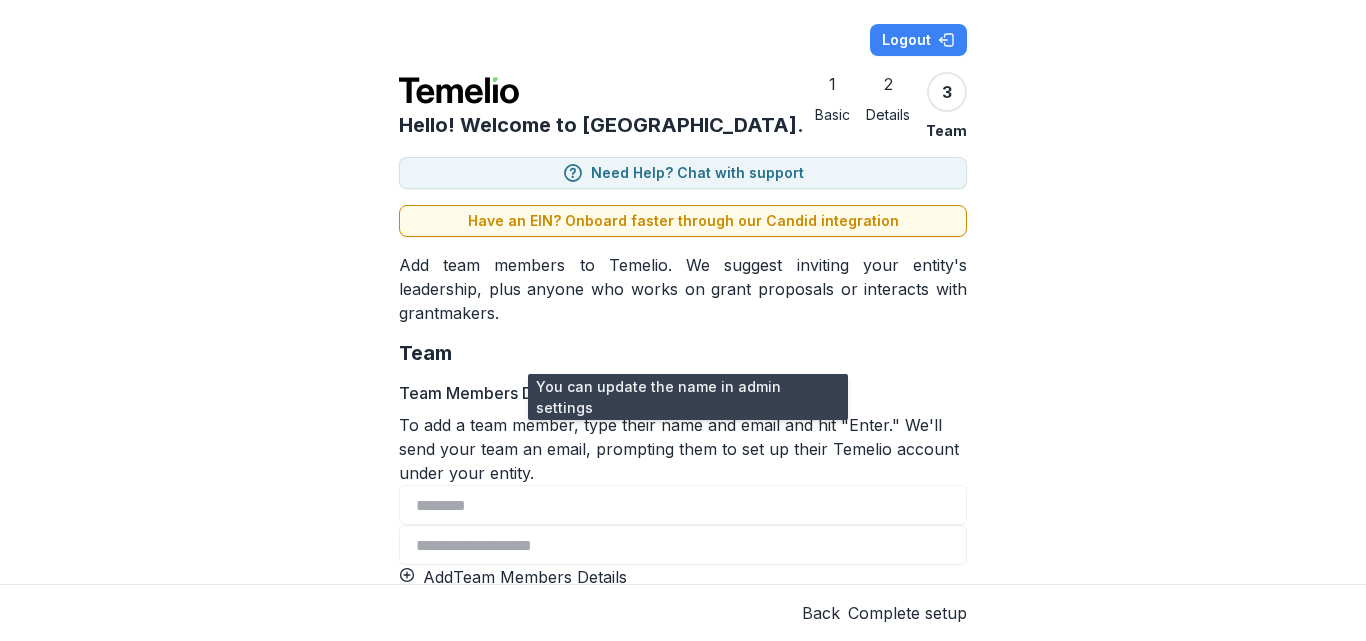 scroll, scrollTop: 100, scrollLeft: 0, axis: vertical 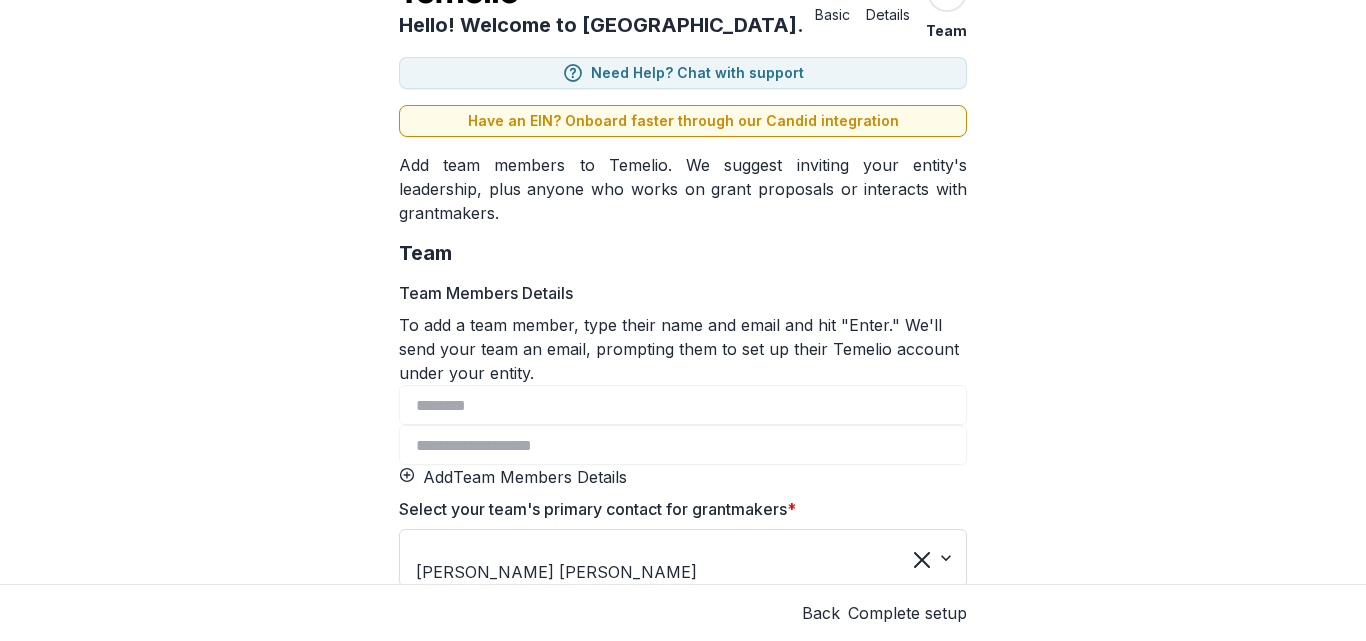 click on "**********" at bounding box center (683, 292) 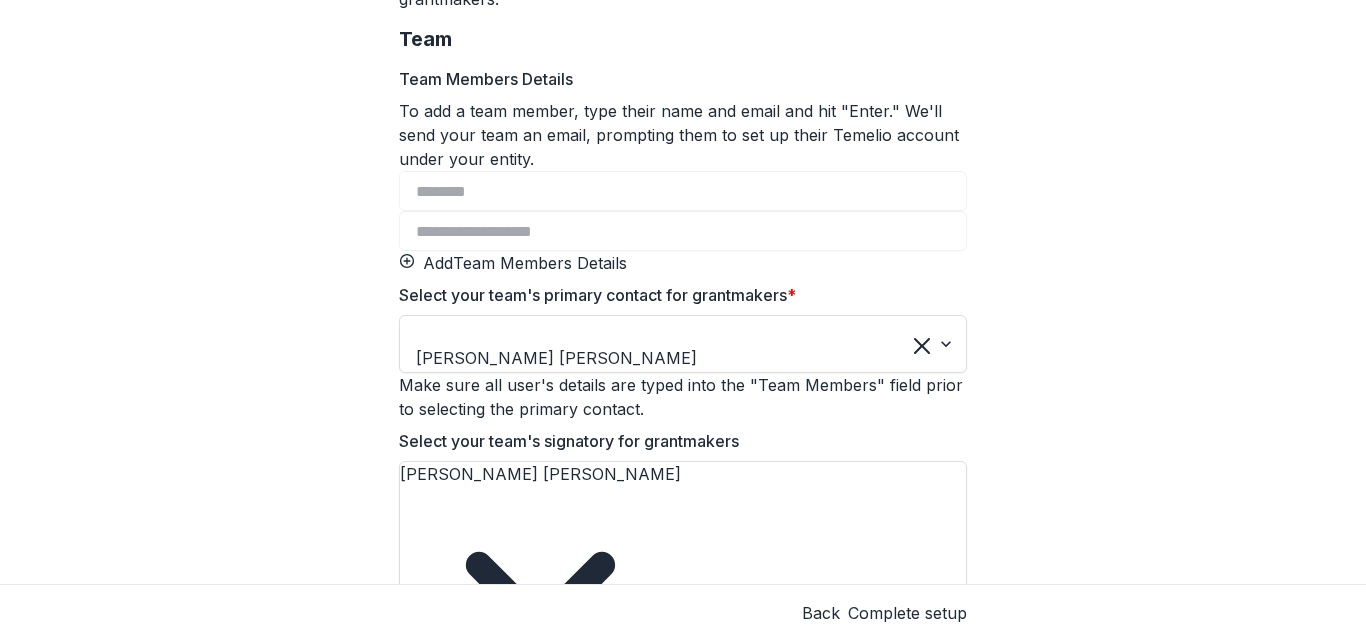 scroll, scrollTop: 317, scrollLeft: 0, axis: vertical 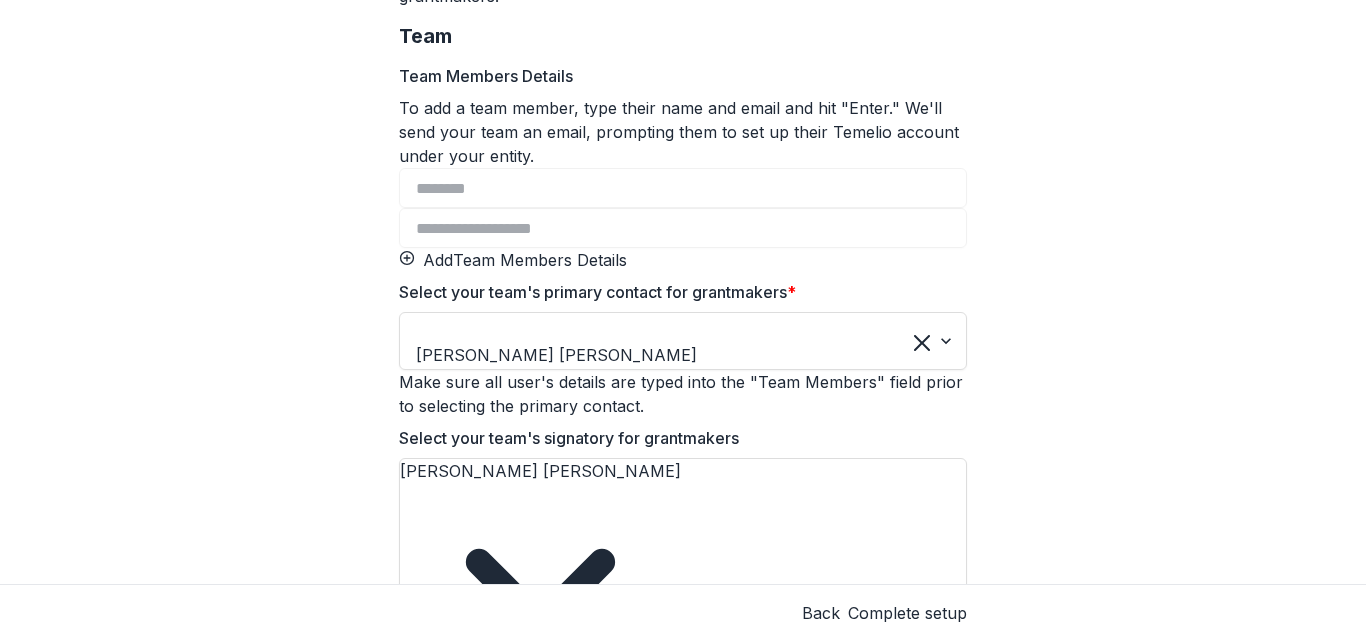 click on "Complete setup" at bounding box center (907, 613) 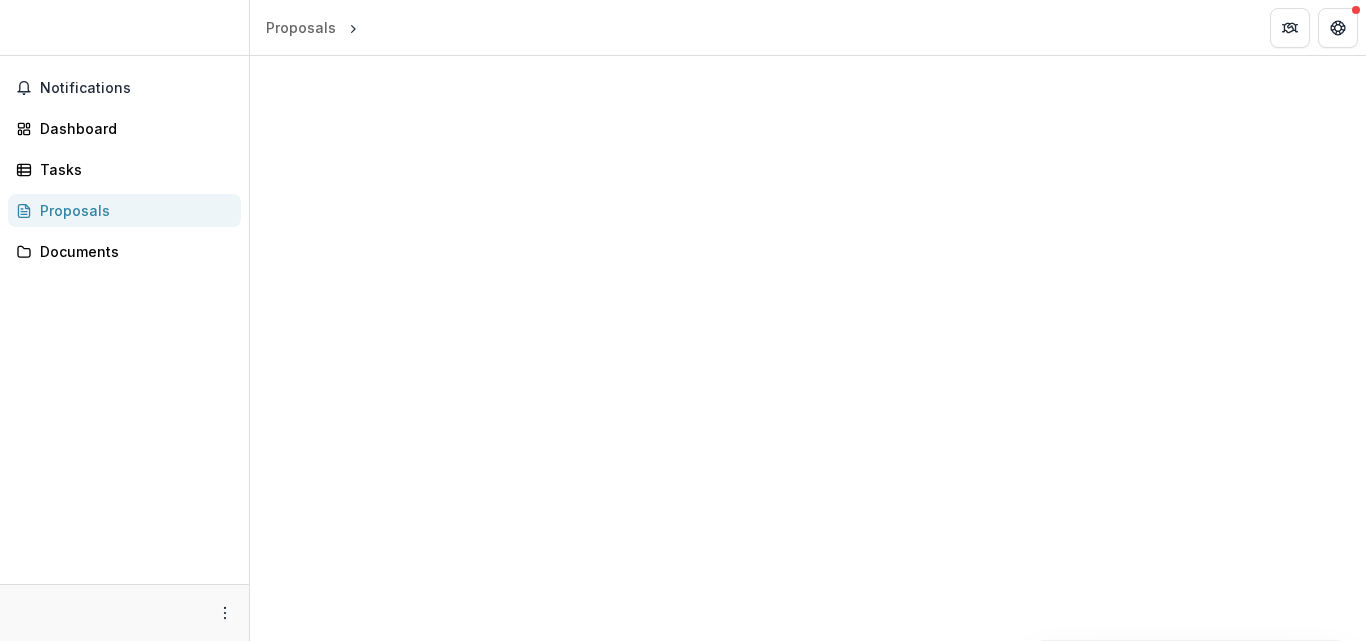 scroll, scrollTop: 0, scrollLeft: 0, axis: both 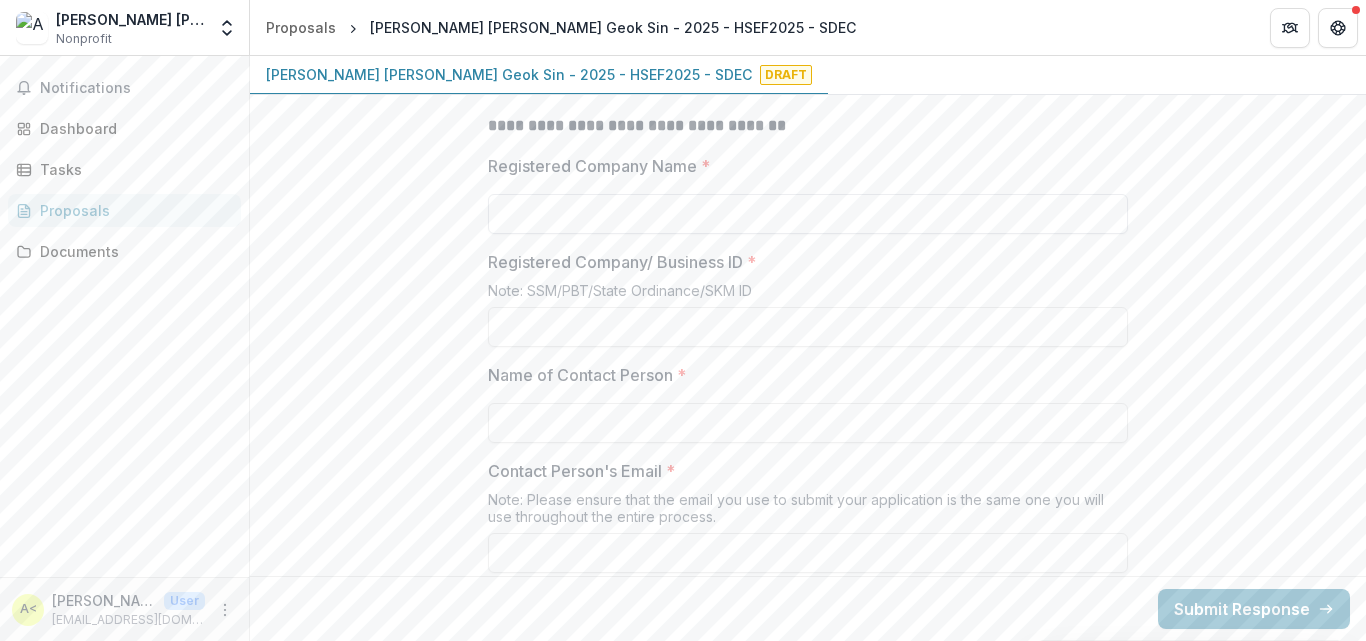 click on "Registered Company Name *" at bounding box center (808, 214) 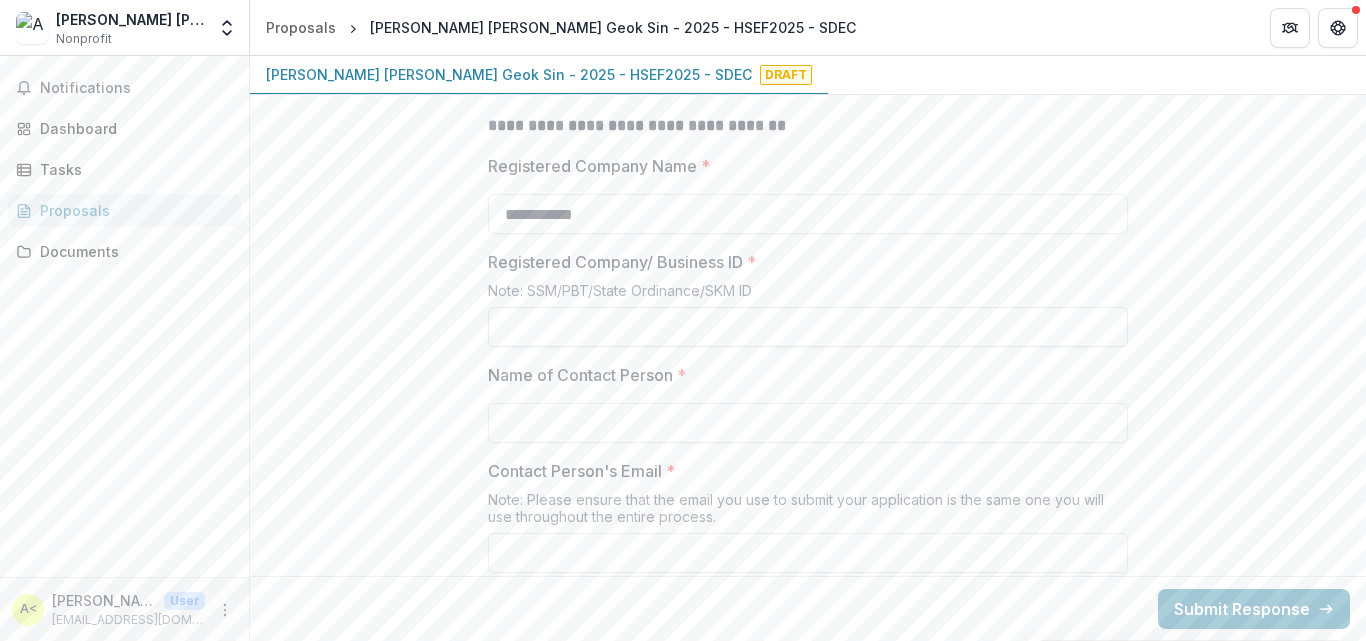 type on "**********" 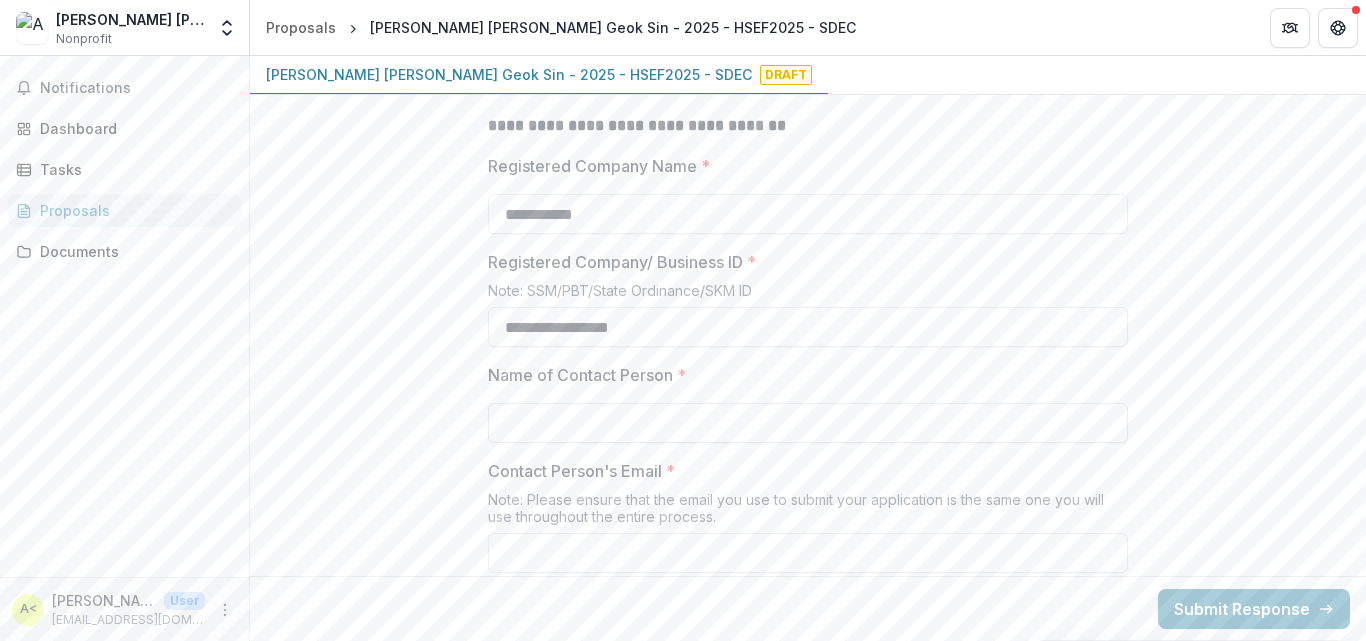 type on "**********" 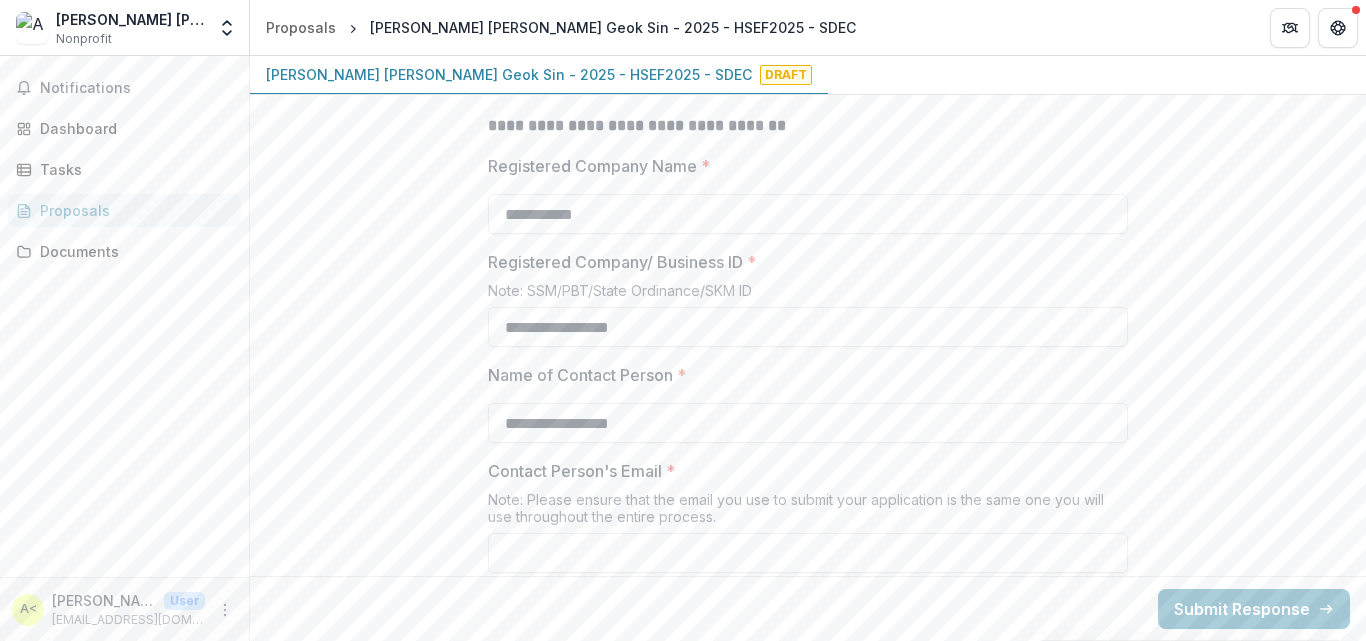 scroll, scrollTop: 997, scrollLeft: 0, axis: vertical 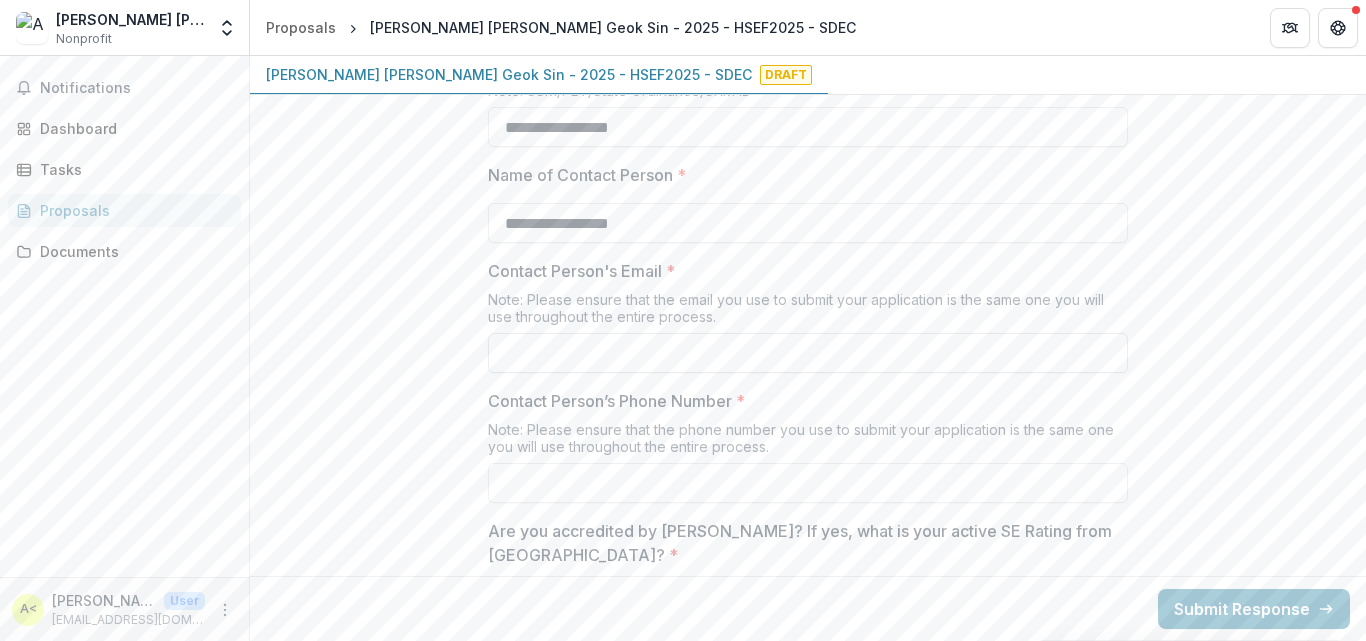 type on "**********" 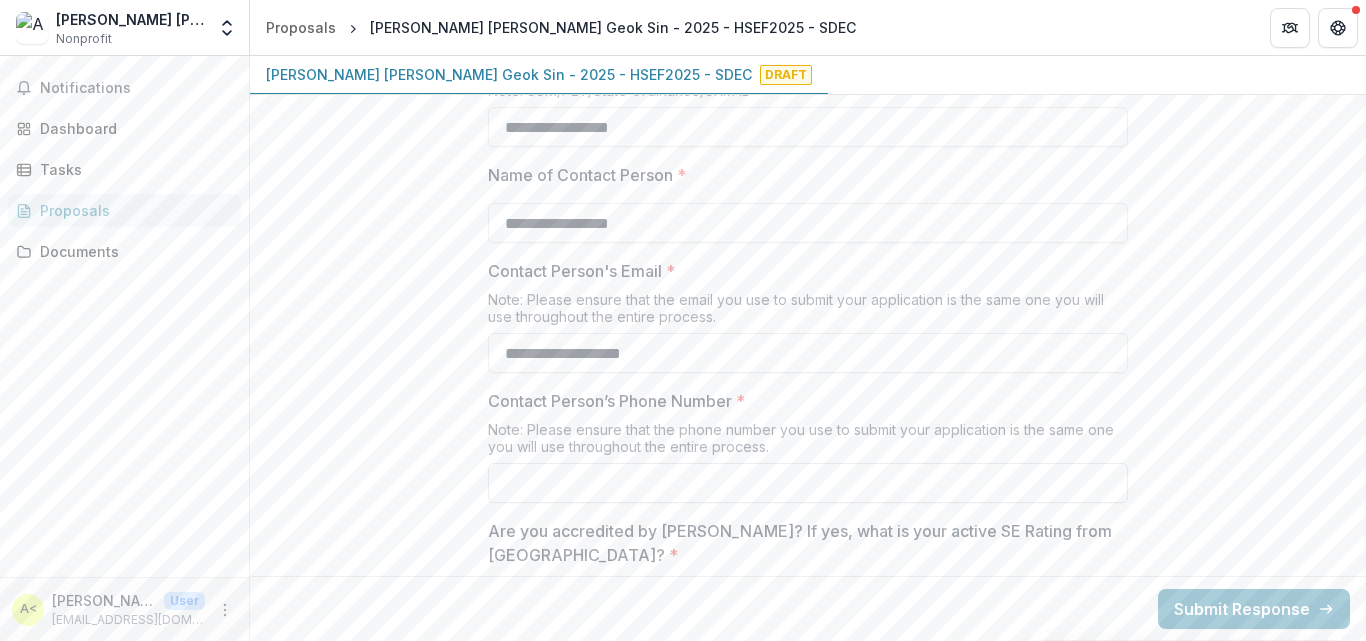 type on "**********" 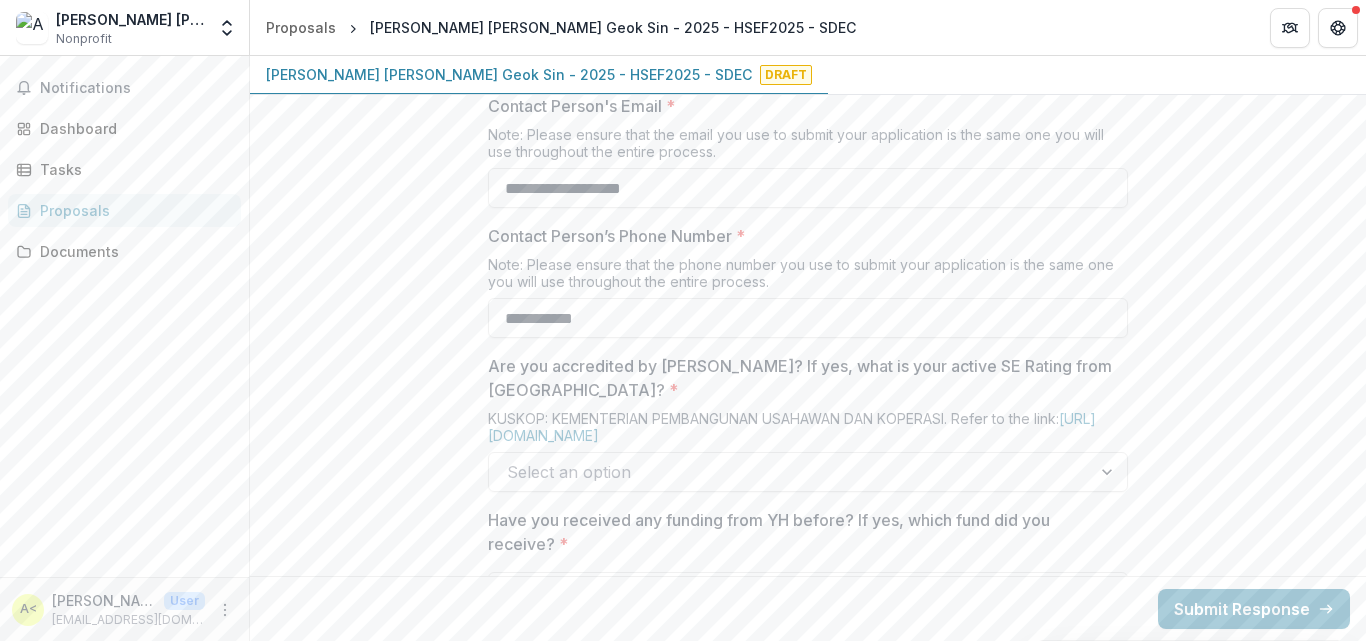scroll, scrollTop: 1197, scrollLeft: 0, axis: vertical 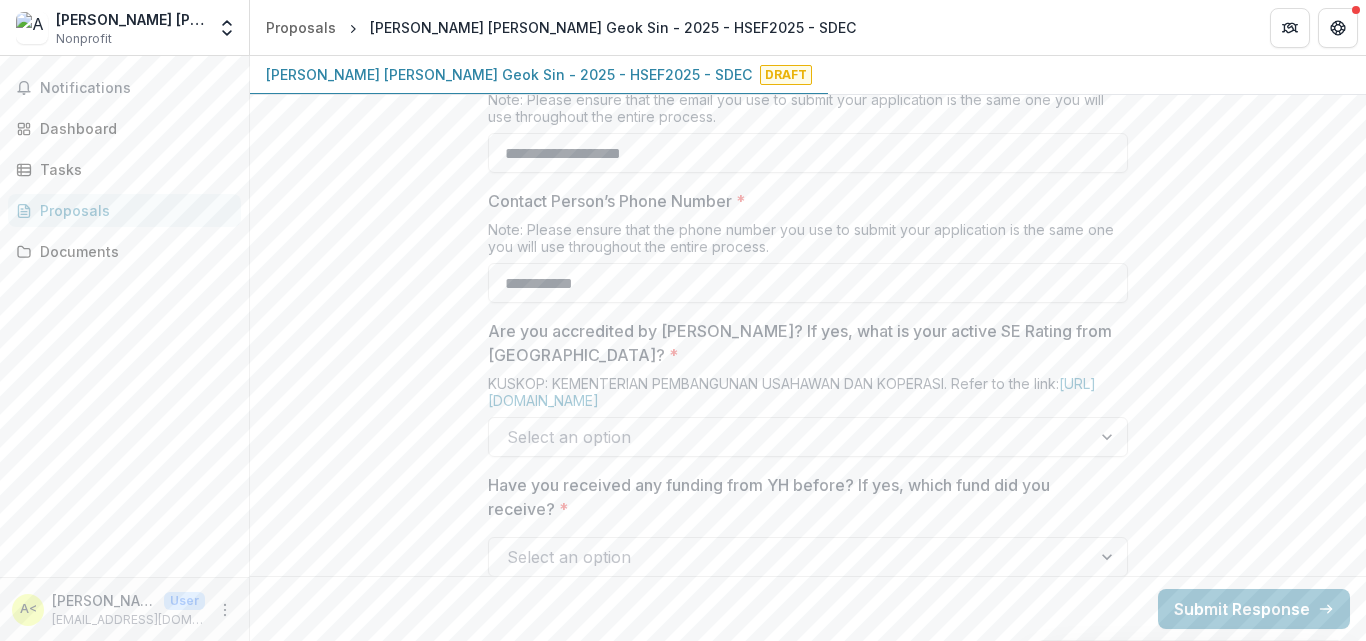 type on "**********" 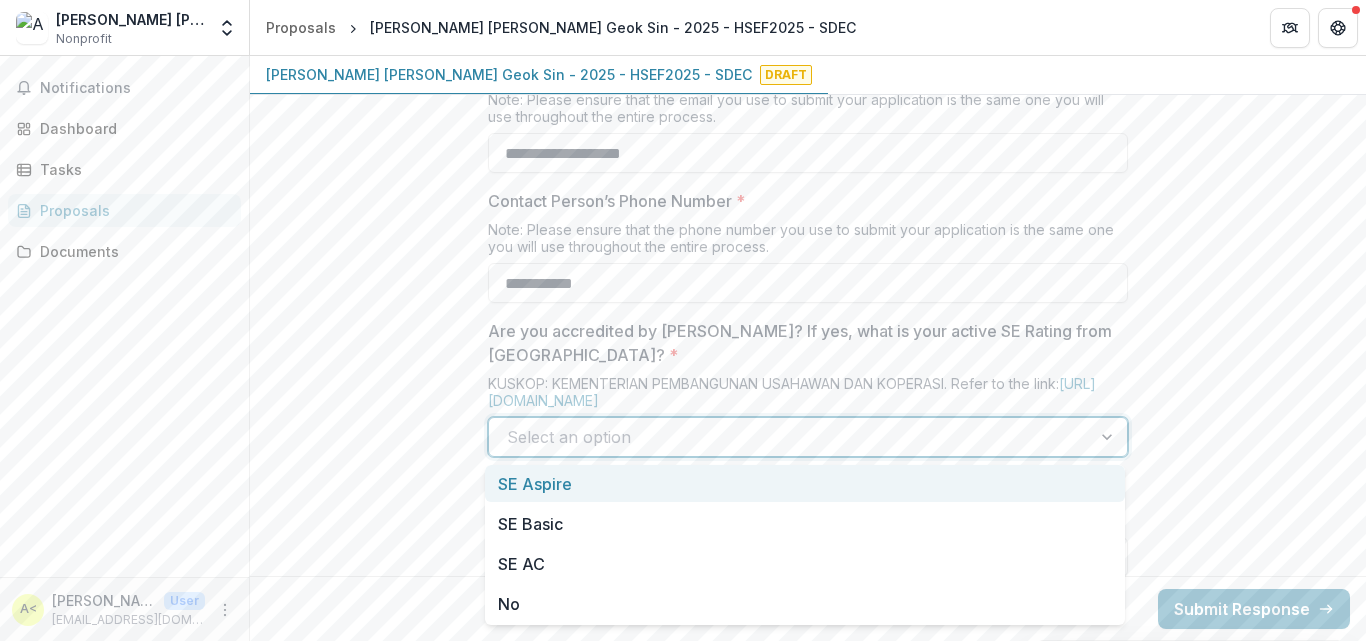 click at bounding box center [790, 437] 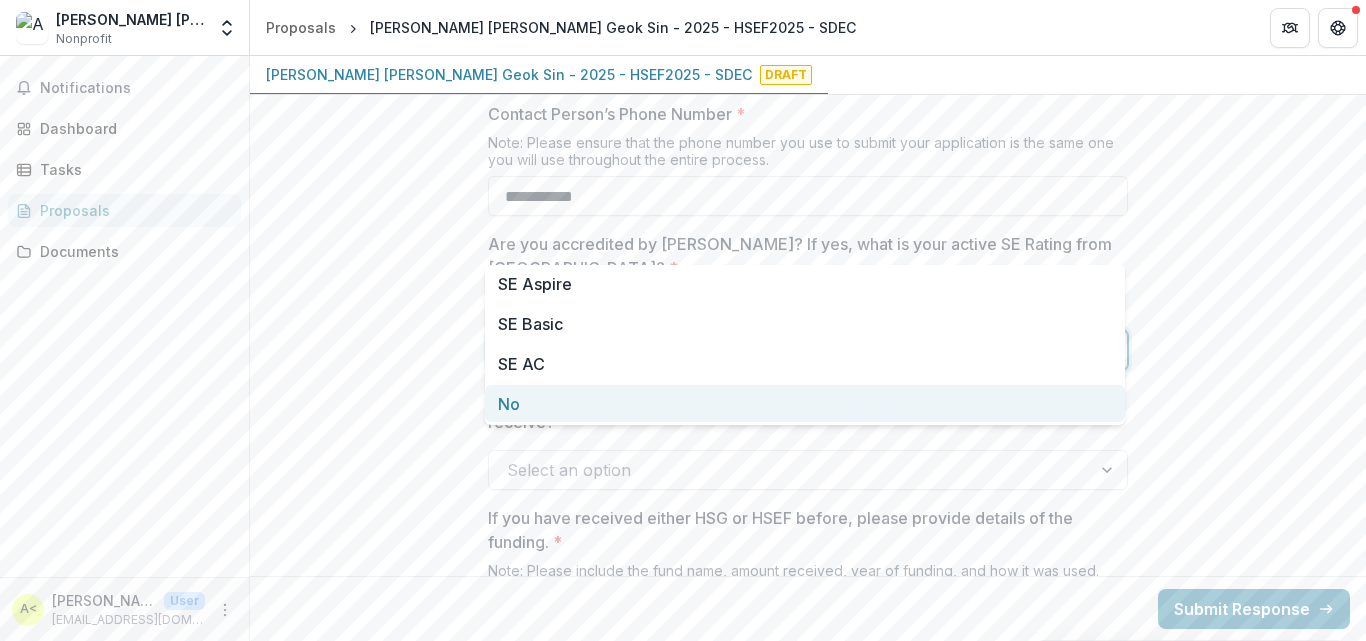 scroll, scrollTop: 1397, scrollLeft: 0, axis: vertical 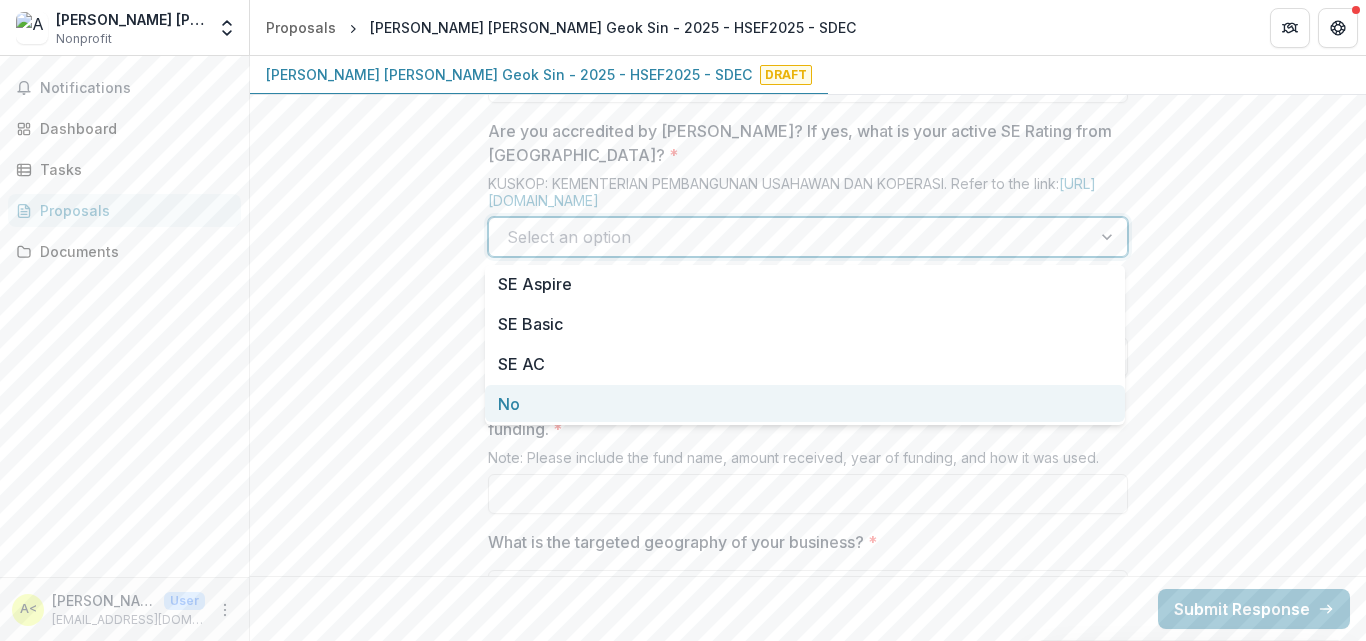 click on "No" at bounding box center (805, 403) 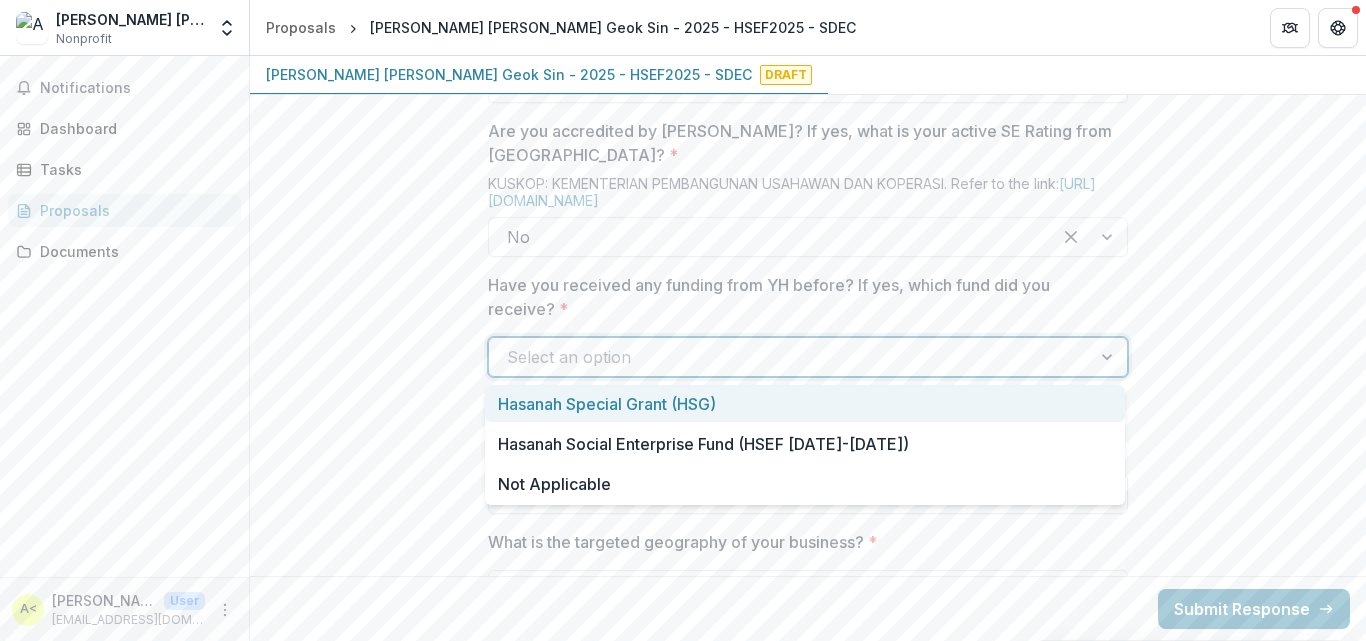 click at bounding box center (790, 357) 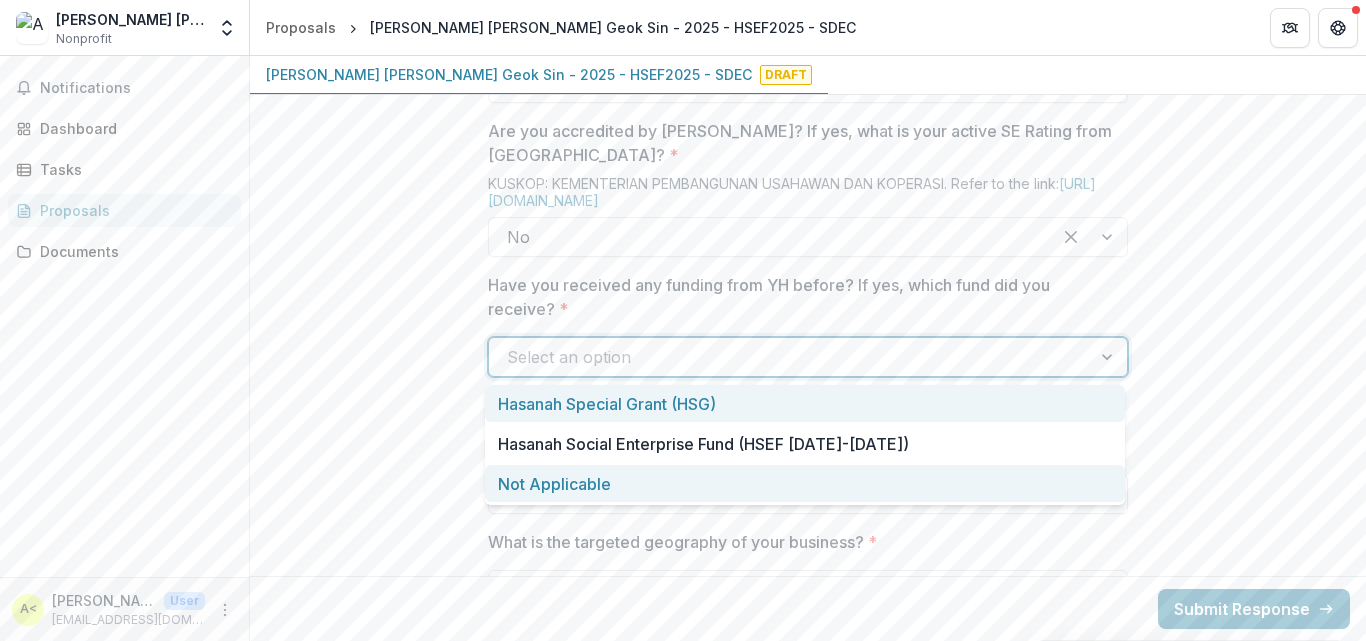click on "Not Applicable" at bounding box center (805, 483) 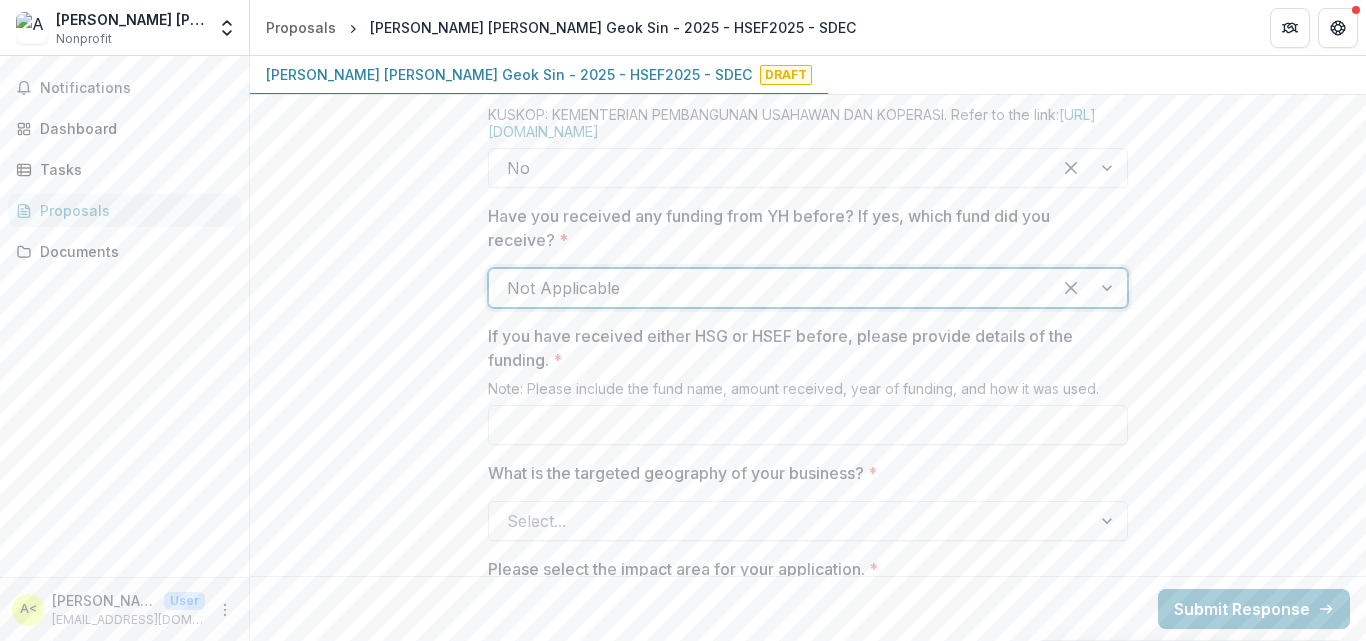 scroll, scrollTop: 1497, scrollLeft: 0, axis: vertical 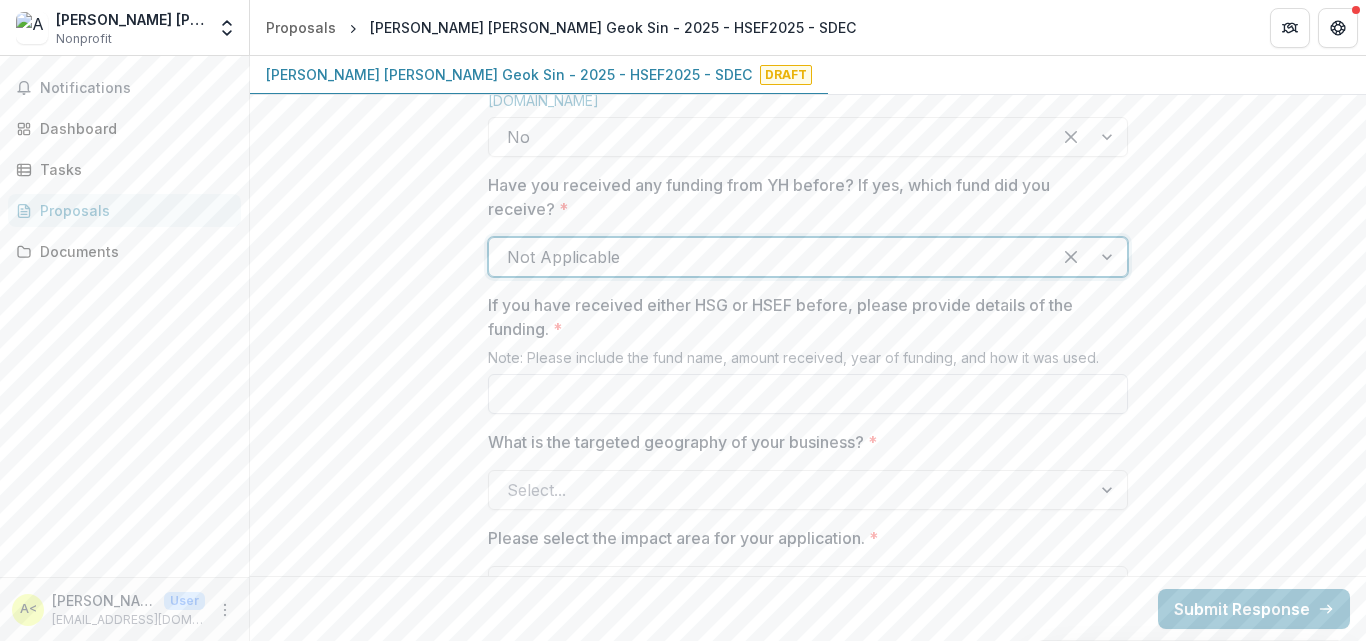 click on "If you have received either HSG or HSEF before, please provide details of the funding. *" at bounding box center (808, 394) 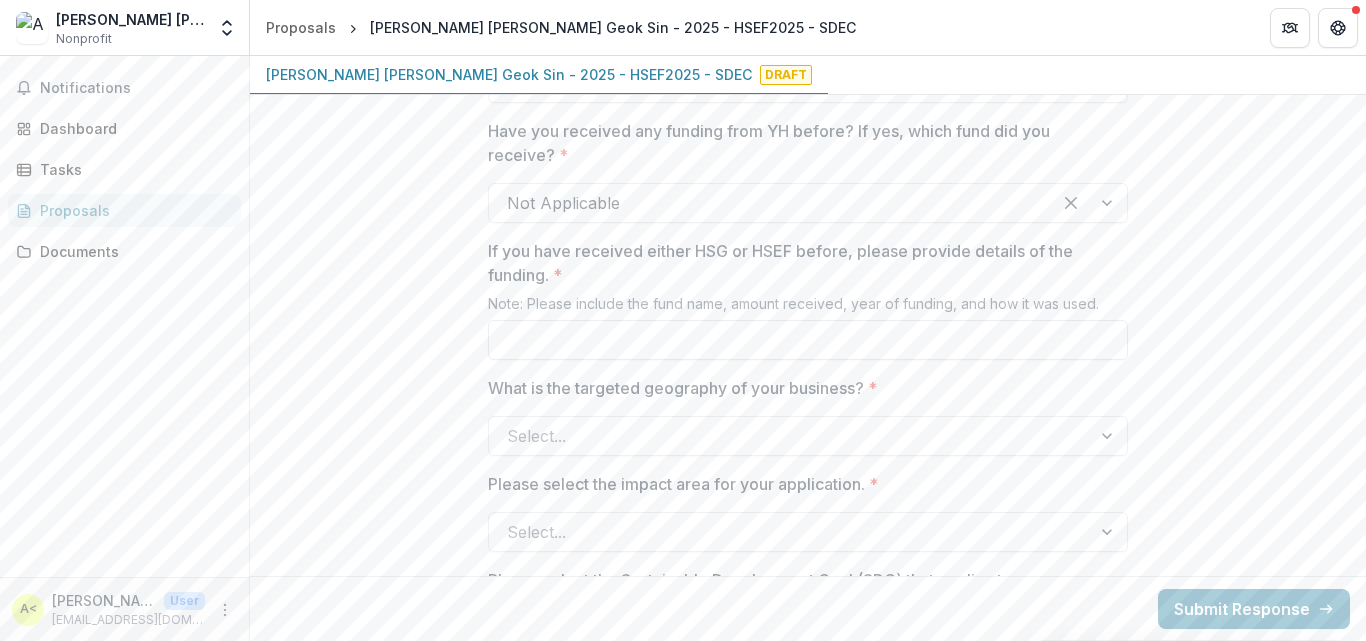 scroll, scrollTop: 1597, scrollLeft: 0, axis: vertical 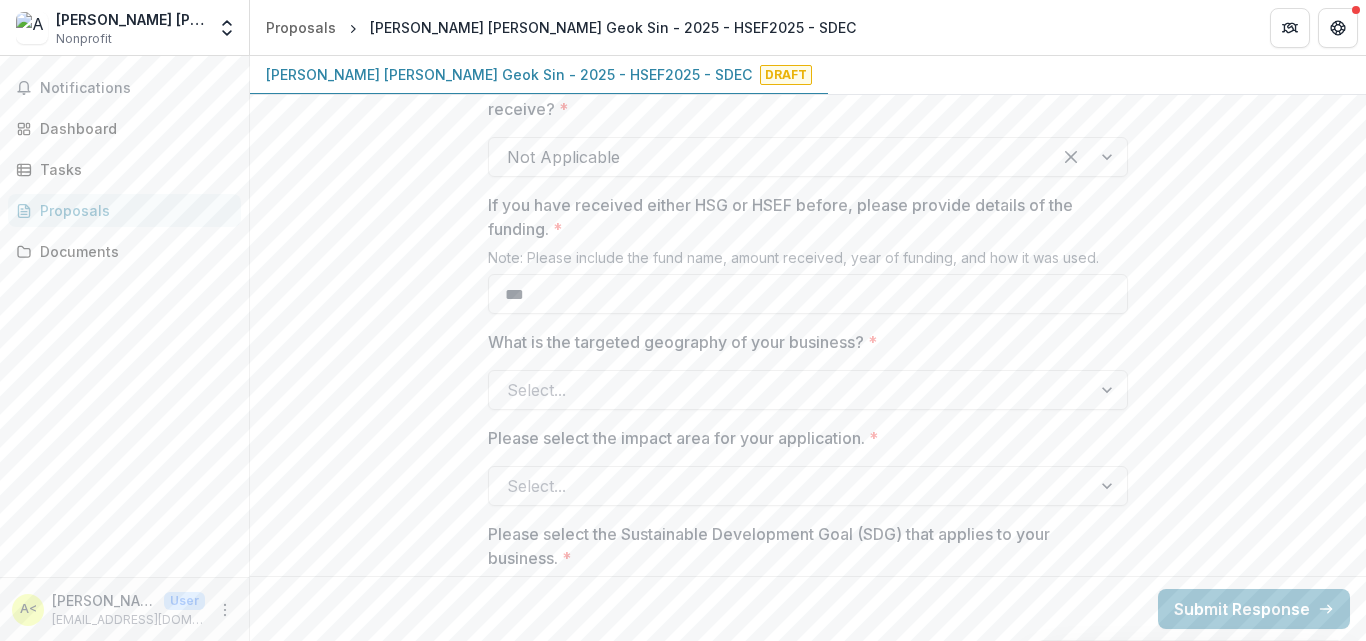 type on "***" 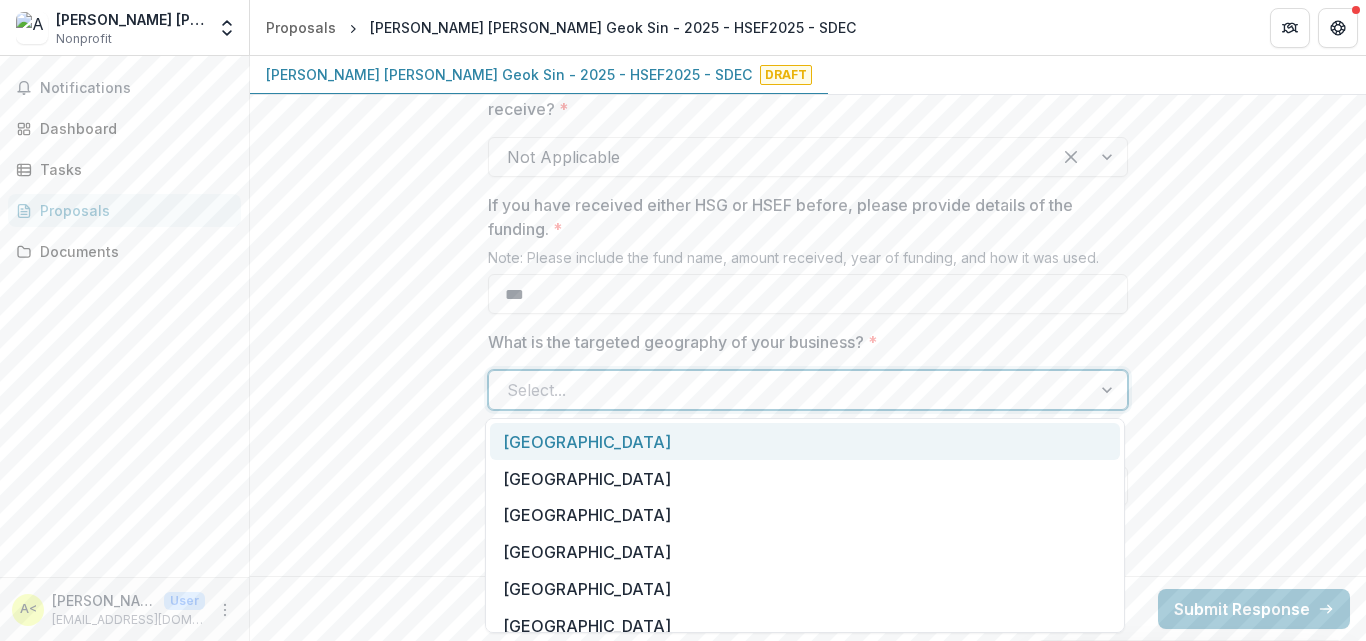 click at bounding box center [790, 390] 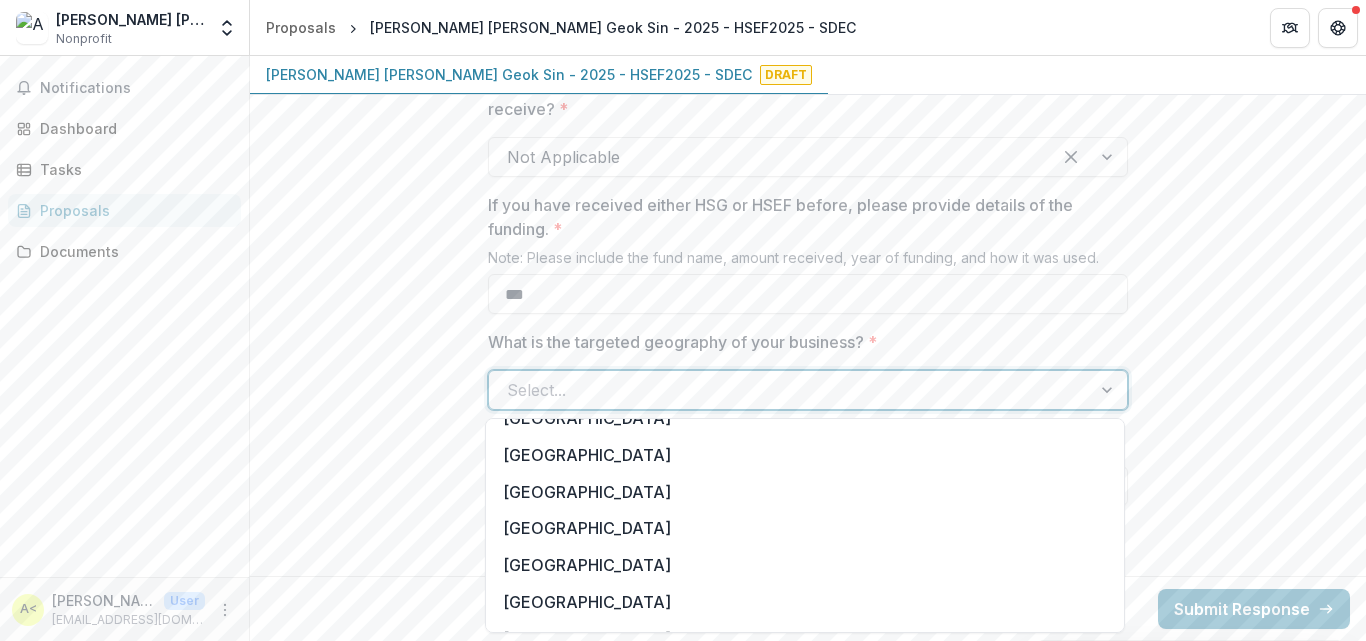 scroll, scrollTop: 200, scrollLeft: 0, axis: vertical 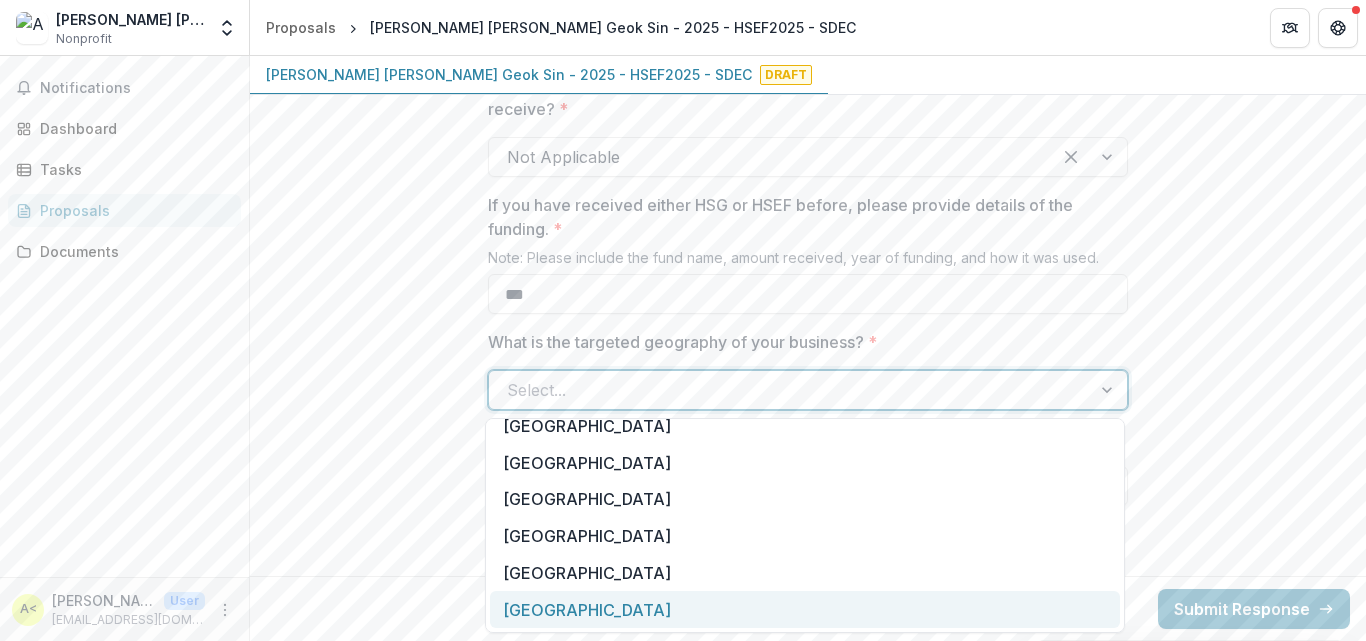 click on "[GEOGRAPHIC_DATA]" at bounding box center [805, 609] 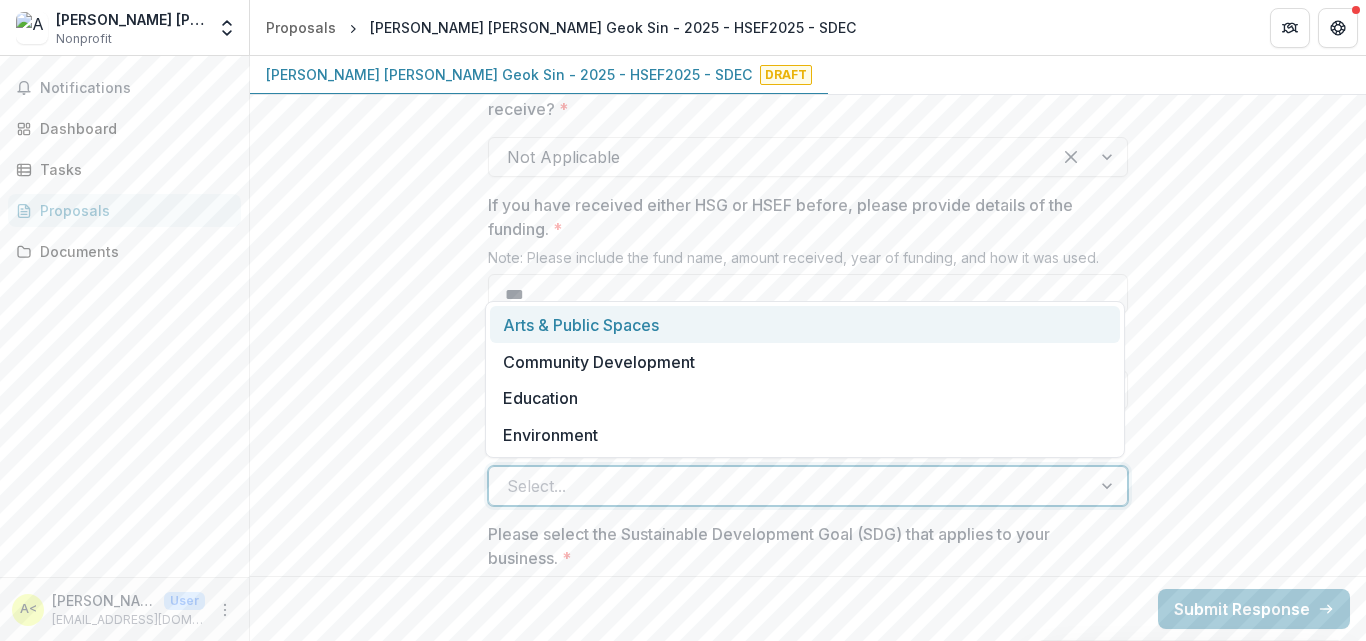 click at bounding box center [790, 486] 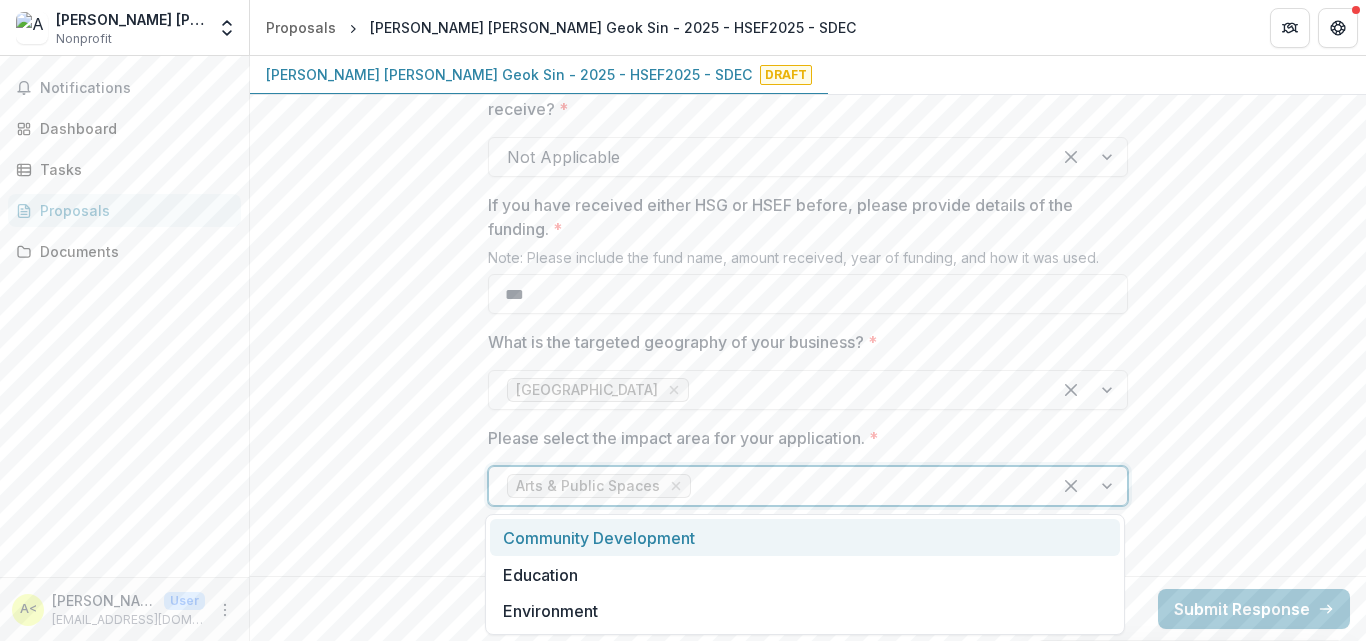 click at bounding box center (864, 486) 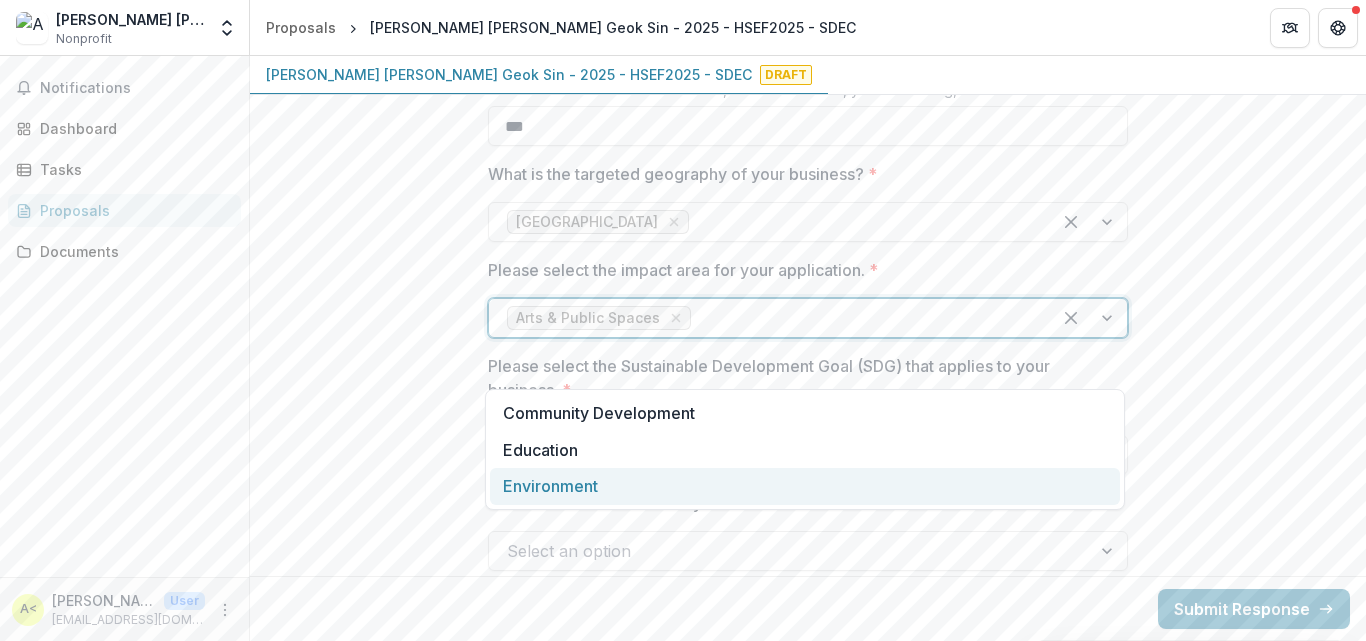 scroll, scrollTop: 1797, scrollLeft: 0, axis: vertical 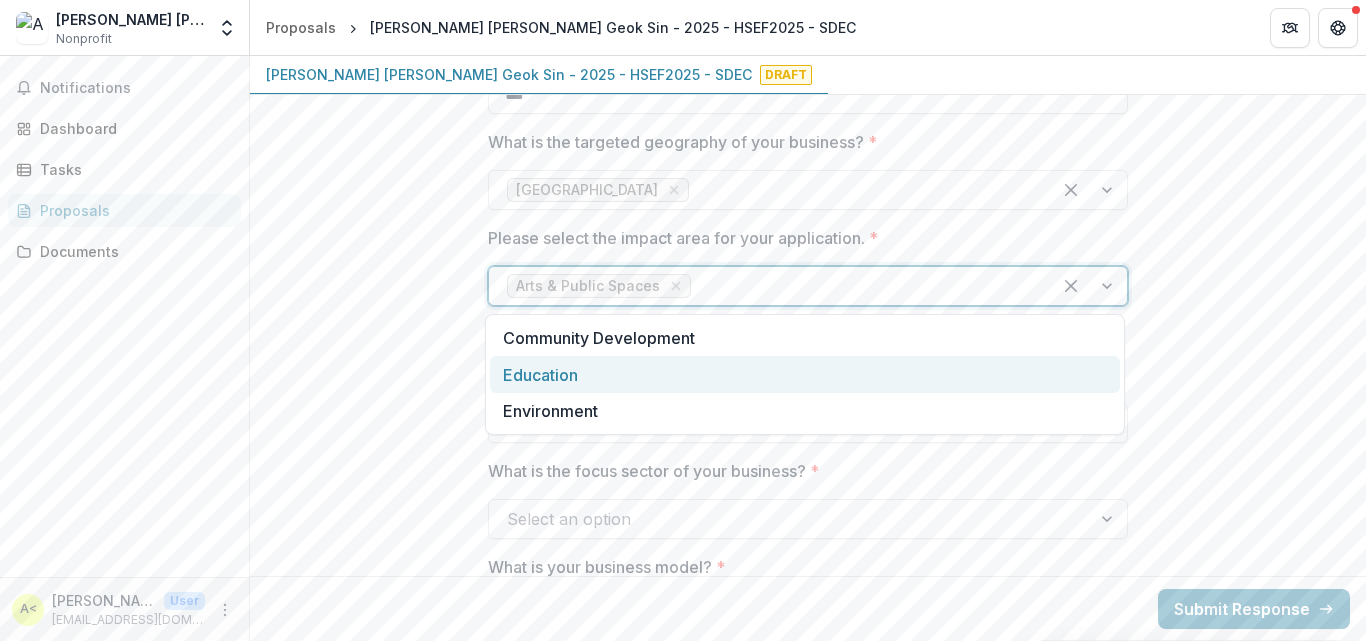 click on "**********" at bounding box center (808, 731) 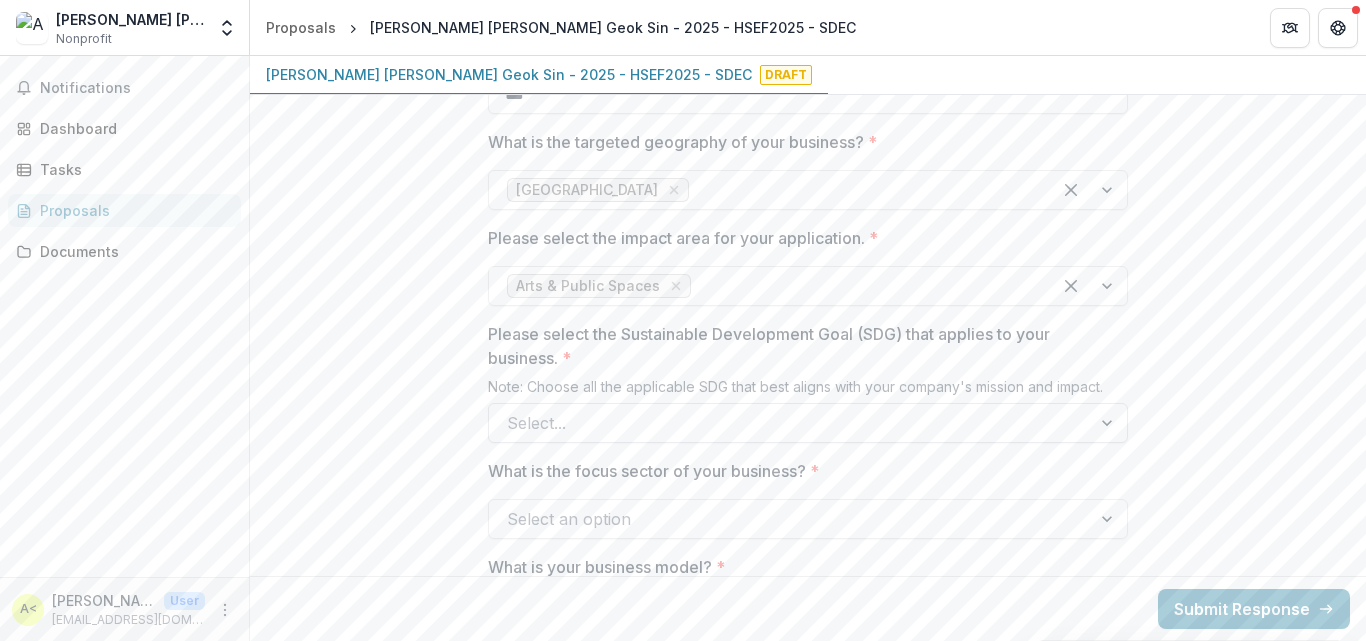 click at bounding box center (790, 423) 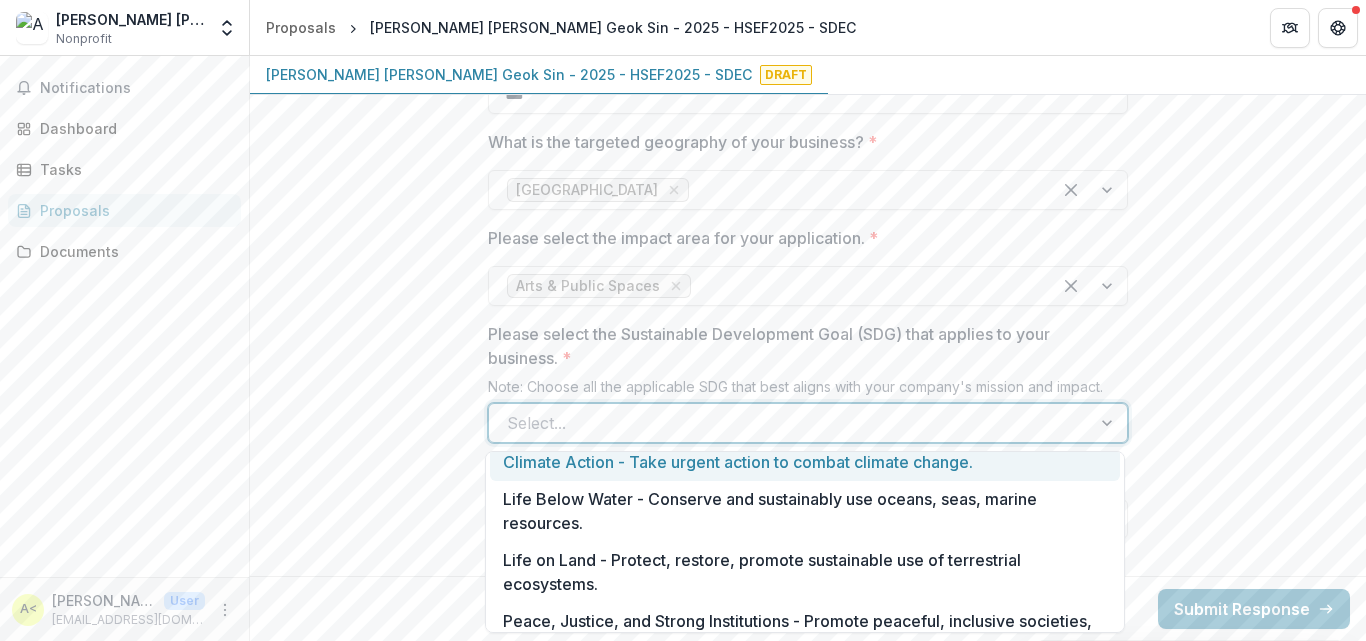 scroll, scrollTop: 700, scrollLeft: 0, axis: vertical 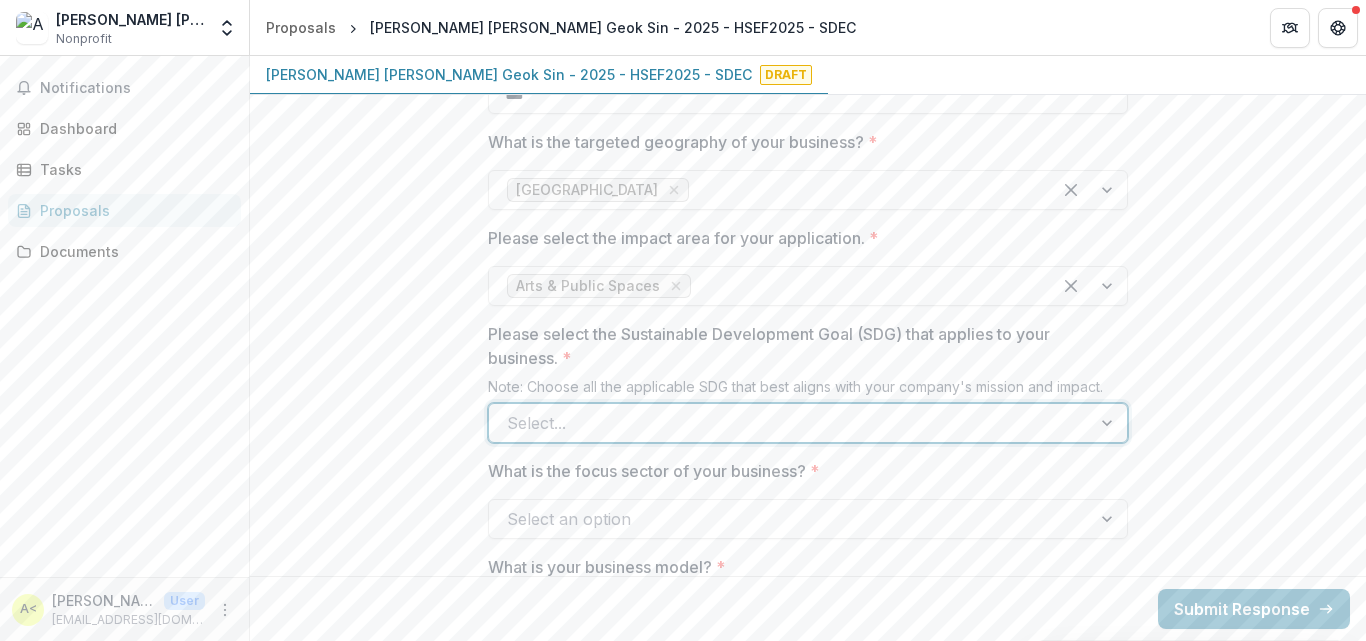 click at bounding box center [790, 423] 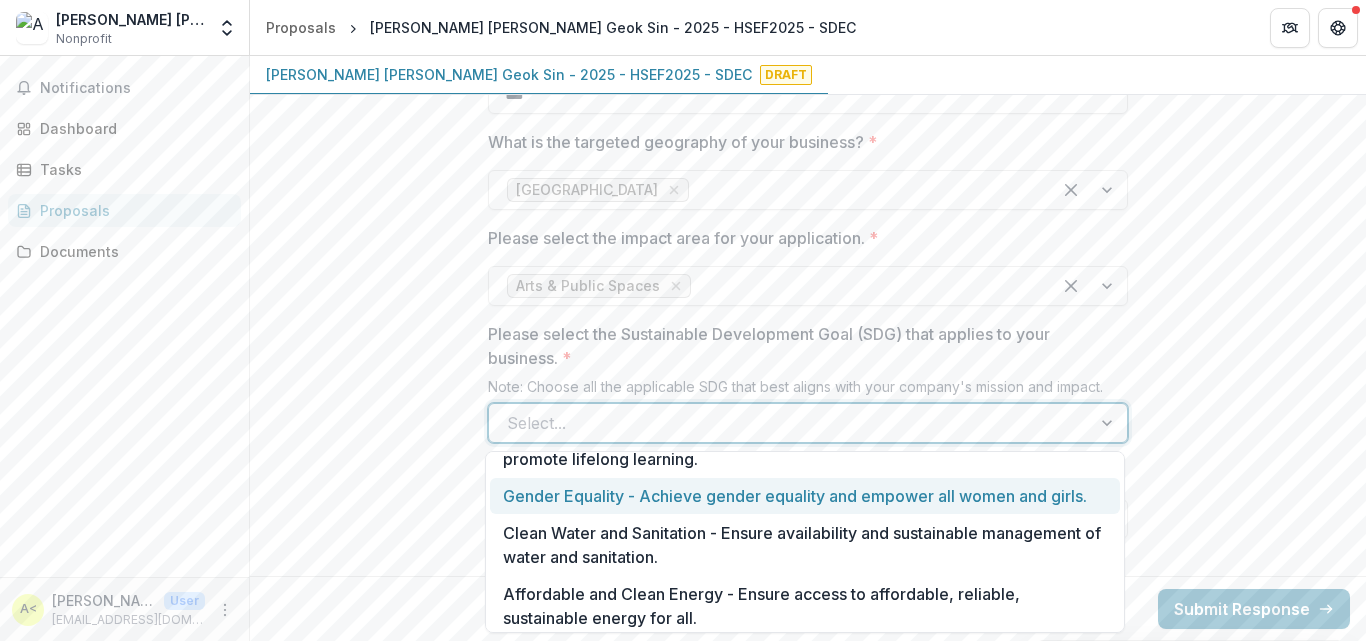 scroll, scrollTop: 200, scrollLeft: 0, axis: vertical 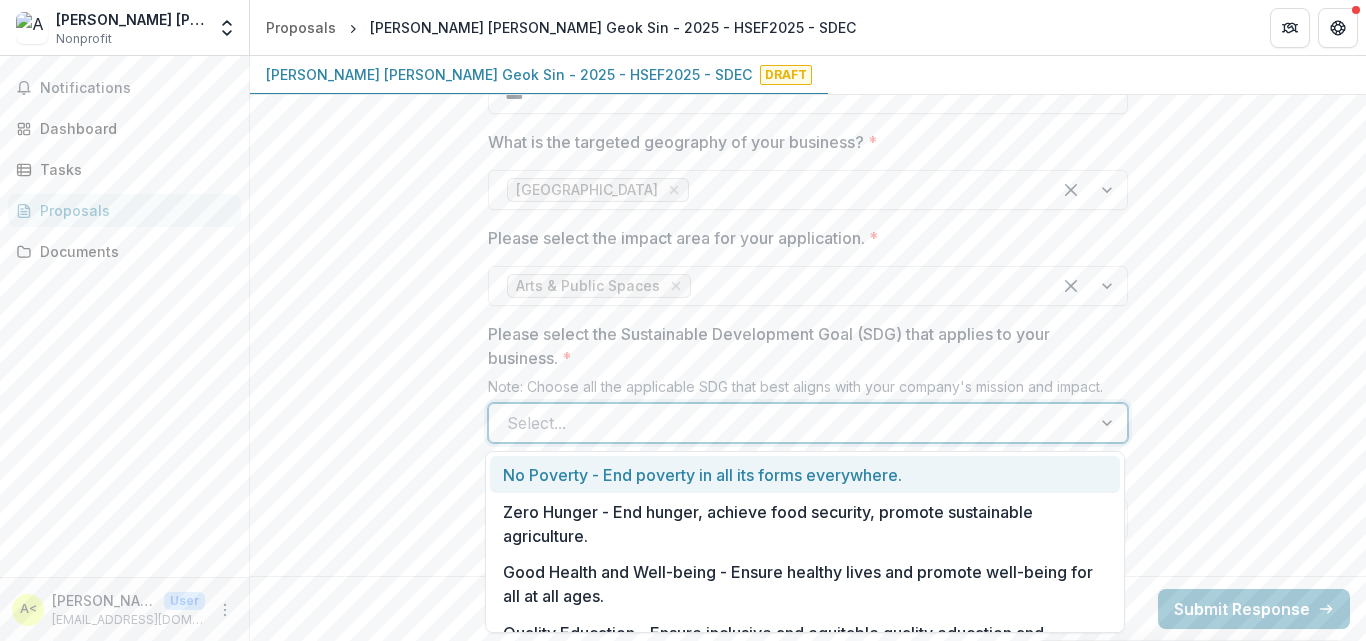 click at bounding box center [790, 423] 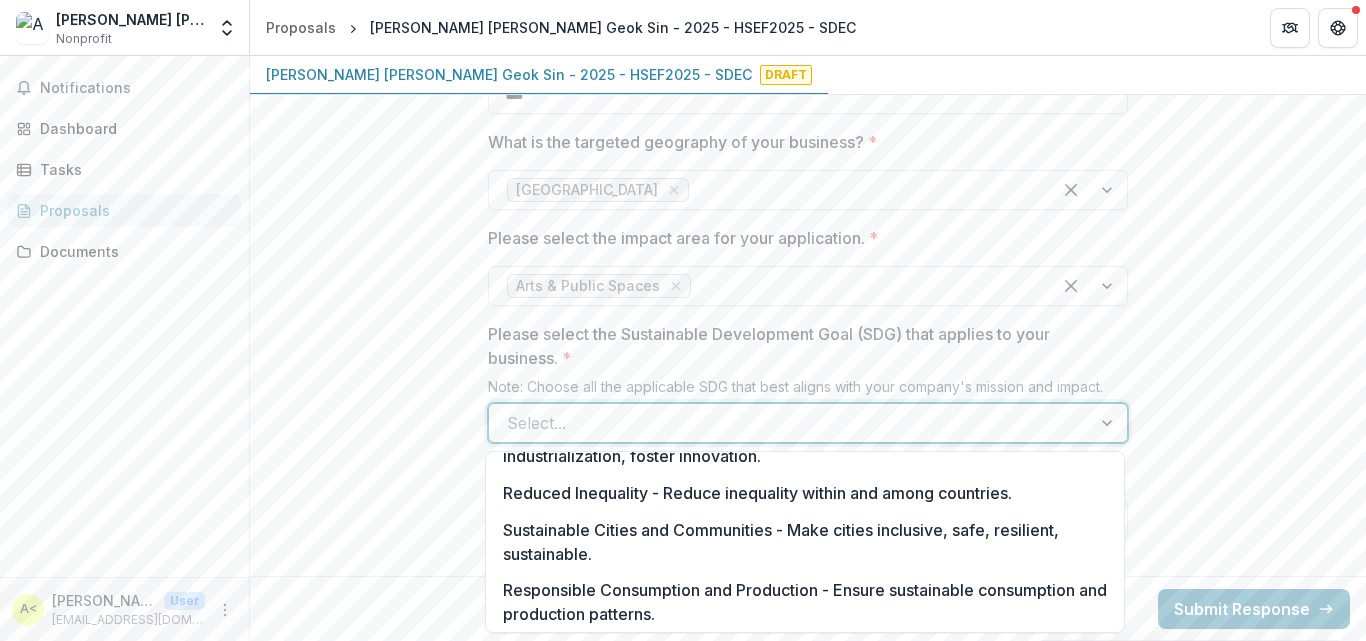scroll, scrollTop: 500, scrollLeft: 0, axis: vertical 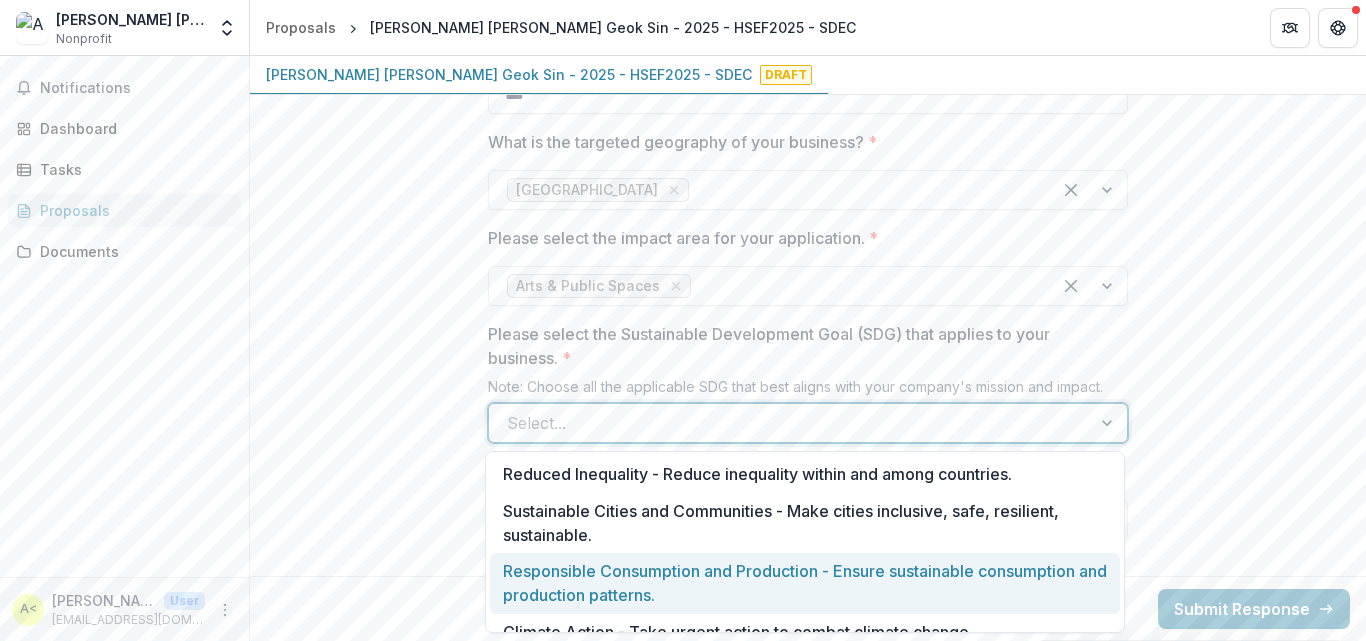 click on "Responsible Consumption and Production - Ensure sustainable consumption and production patterns." at bounding box center (805, 583) 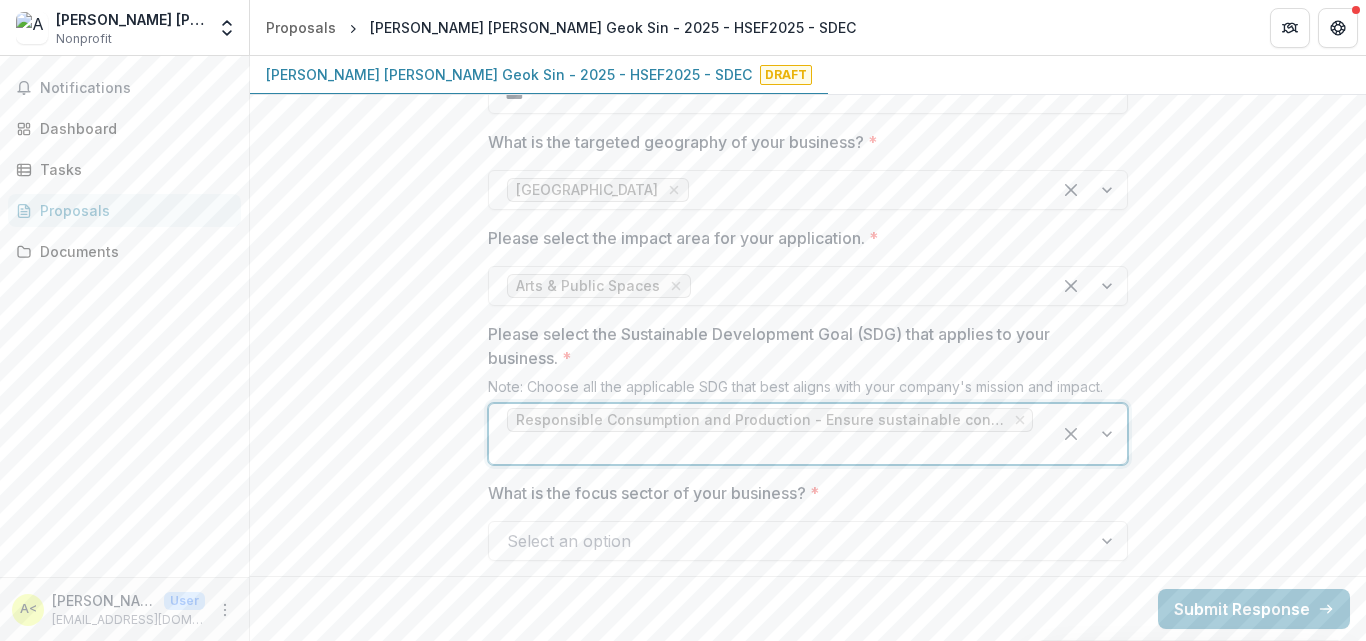 click at bounding box center [1089, 434] 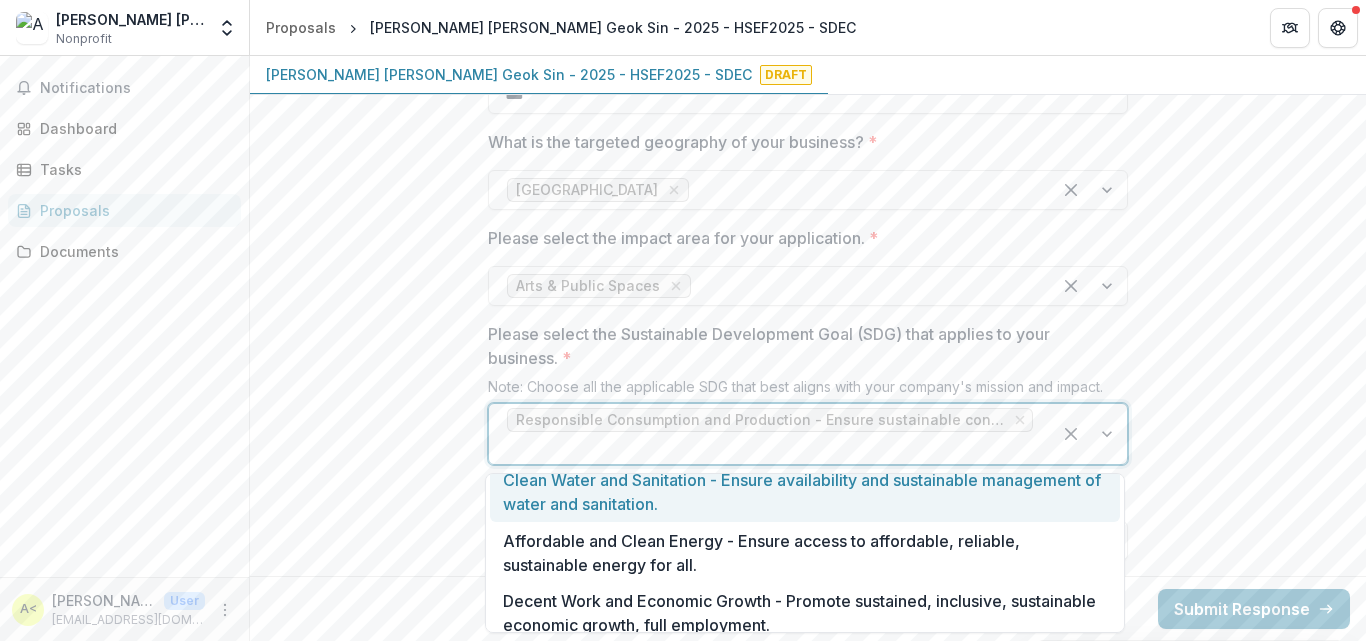 scroll, scrollTop: 300, scrollLeft: 0, axis: vertical 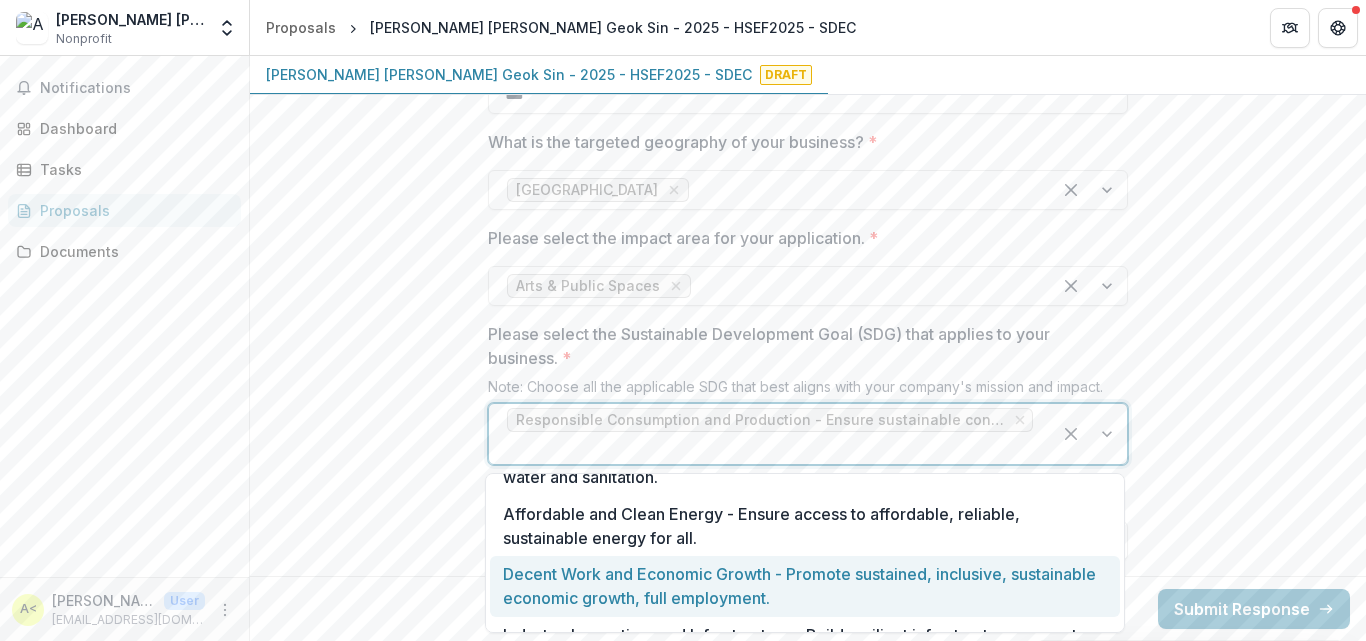 click on "Decent Work and Economic Growth - Promote sustained, inclusive, sustainable economic growth, full employment." at bounding box center (805, 586) 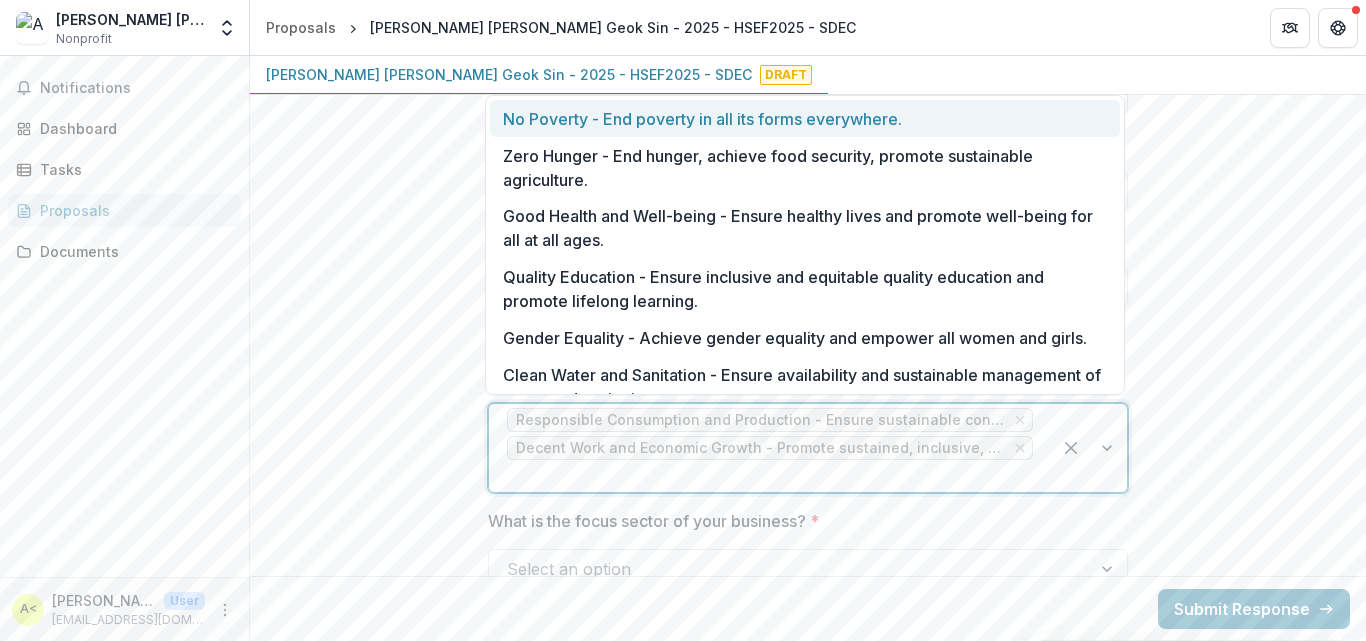 click at bounding box center (1089, 448) 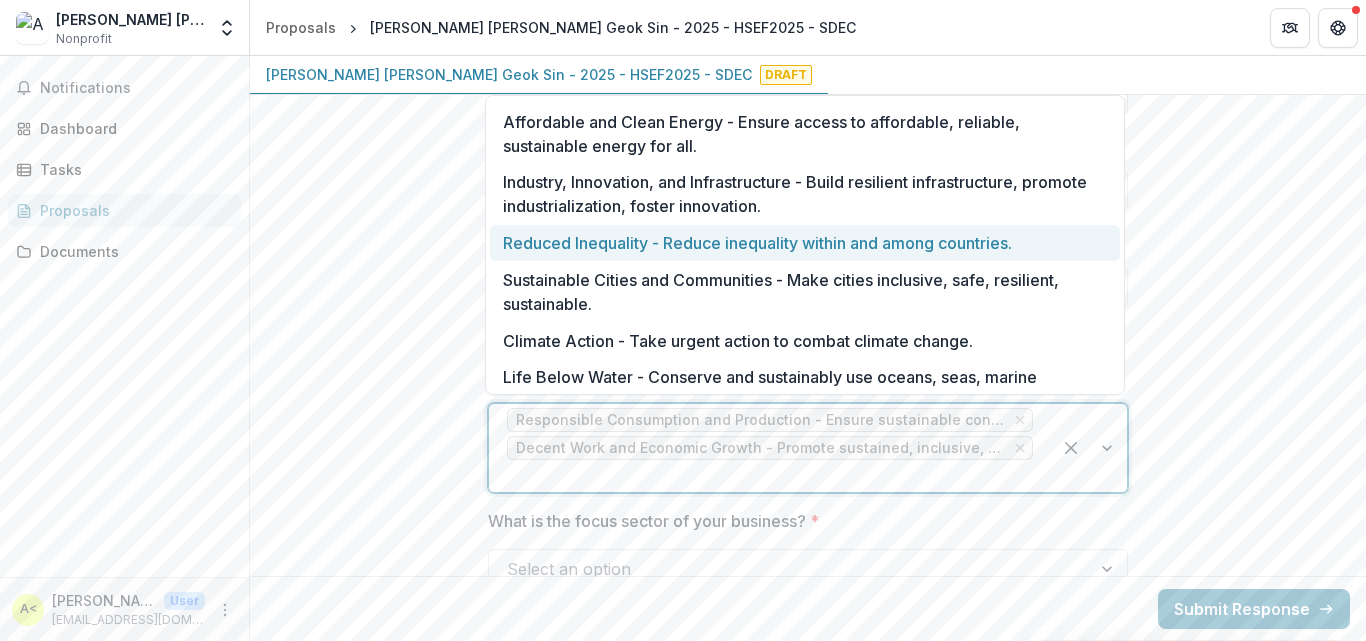 scroll, scrollTop: 341, scrollLeft: 0, axis: vertical 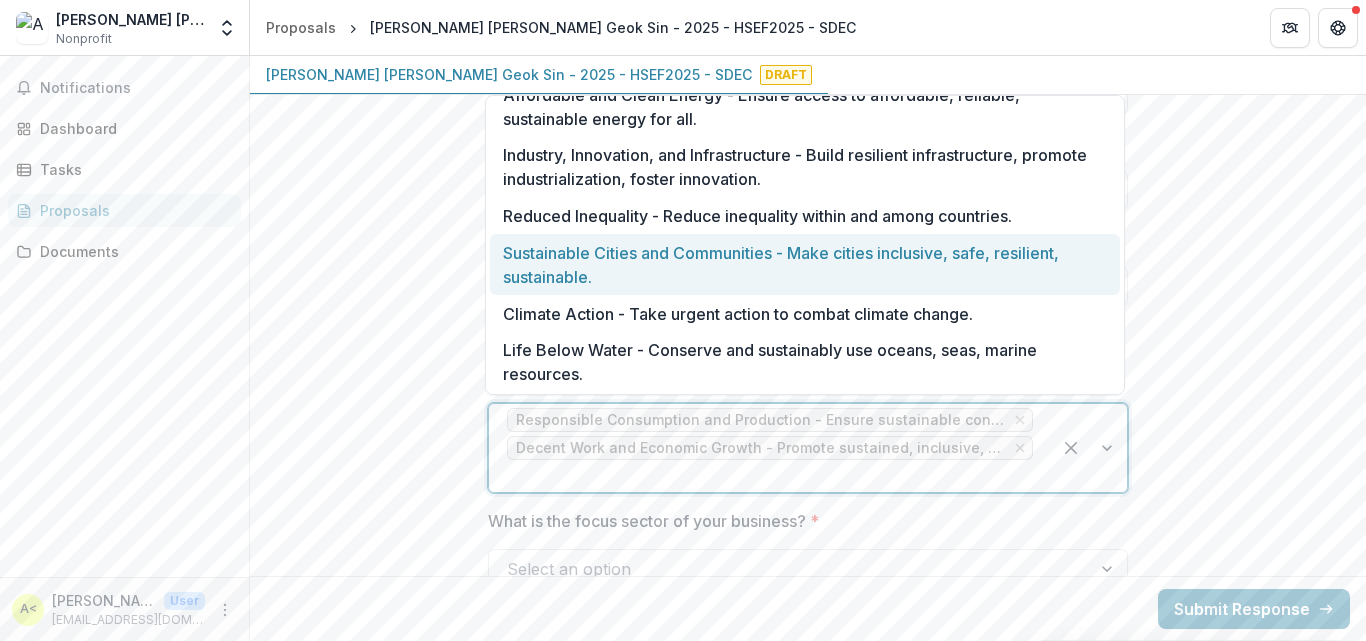 click on "Sustainable Cities and Communities - Make cities inclusive, safe, resilient, sustainable." at bounding box center [805, 264] 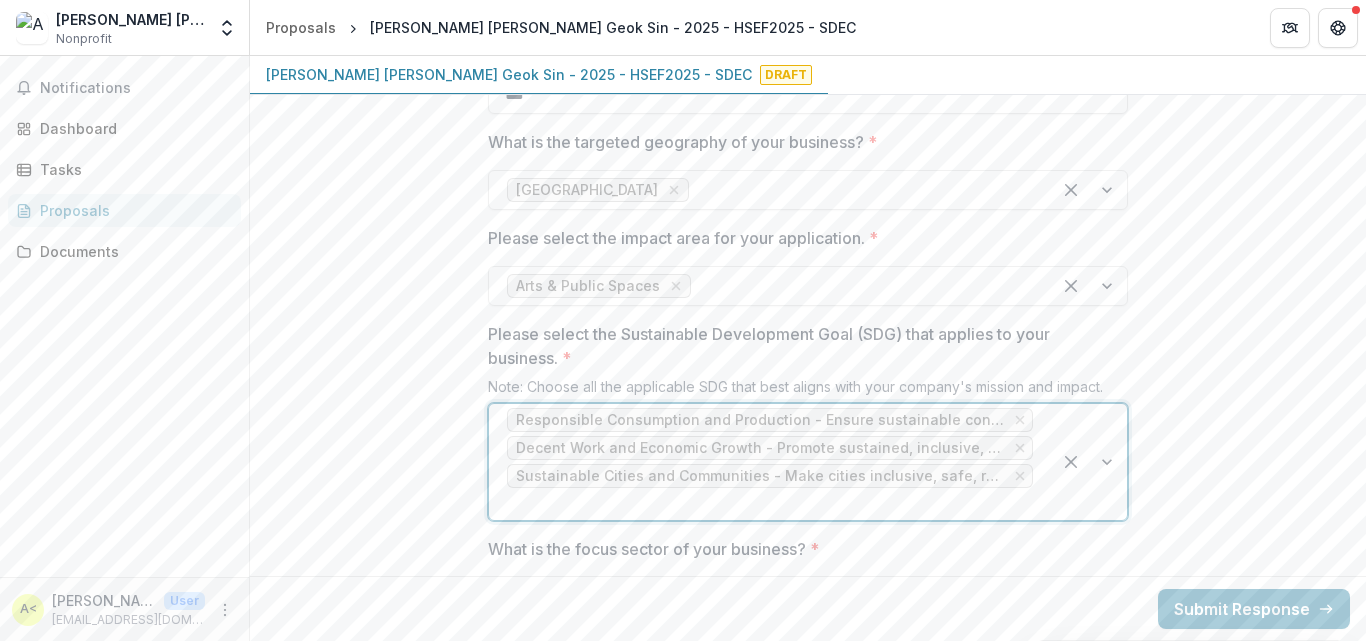 click at bounding box center [1089, 462] 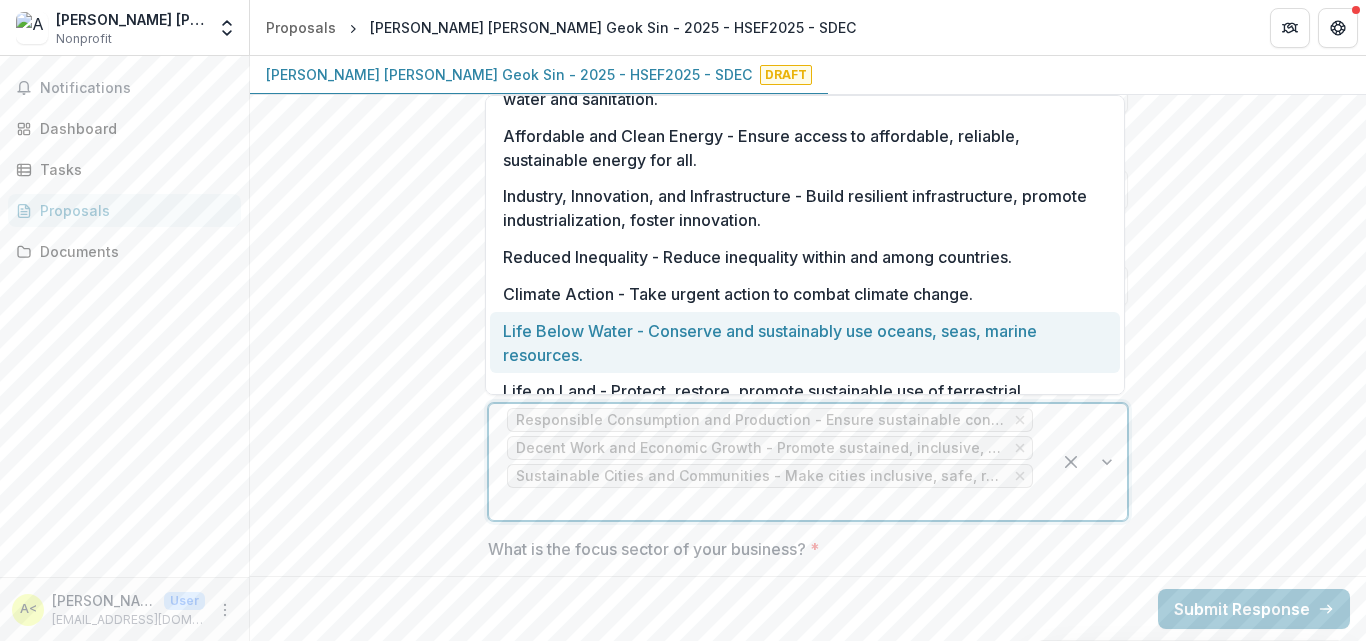 scroll, scrollTop: 400, scrollLeft: 0, axis: vertical 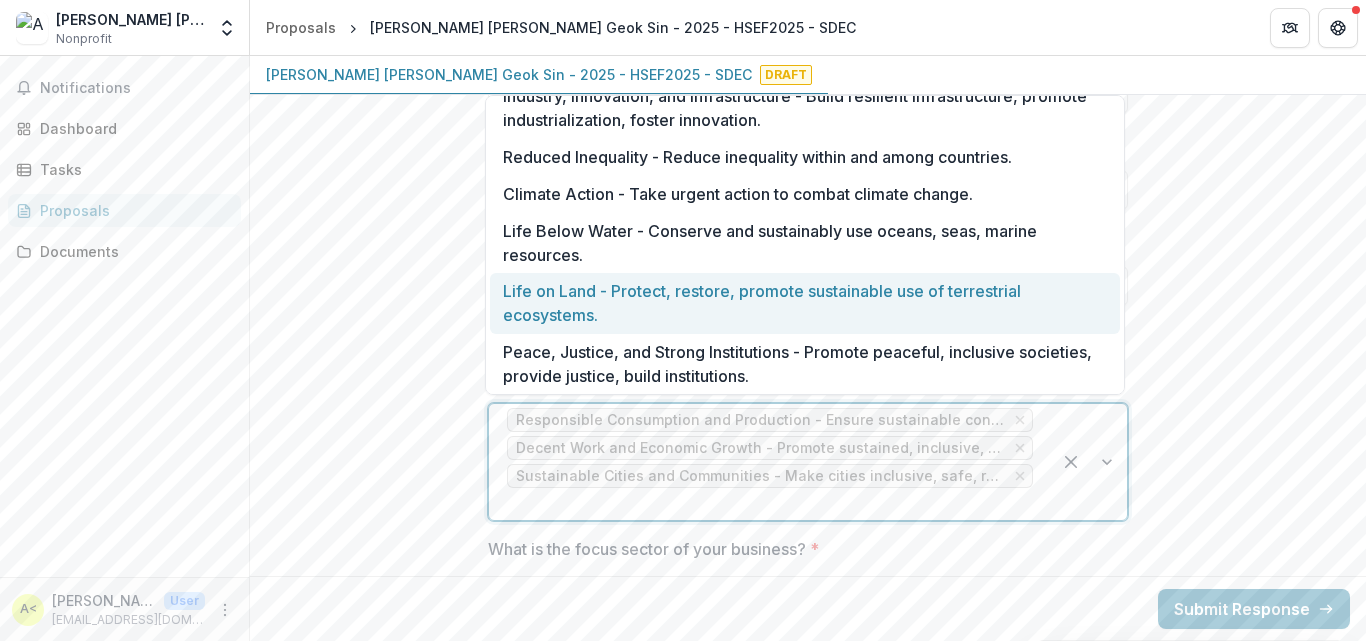 click on "Life on Land - Protect, restore, promote sustainable use of terrestrial ecosystems." at bounding box center (805, 303) 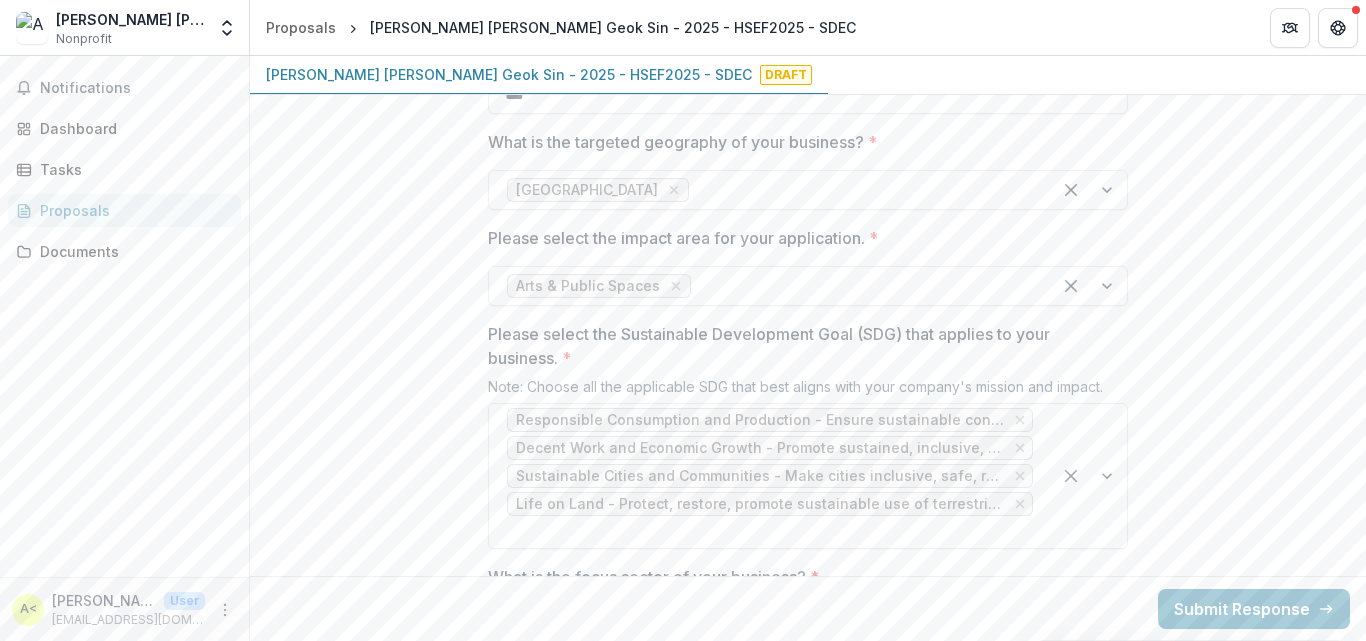 click on "**********" at bounding box center [808, 784] 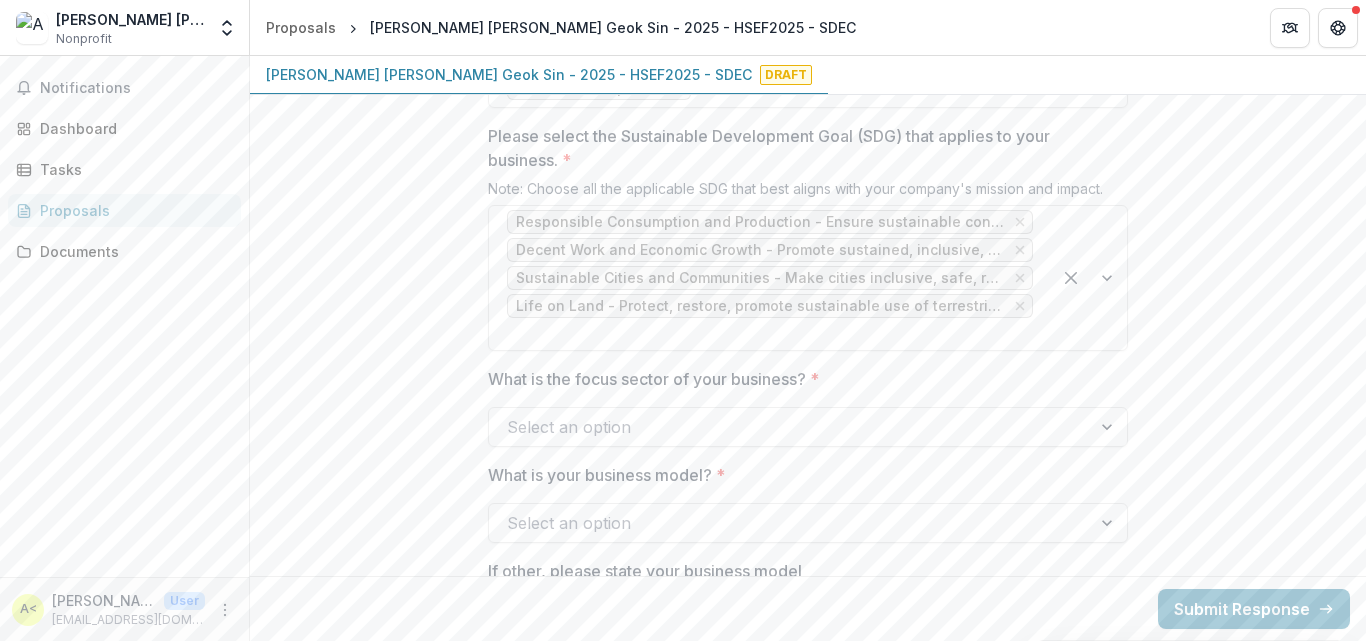 scroll, scrollTop: 1997, scrollLeft: 0, axis: vertical 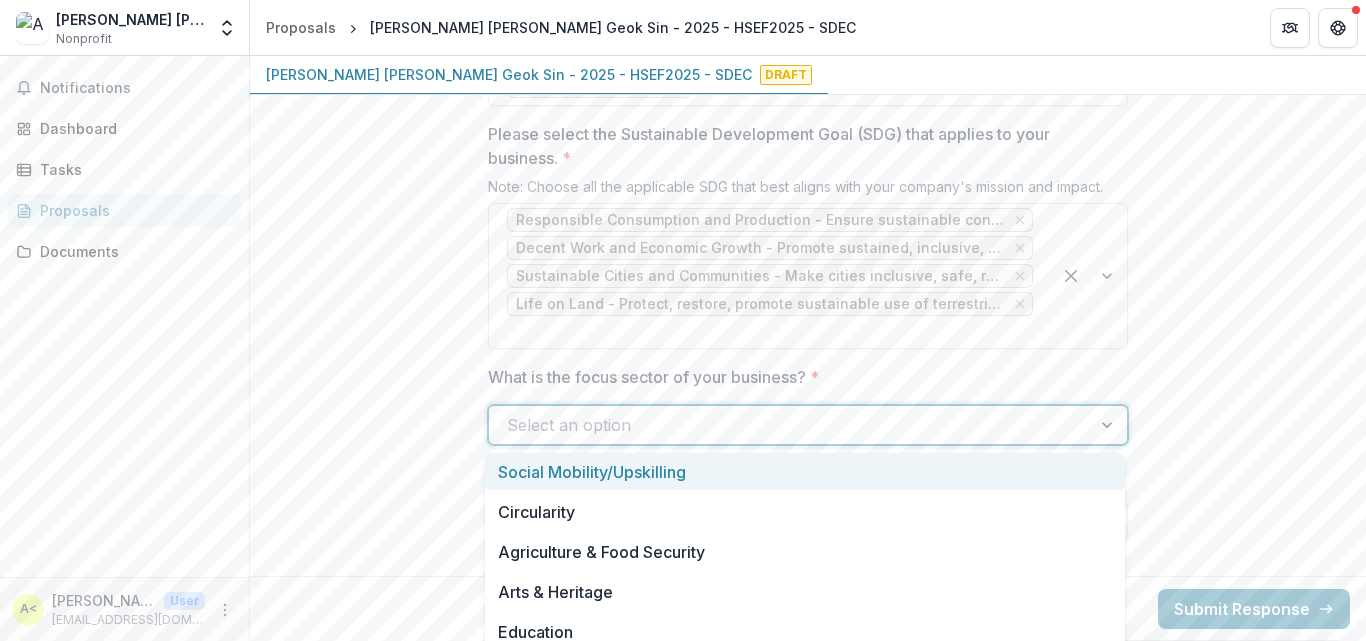 click at bounding box center (790, 425) 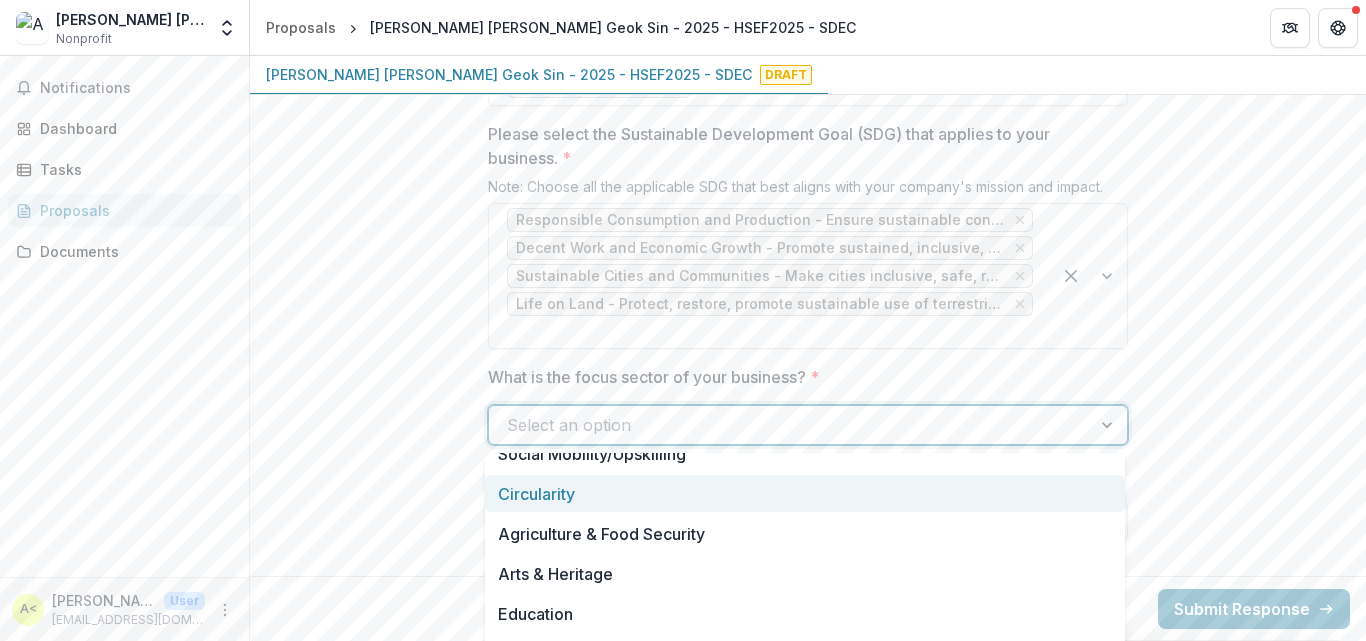 scroll, scrollTop: 20, scrollLeft: 0, axis: vertical 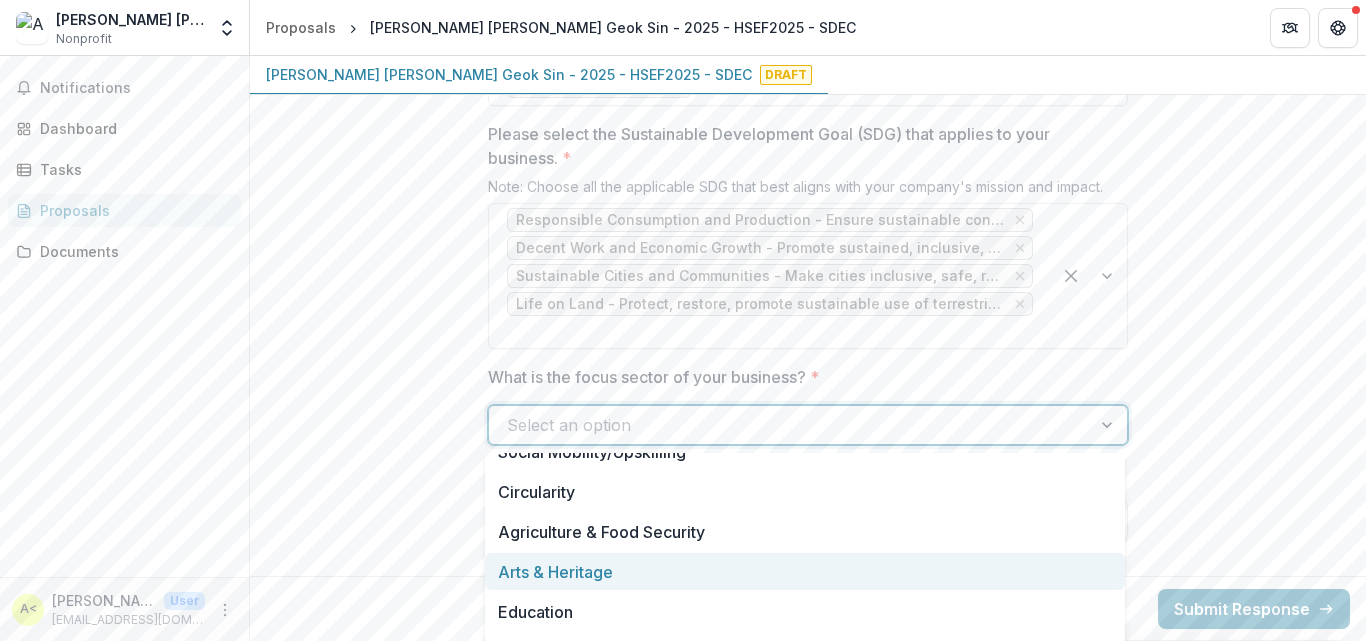 click on "Arts & Heritage" at bounding box center (805, 571) 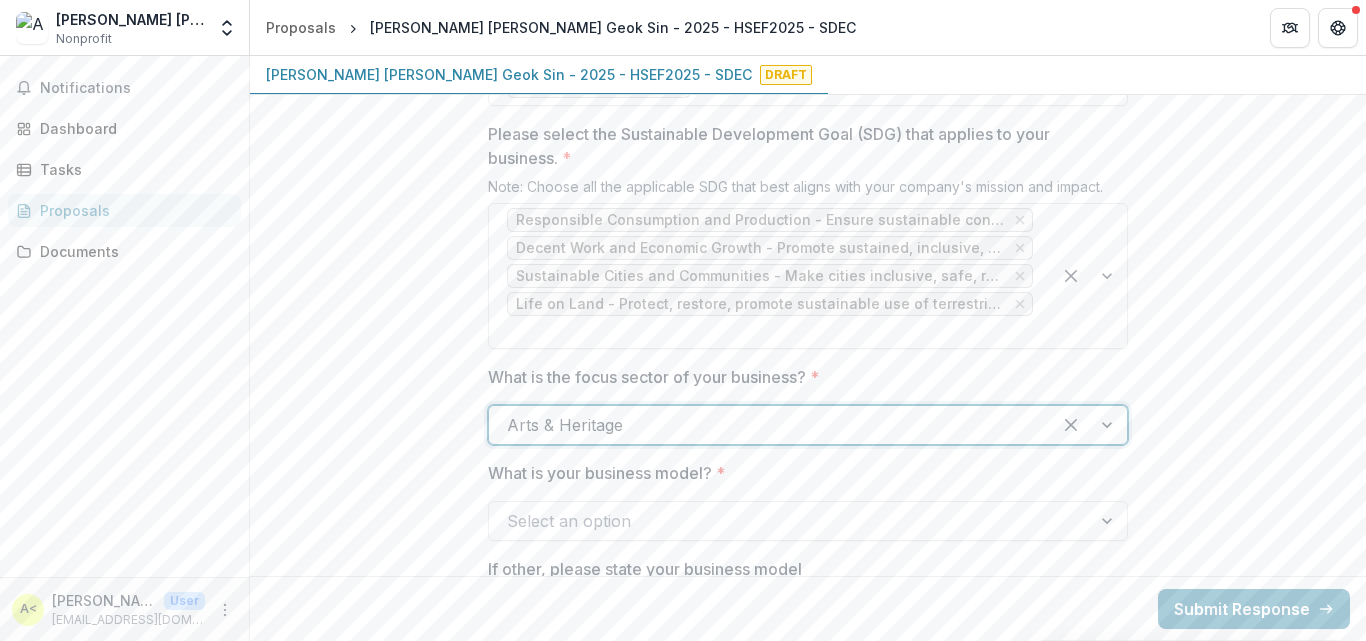 scroll, scrollTop: 2097, scrollLeft: 0, axis: vertical 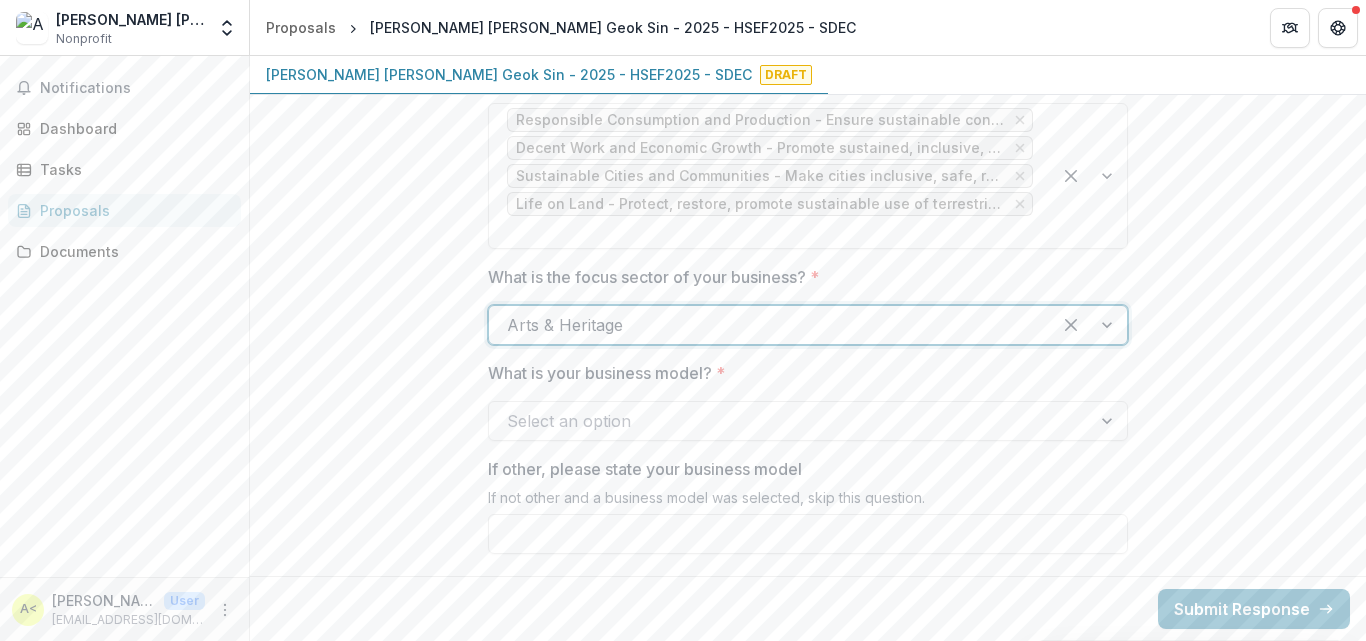 click at bounding box center (790, 421) 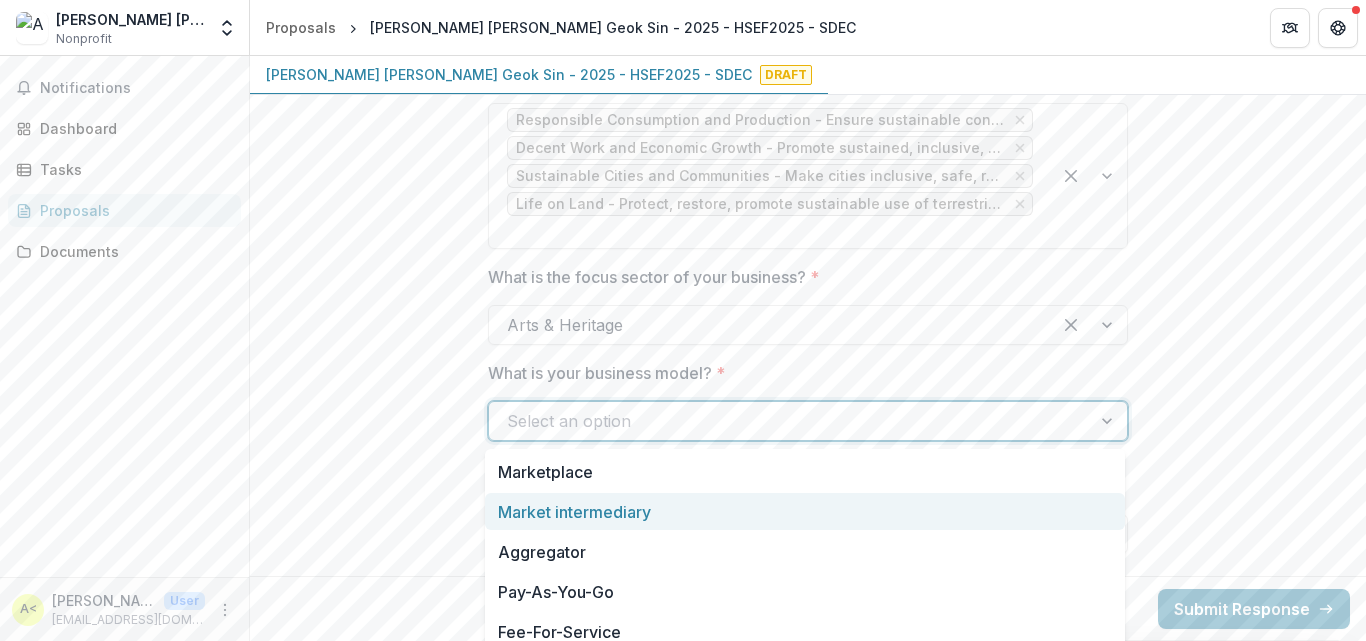 scroll, scrollTop: 0, scrollLeft: 0, axis: both 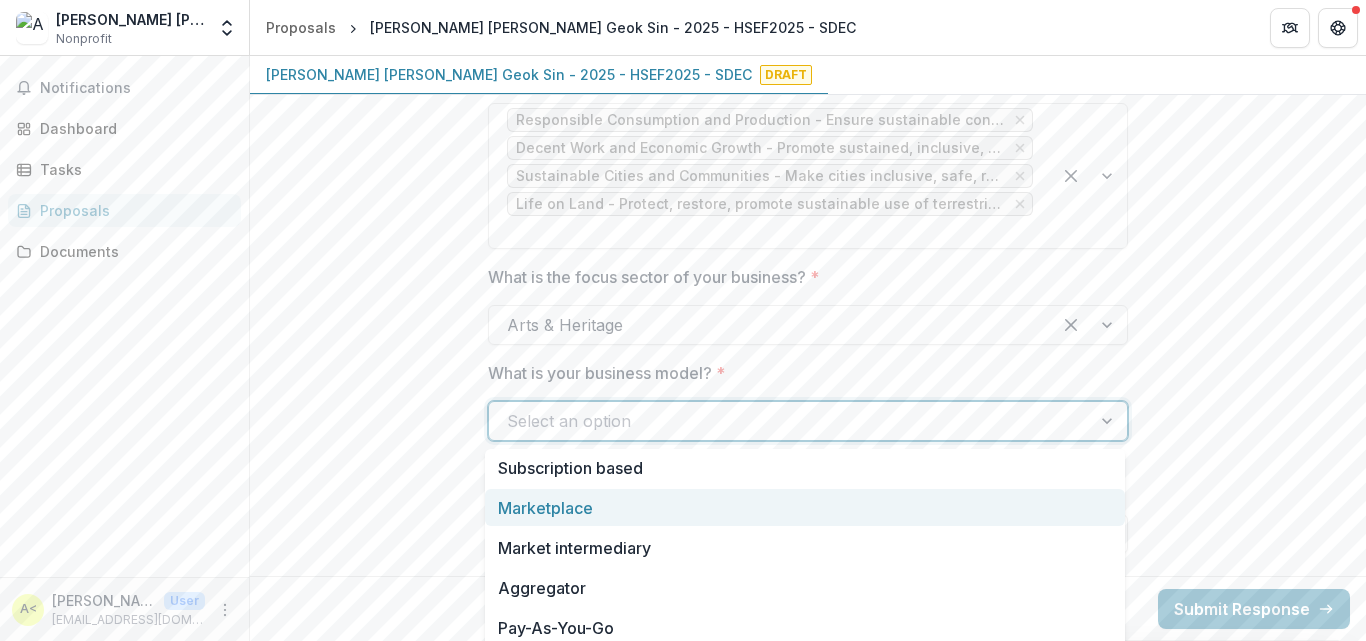 click on "Marketplace" at bounding box center [805, 507] 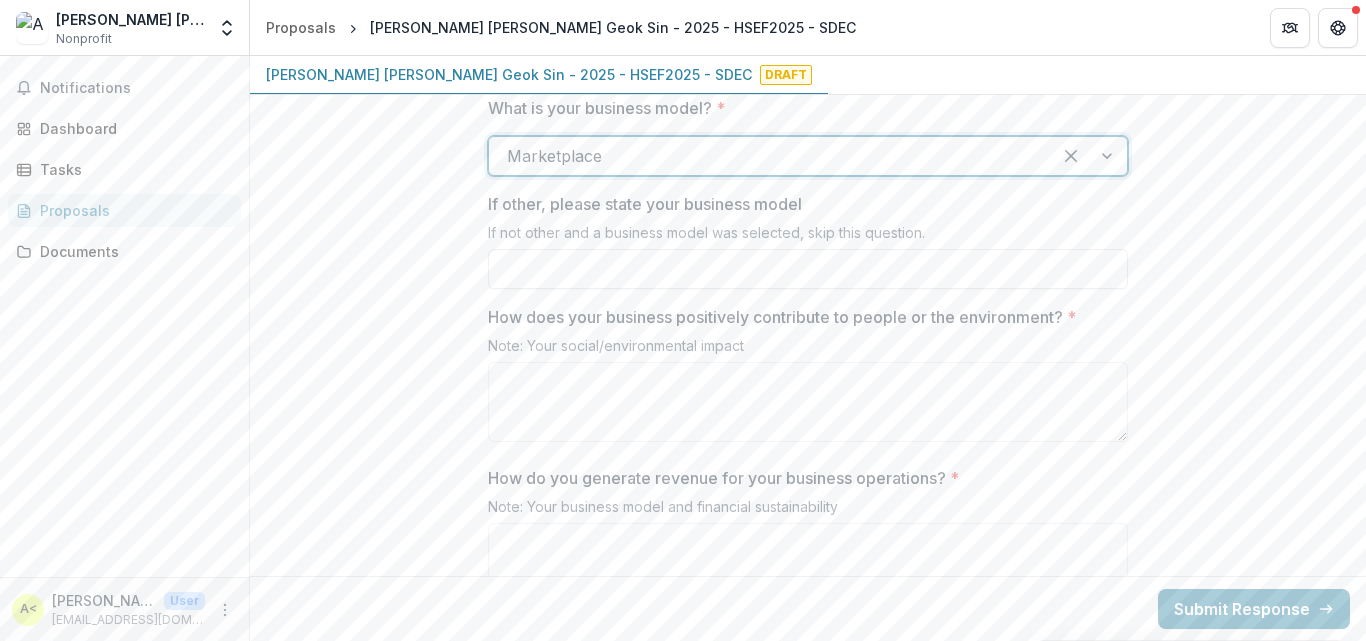 scroll, scrollTop: 2397, scrollLeft: 0, axis: vertical 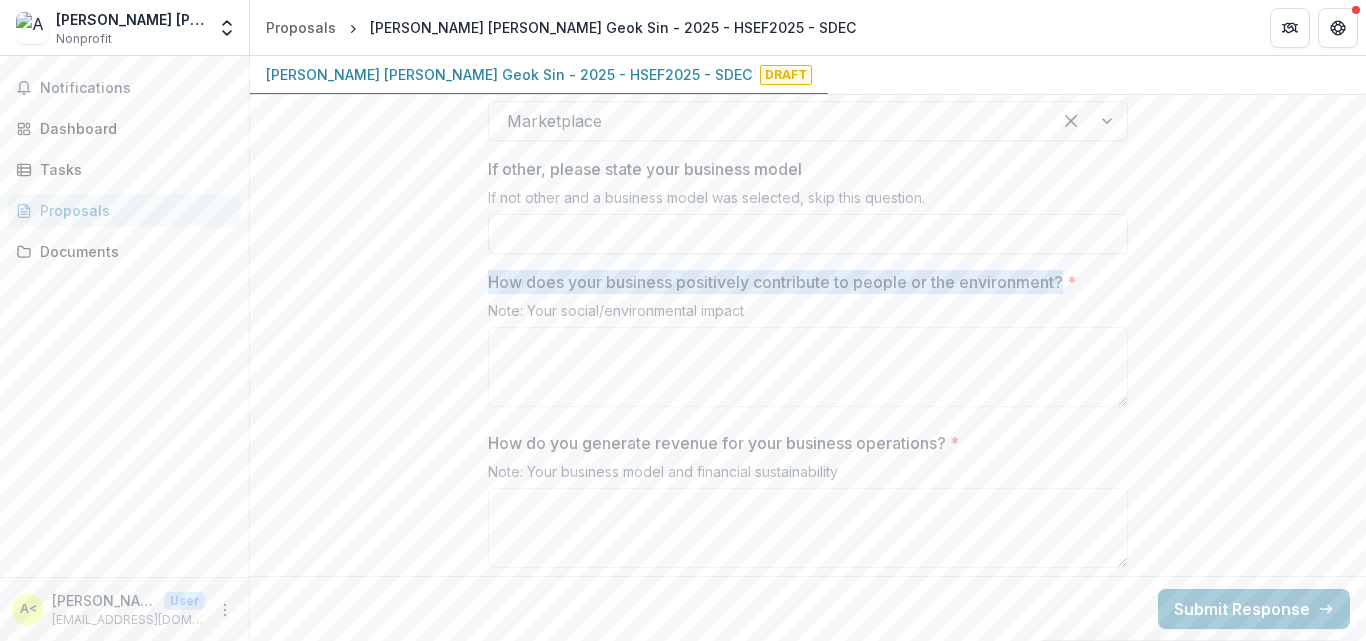 drag, startPoint x: 484, startPoint y: 284, endPoint x: 1070, endPoint y: 277, distance: 586.0418 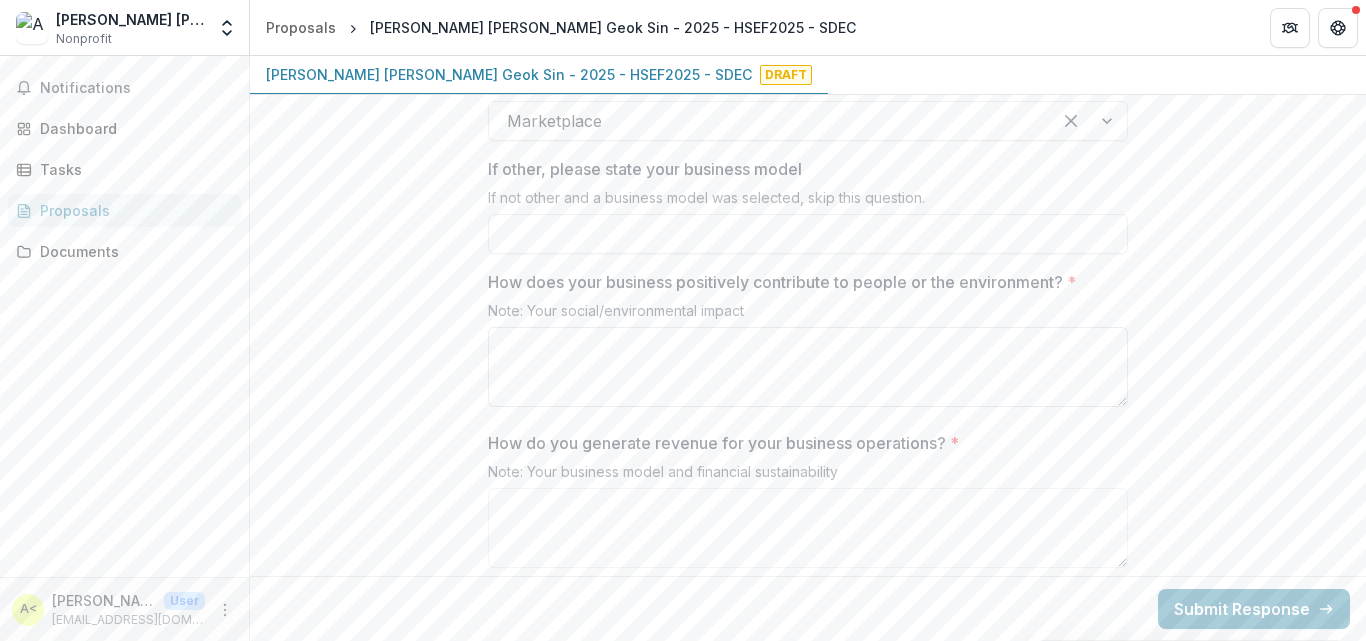 click on "How does your business positively contribute to people or the environment? *" at bounding box center [808, 367] 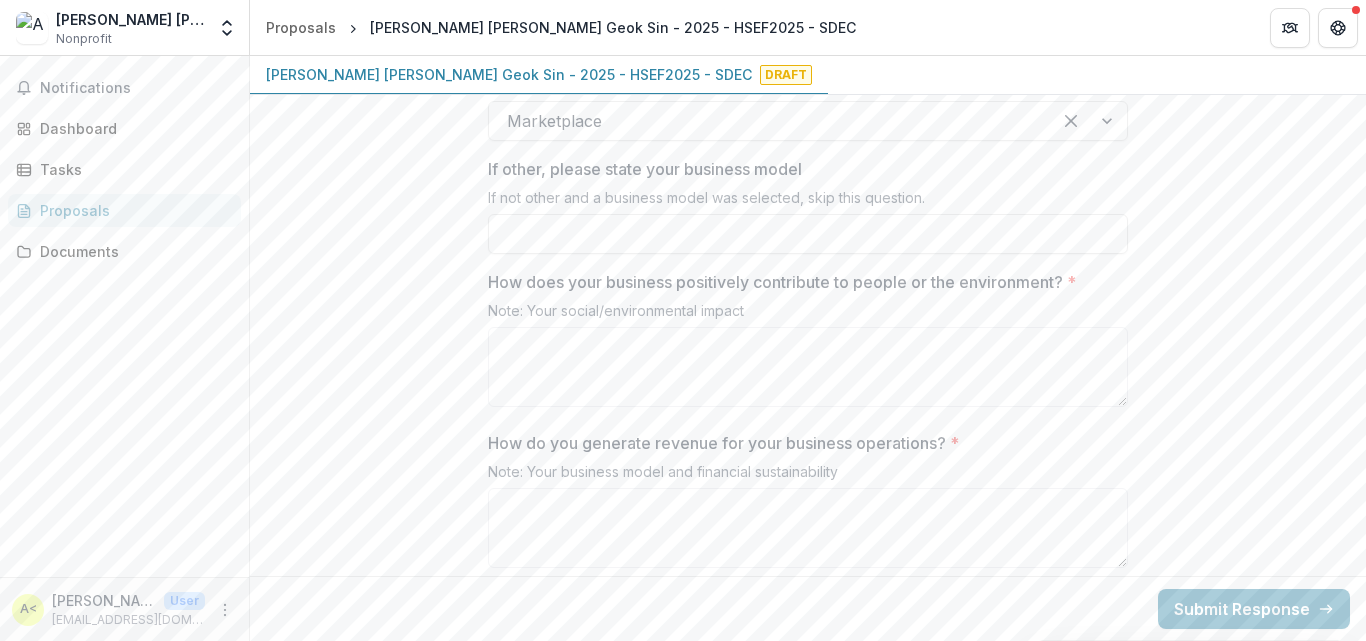 type on "**********" 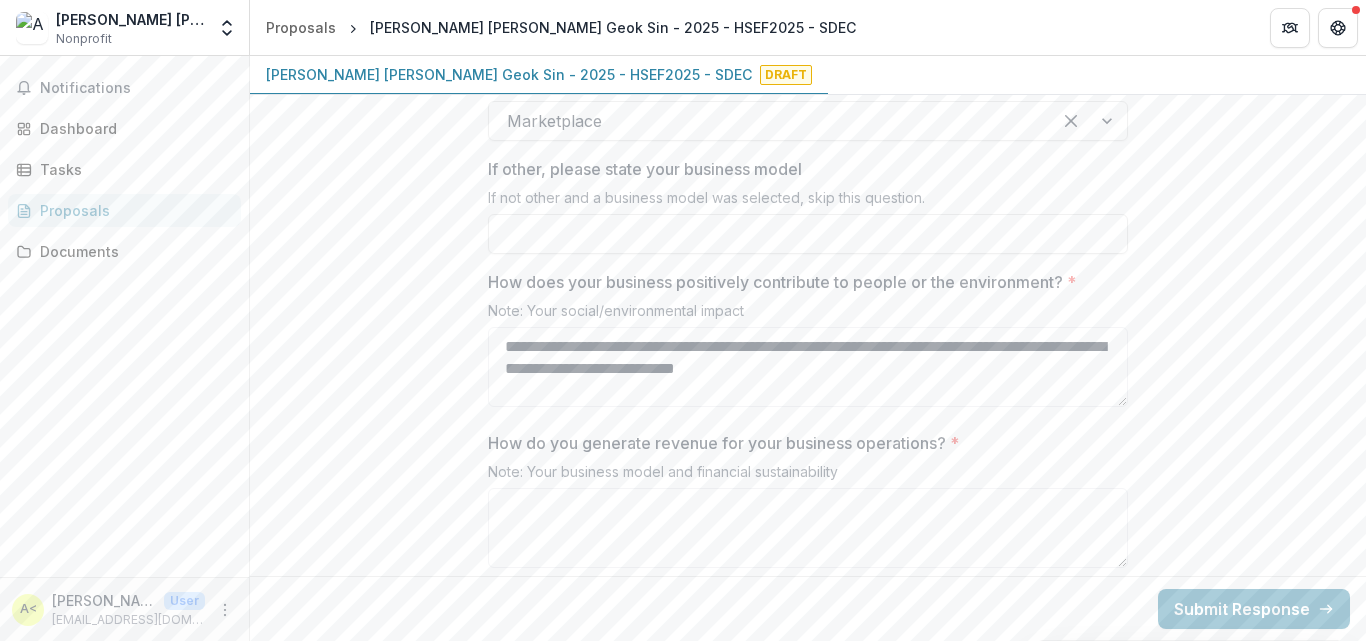 scroll, scrollTop: 0, scrollLeft: 0, axis: both 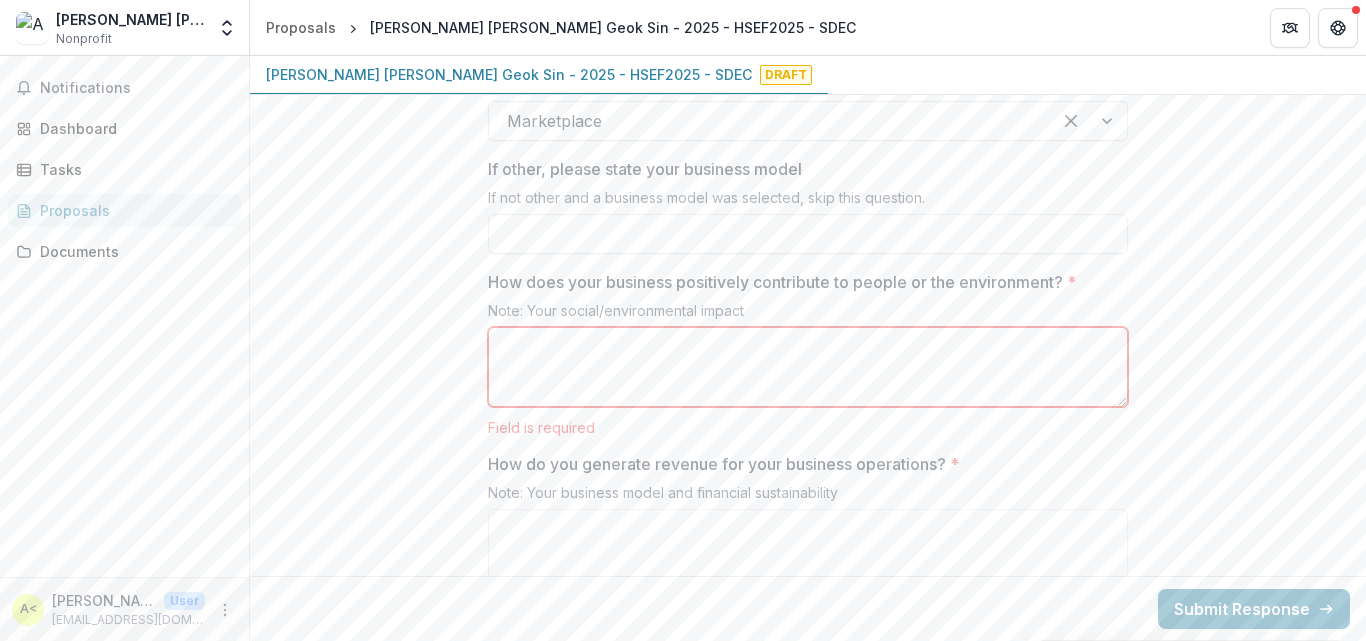 paste on "**********" 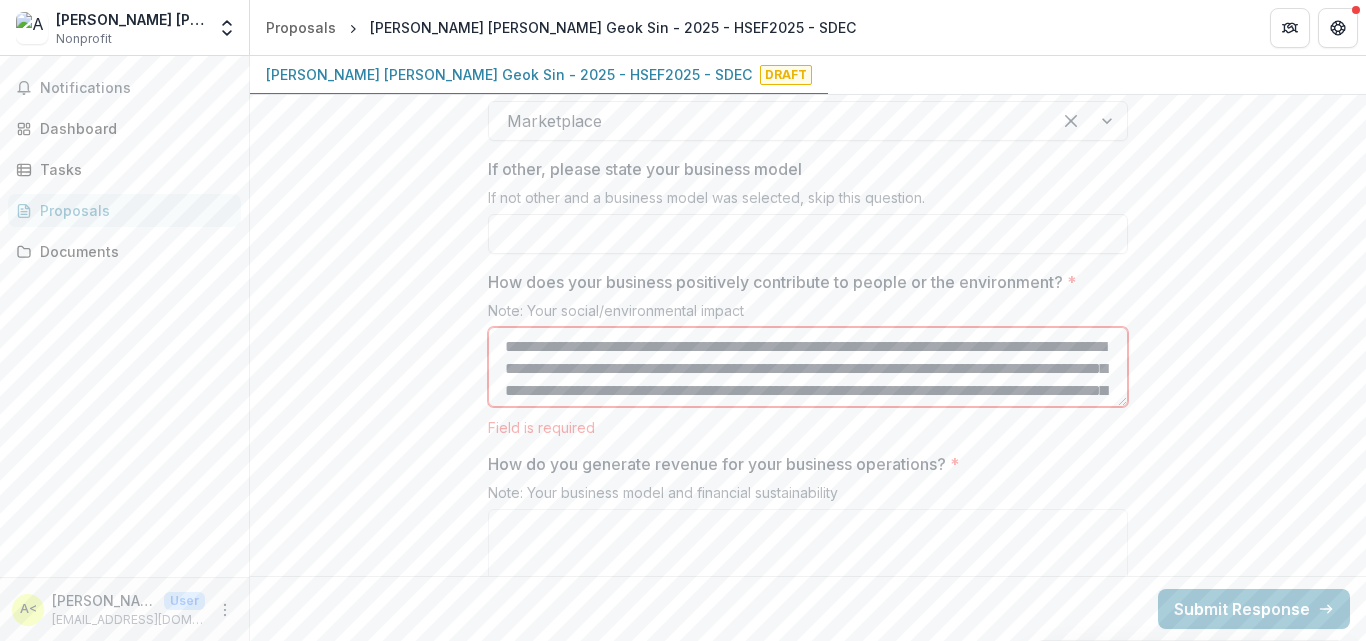 scroll, scrollTop: 128, scrollLeft: 0, axis: vertical 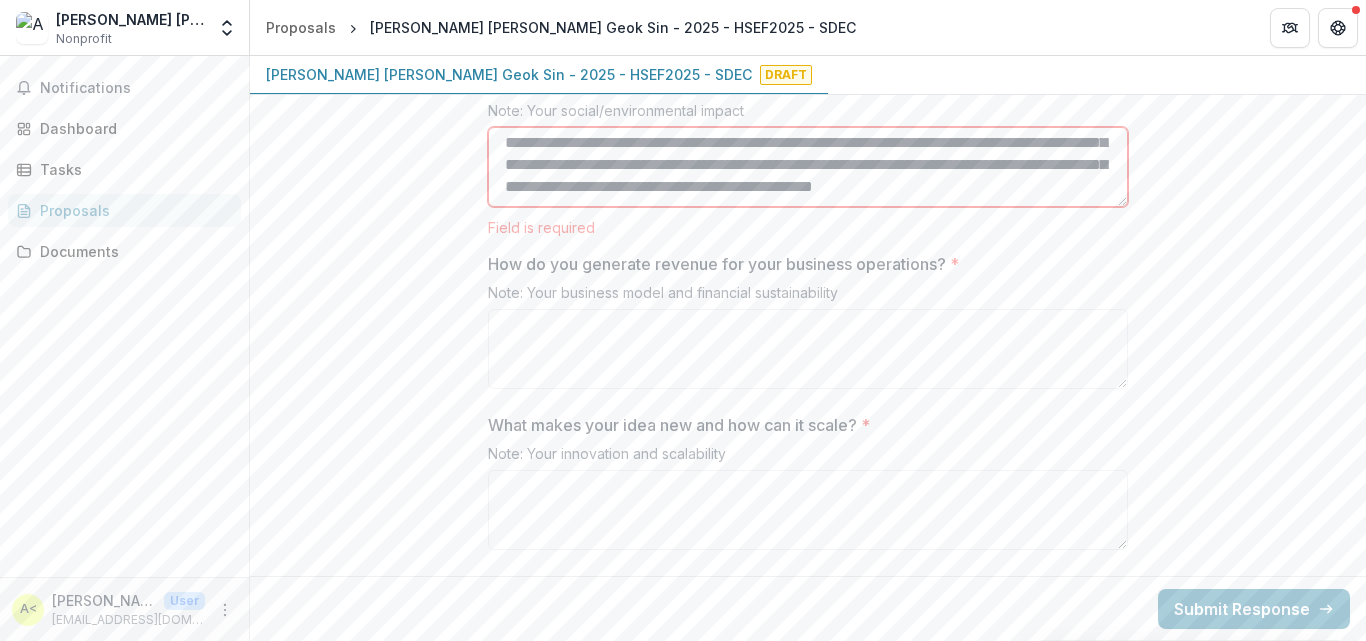 type on "**********" 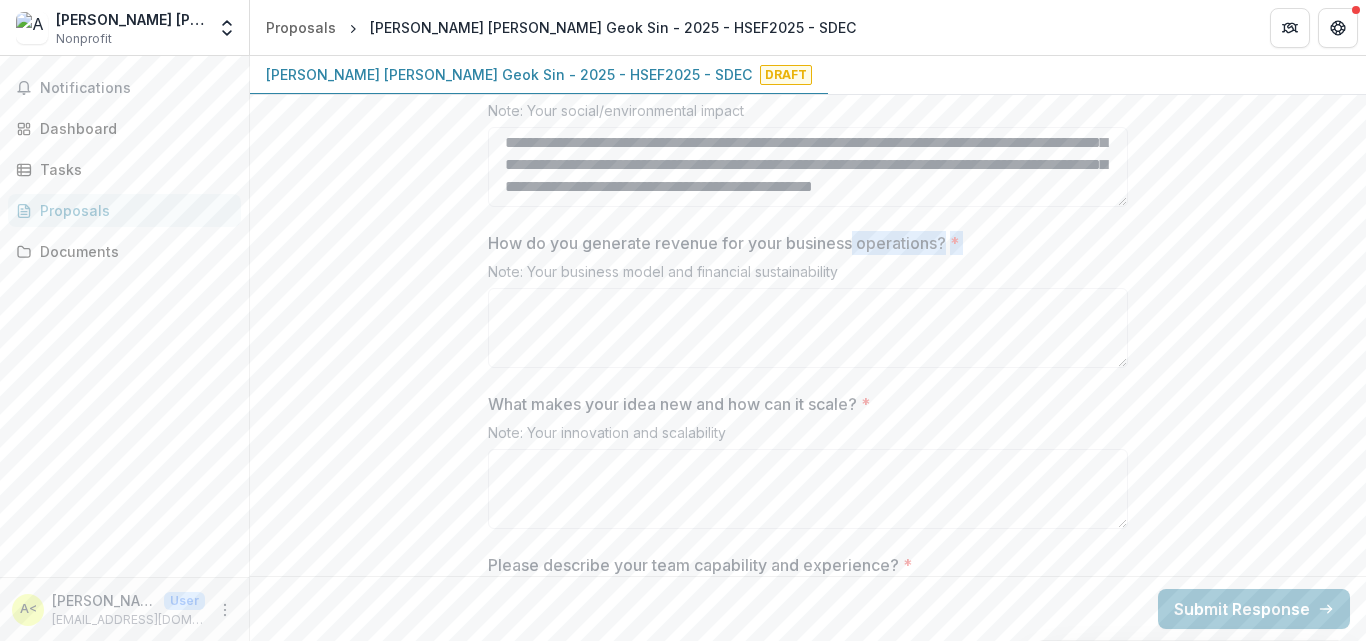 drag, startPoint x: 485, startPoint y: 263, endPoint x: 848, endPoint y: 245, distance: 363.446 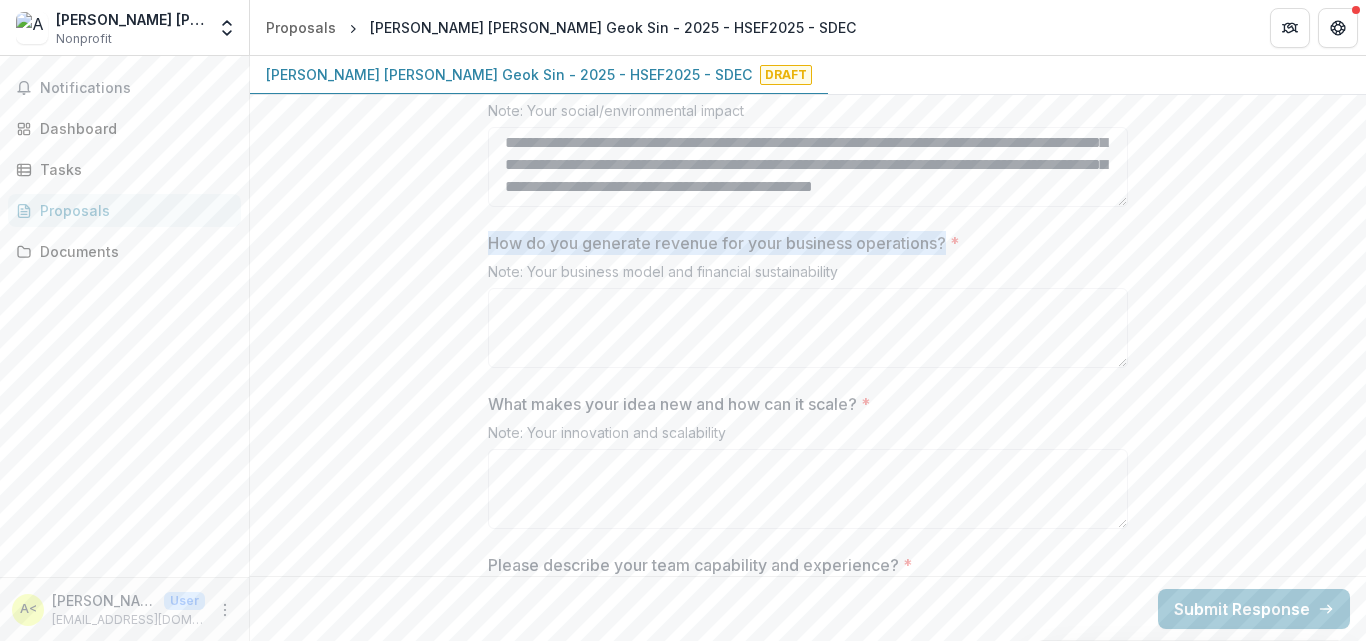 drag, startPoint x: 490, startPoint y: 231, endPoint x: 948, endPoint y: 229, distance: 458.00436 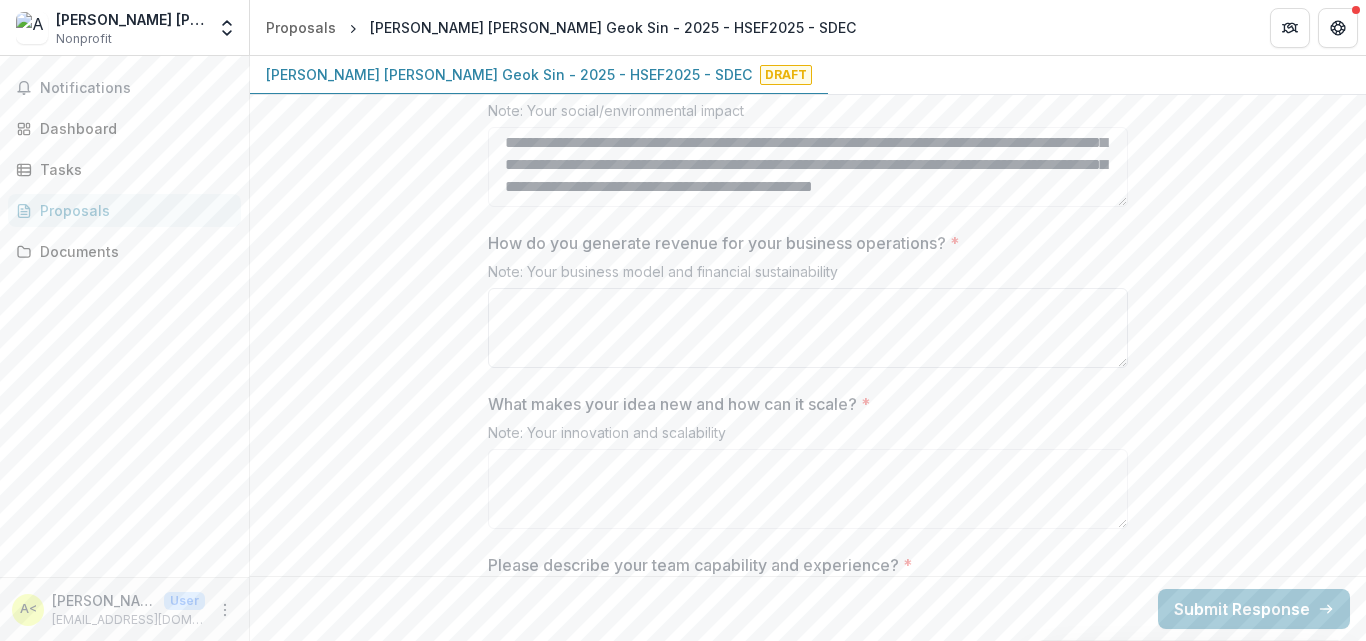 click on "How do you generate revenue for your business operations? *" at bounding box center [808, 328] 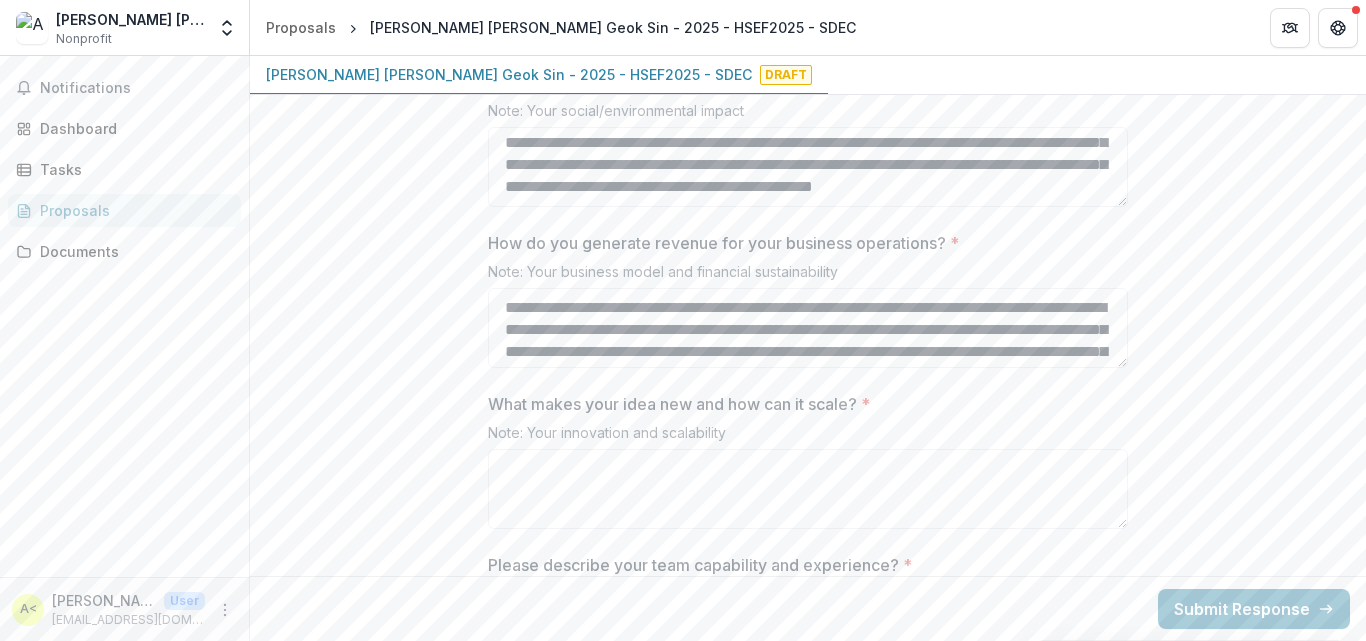 scroll, scrollTop: 106, scrollLeft: 0, axis: vertical 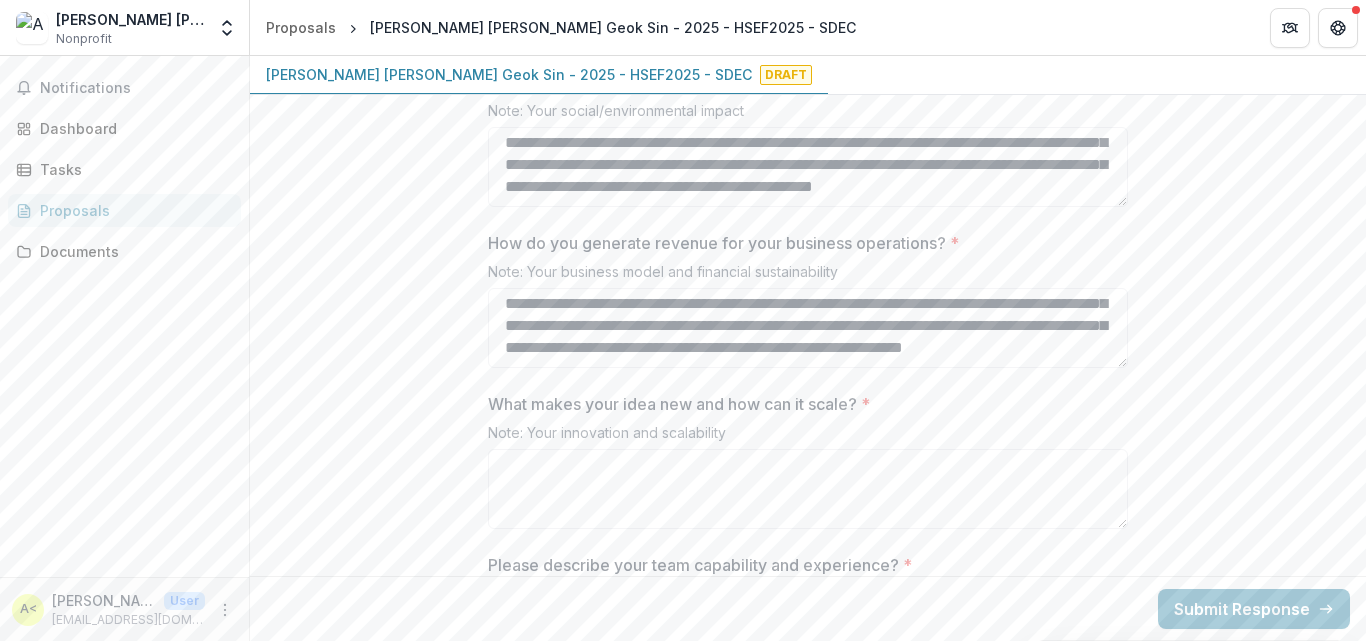 type on "**********" 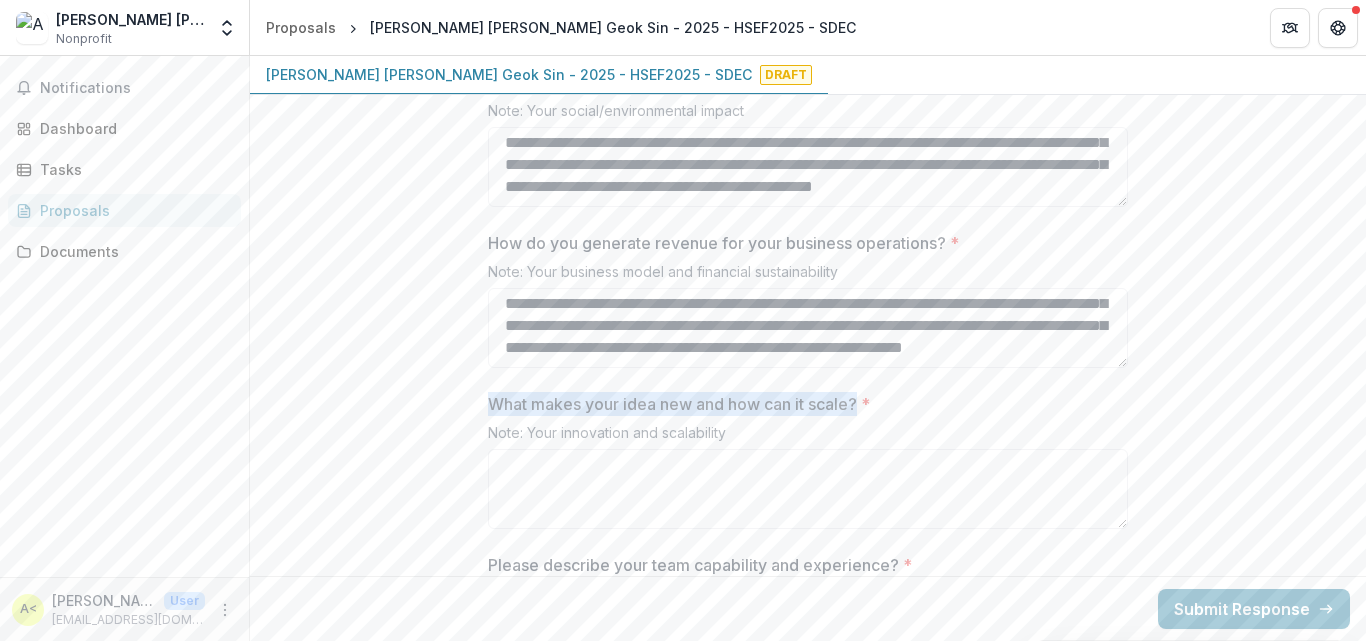 drag, startPoint x: 486, startPoint y: 396, endPoint x: 815, endPoint y: 401, distance: 329.038 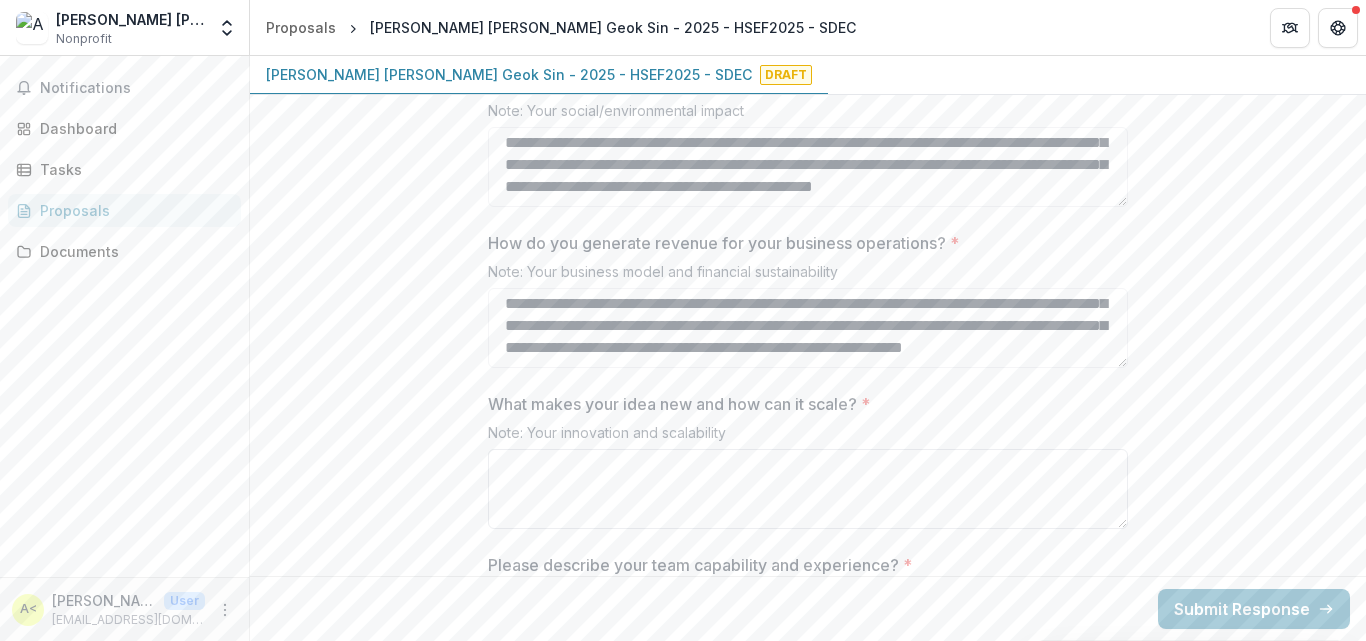 click on "What makes your idea new and how can it scale? *" at bounding box center [808, 489] 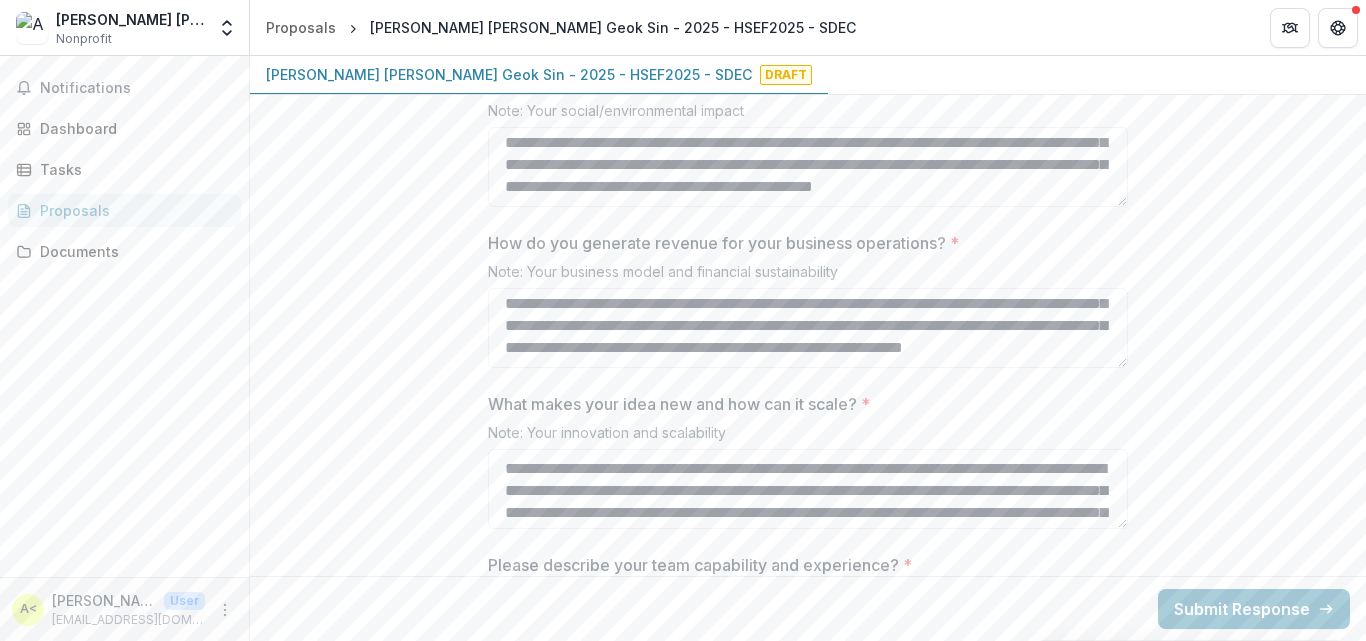 scroll, scrollTop: 150, scrollLeft: 0, axis: vertical 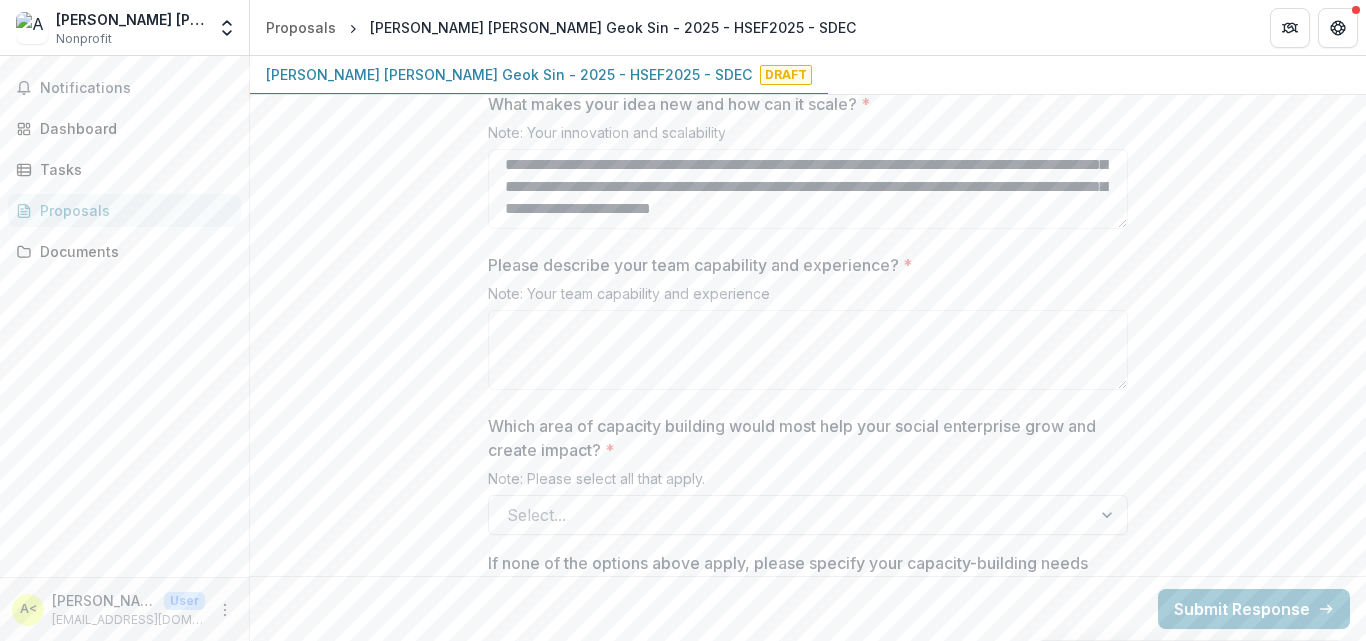 type on "**********" 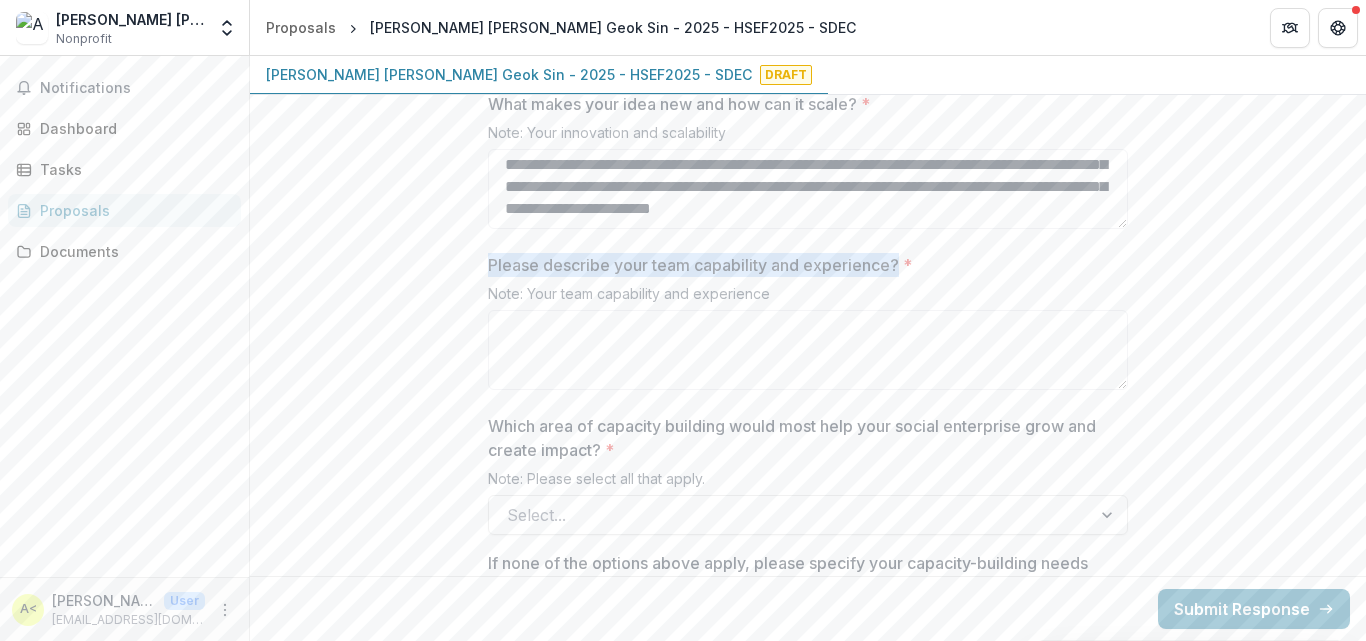 drag, startPoint x: 479, startPoint y: 265, endPoint x: 903, endPoint y: 265, distance: 424 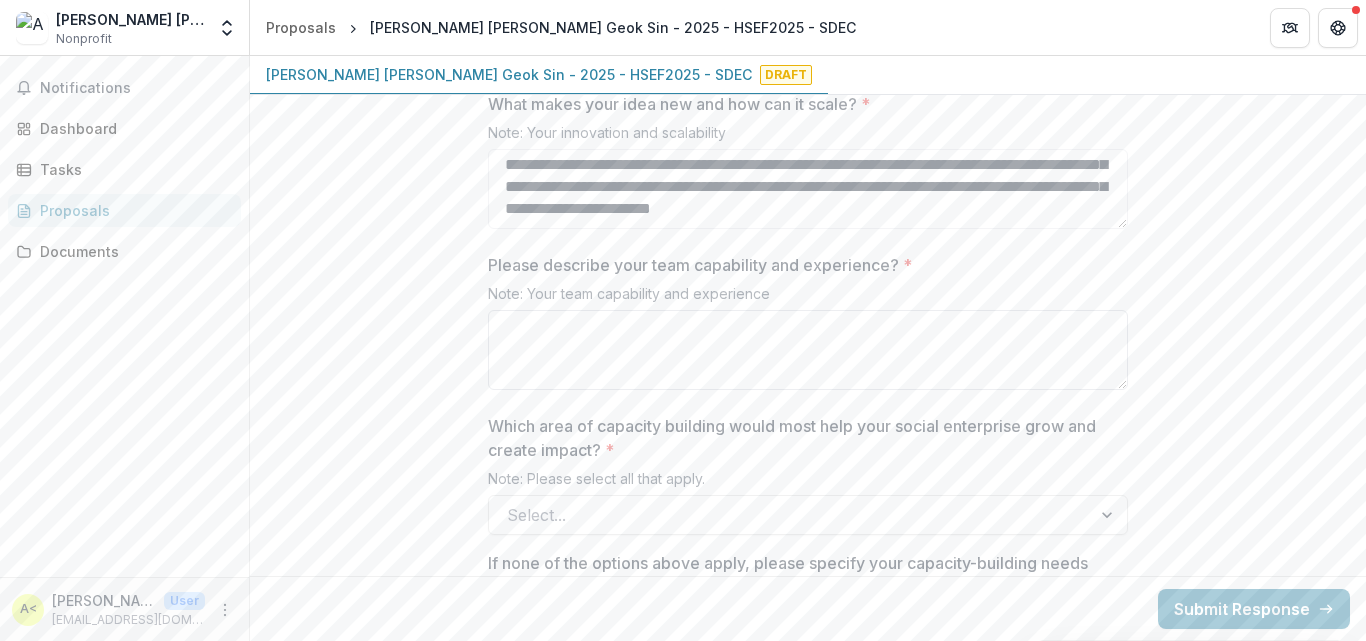 click on "Please describe your team capability and experience? *" at bounding box center (808, 350) 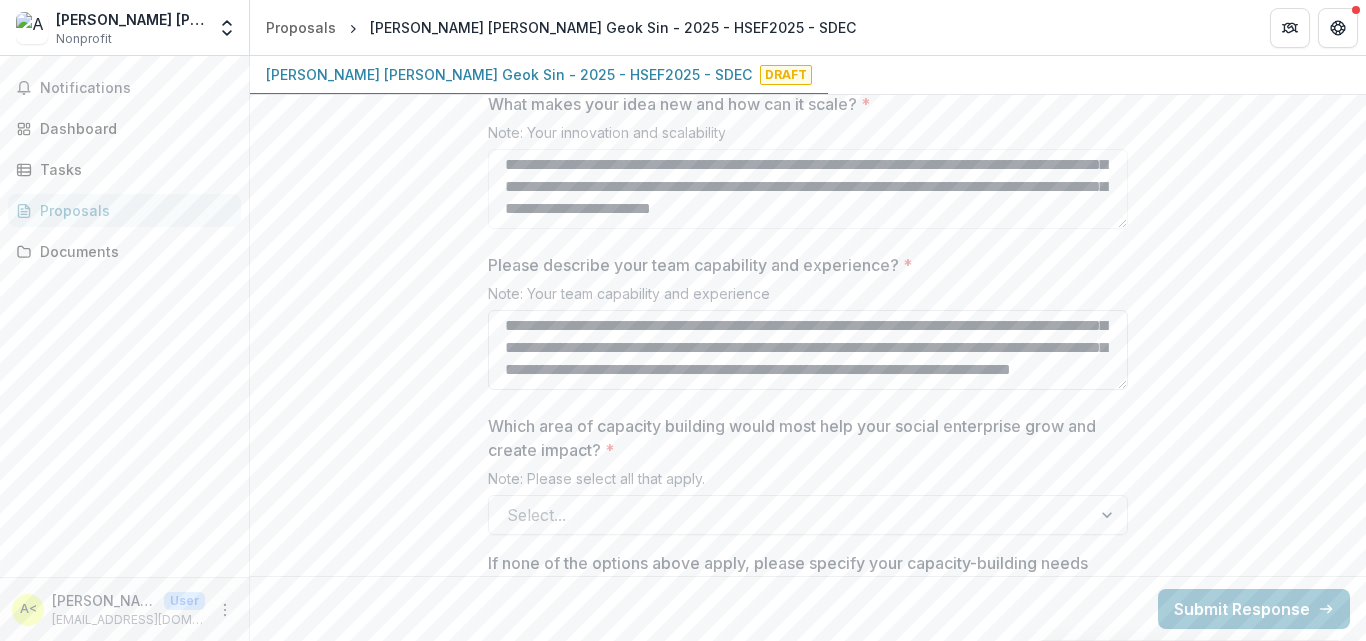 scroll, scrollTop: 158, scrollLeft: 0, axis: vertical 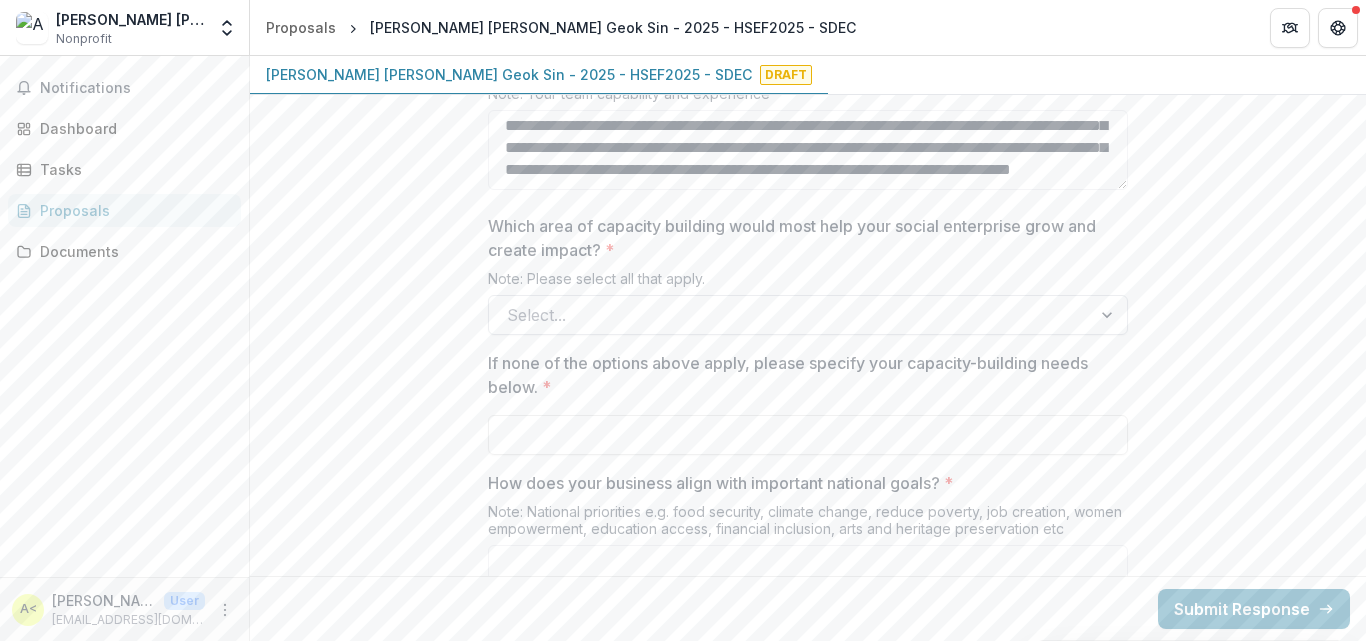 type on "**********" 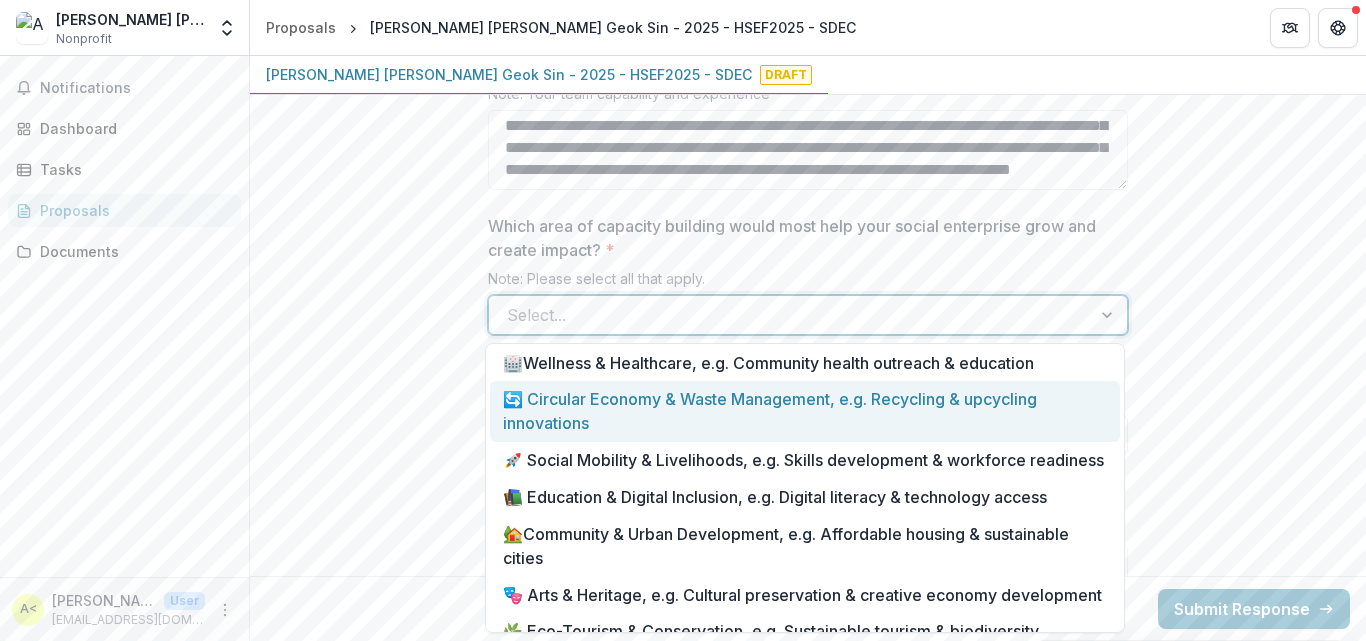 scroll, scrollTop: 158, scrollLeft: 0, axis: vertical 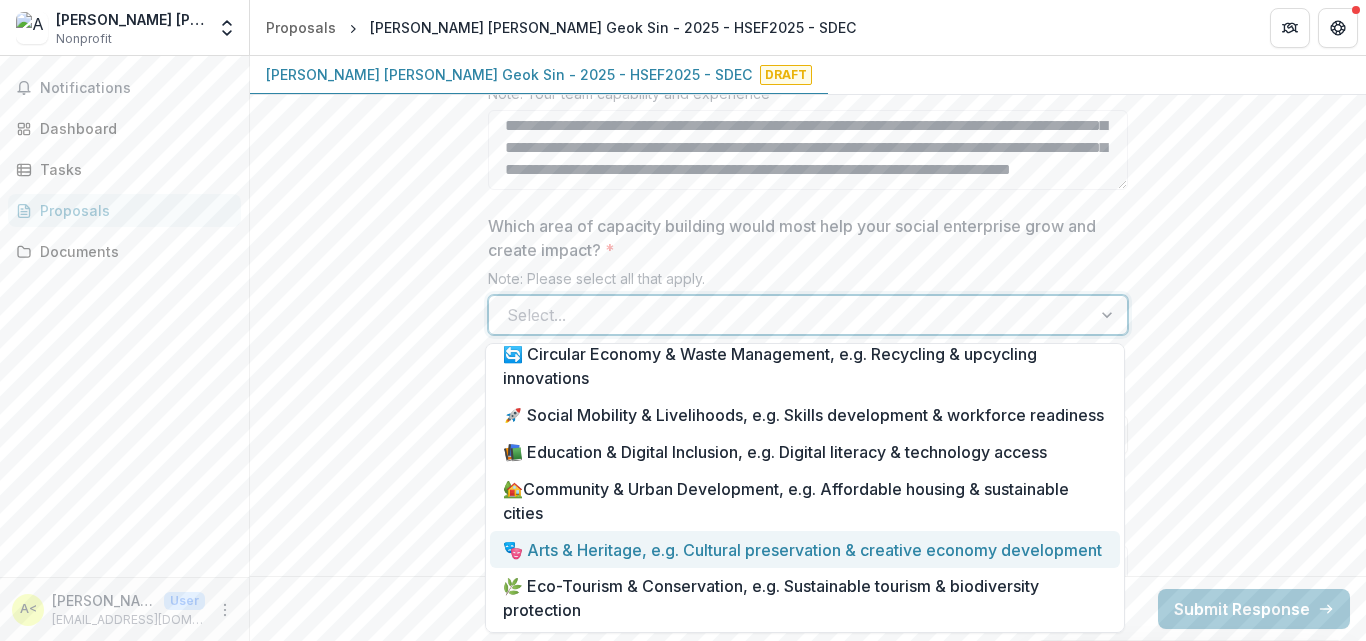 click on "🎭 Arts & Heritage, e.g. Cultural preservation & creative economy development" at bounding box center (805, 549) 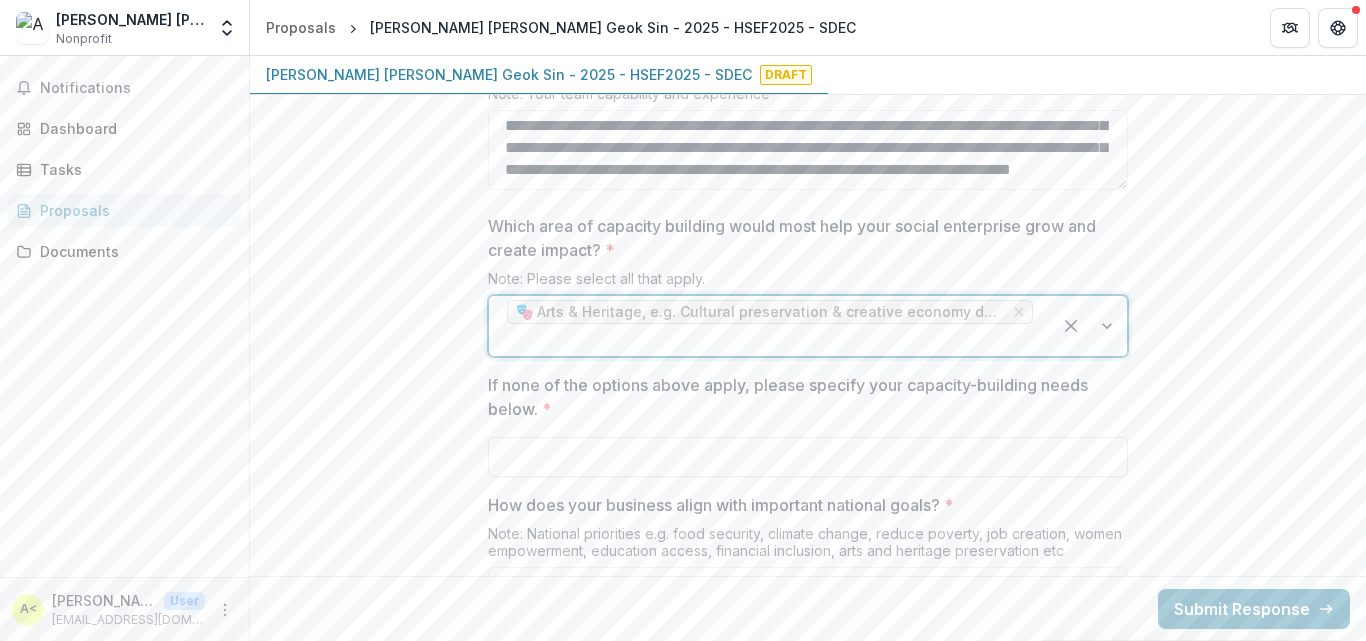 click at bounding box center [1089, 326] 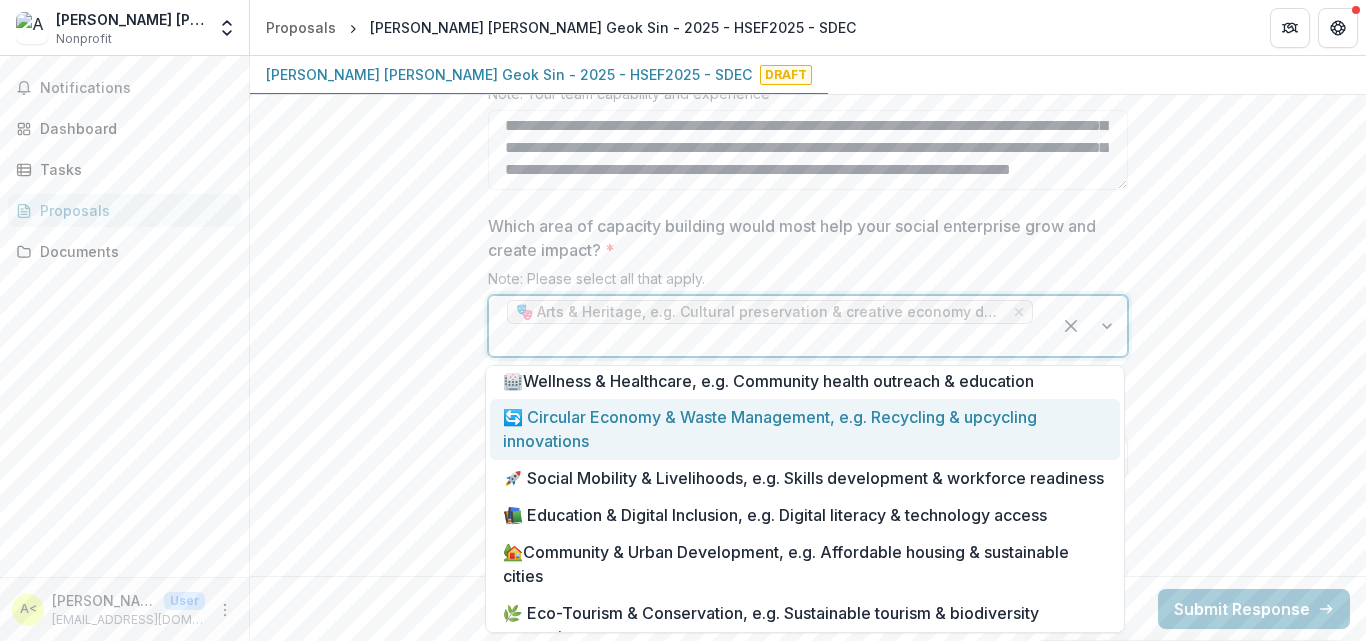 scroll, scrollTop: 100, scrollLeft: 0, axis: vertical 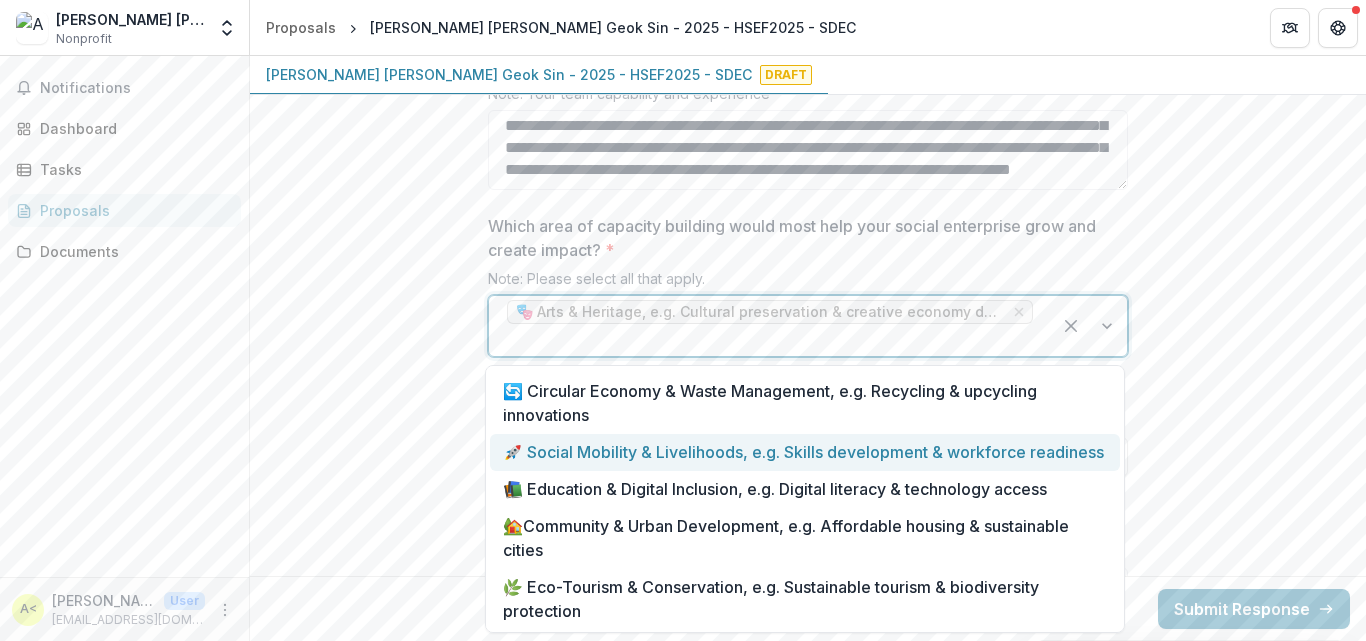 click on "🚀 Social Mobility & Livelihoods, e.g. Skills development & workforce readiness" at bounding box center [805, 452] 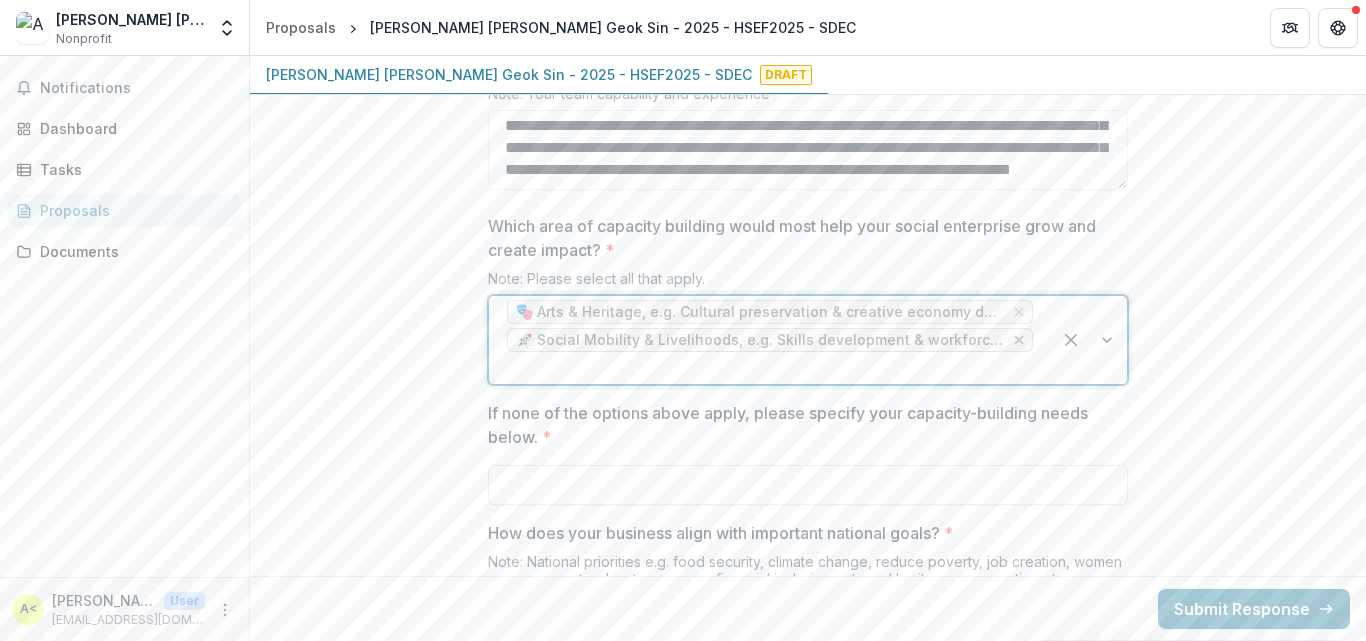 click 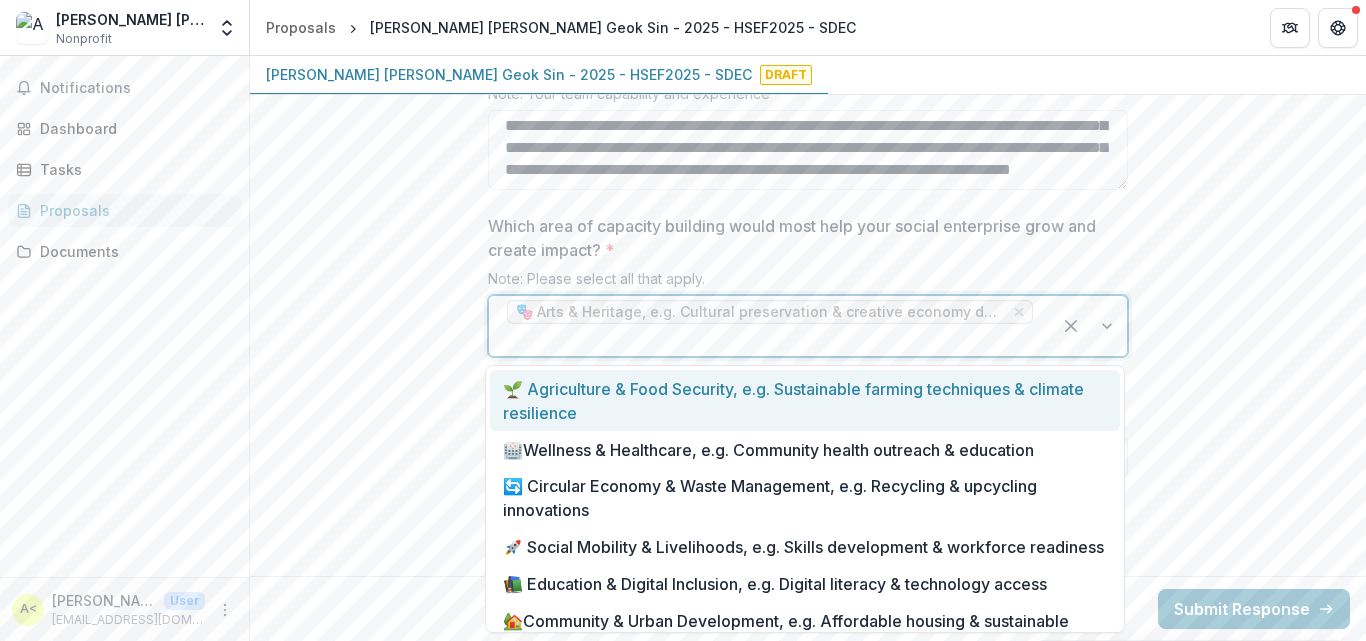 click at bounding box center (1089, 326) 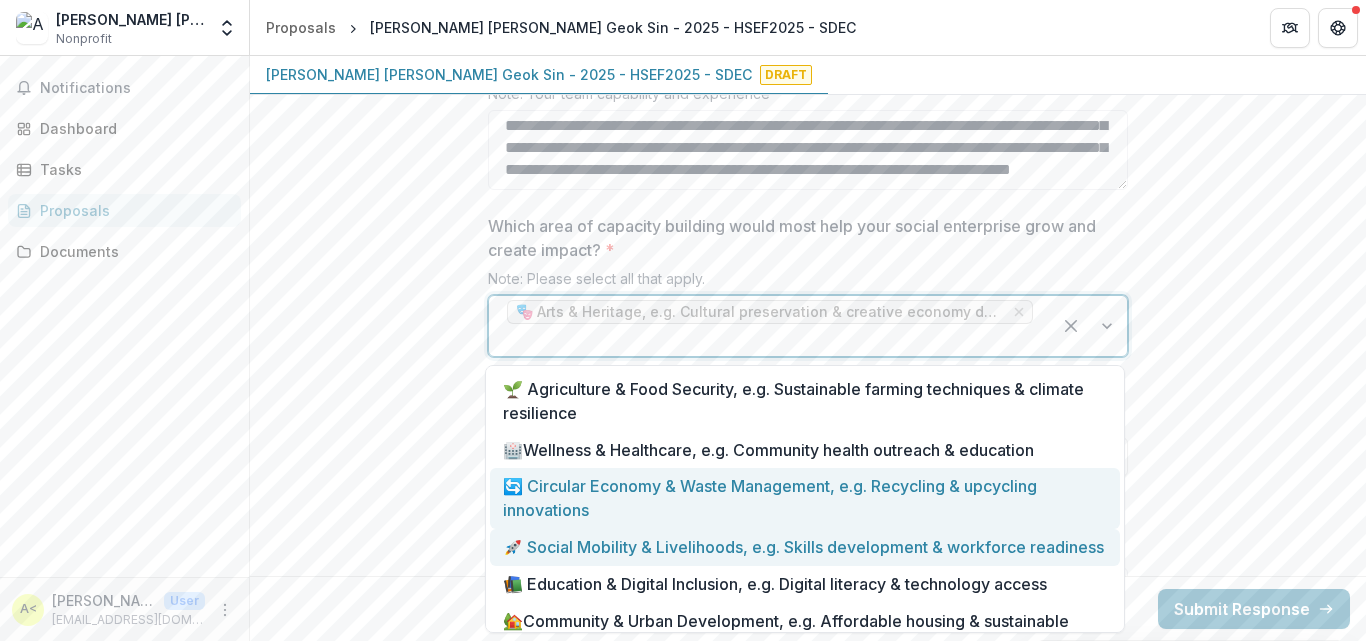 scroll, scrollTop: 119, scrollLeft: 0, axis: vertical 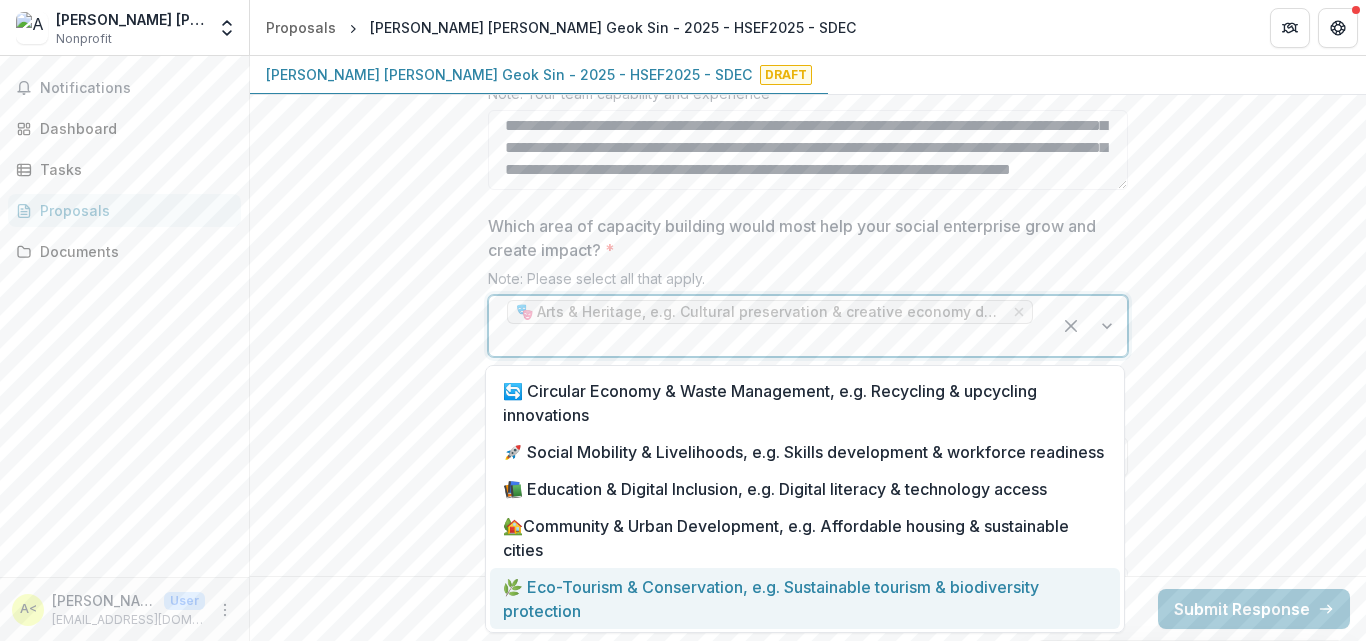 click on "🌿 Eco-Tourism & Conservation, e.g. Sustainable tourism & biodiversity protection" at bounding box center [805, 598] 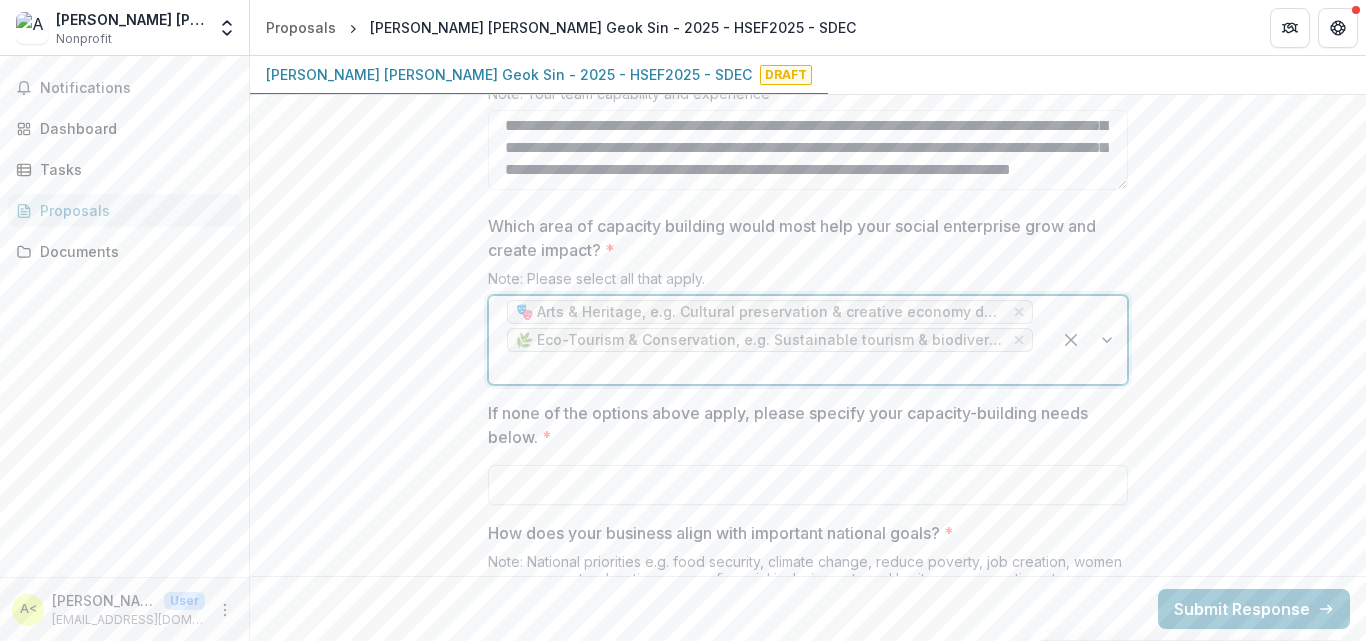 click at bounding box center (1089, 340) 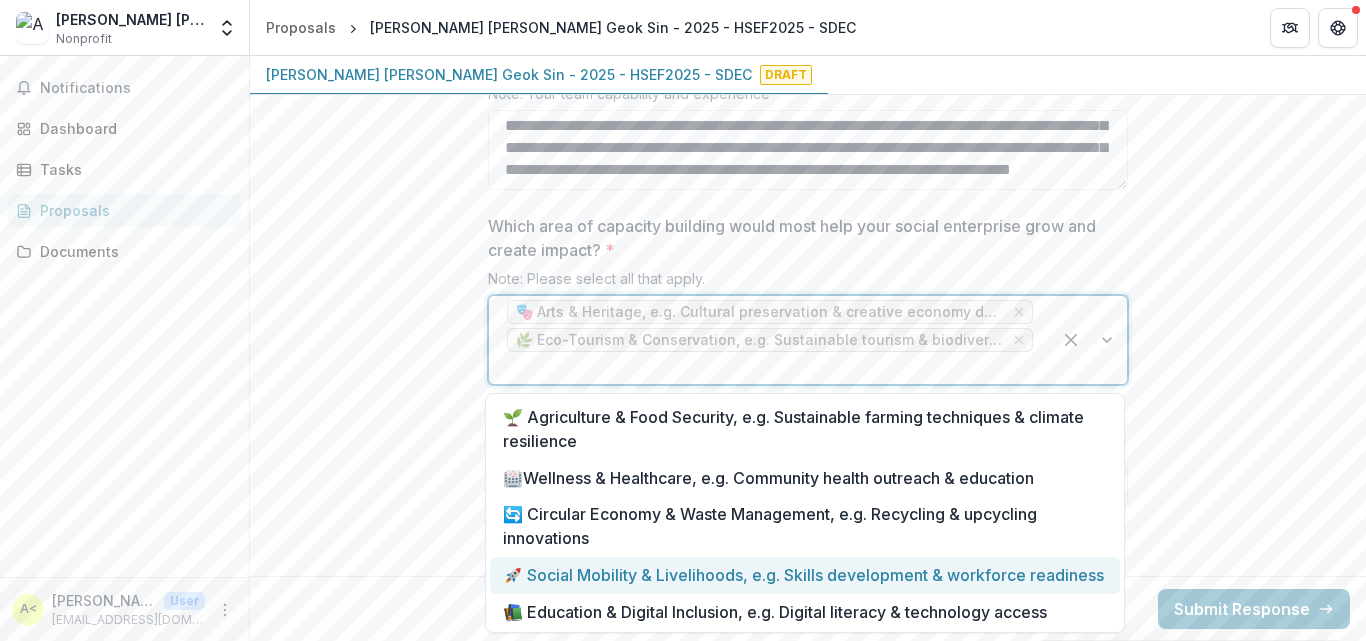 click on "🚀 Social Mobility & Livelihoods, e.g. Skills development & workforce readiness" at bounding box center [805, 575] 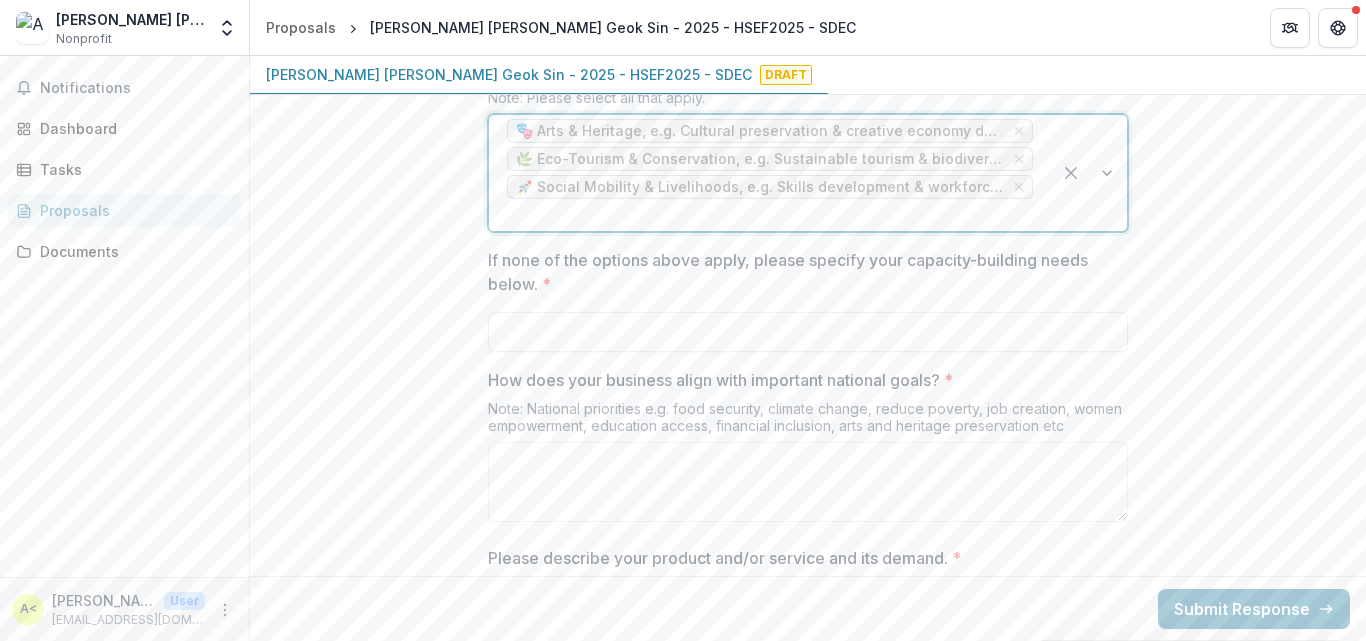 scroll, scrollTop: 3397, scrollLeft: 0, axis: vertical 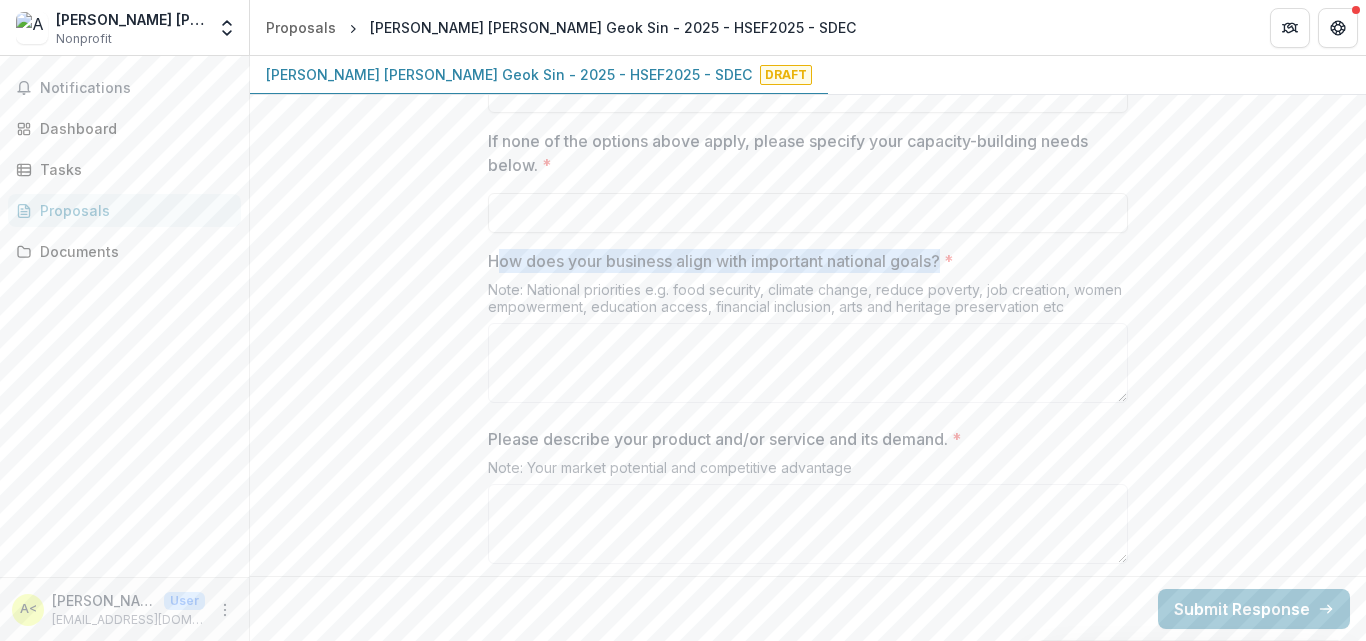 drag, startPoint x: 497, startPoint y: 246, endPoint x: 947, endPoint y: 252, distance: 450.04 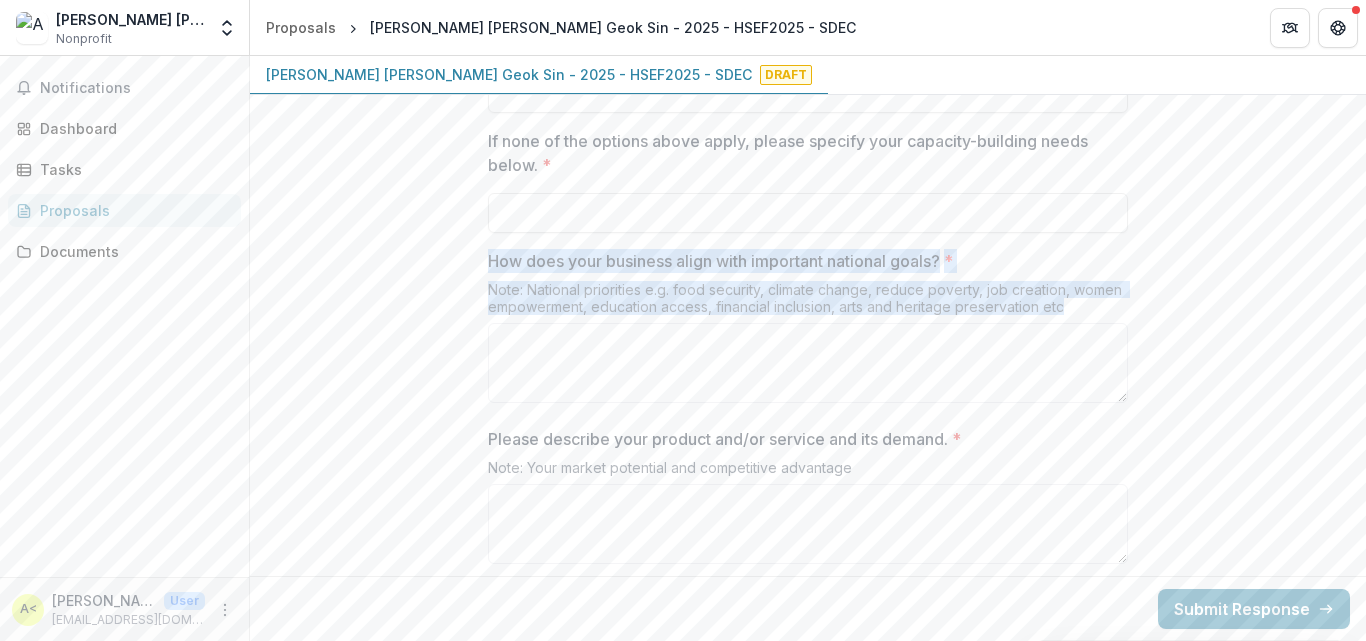 drag, startPoint x: 1083, startPoint y: 316, endPoint x: 485, endPoint y: 264, distance: 600.2566 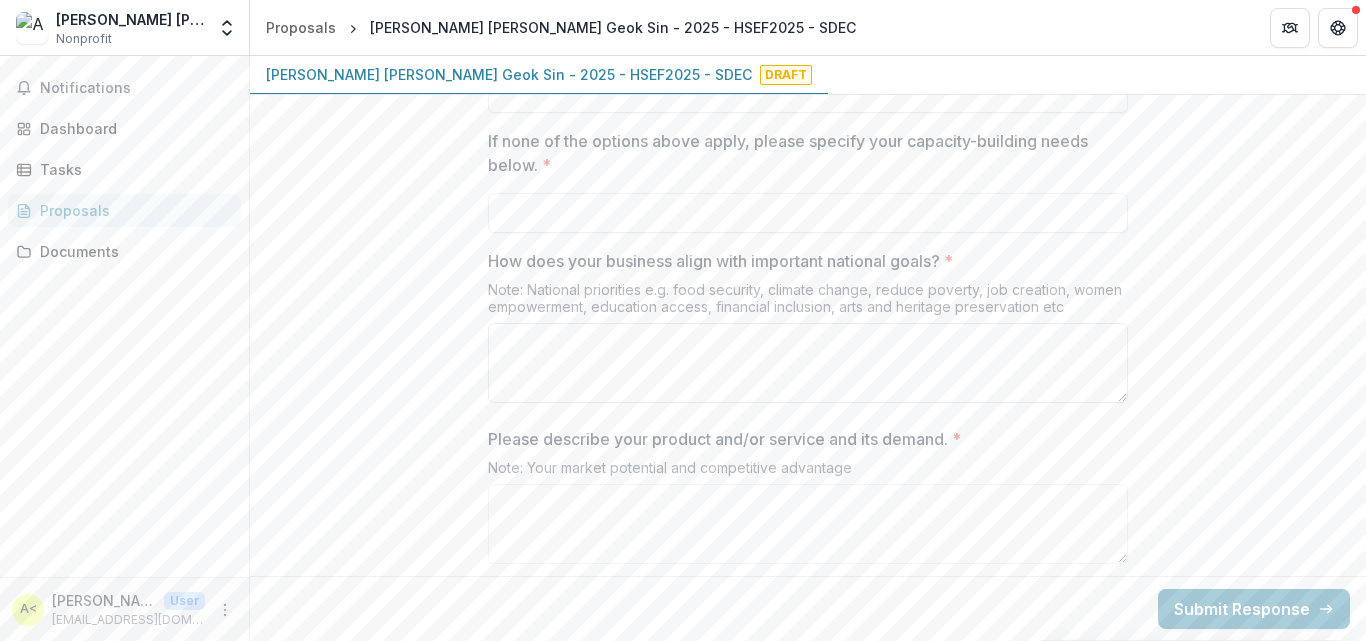 click on "How does your business align with important national goals?  *" at bounding box center [808, 363] 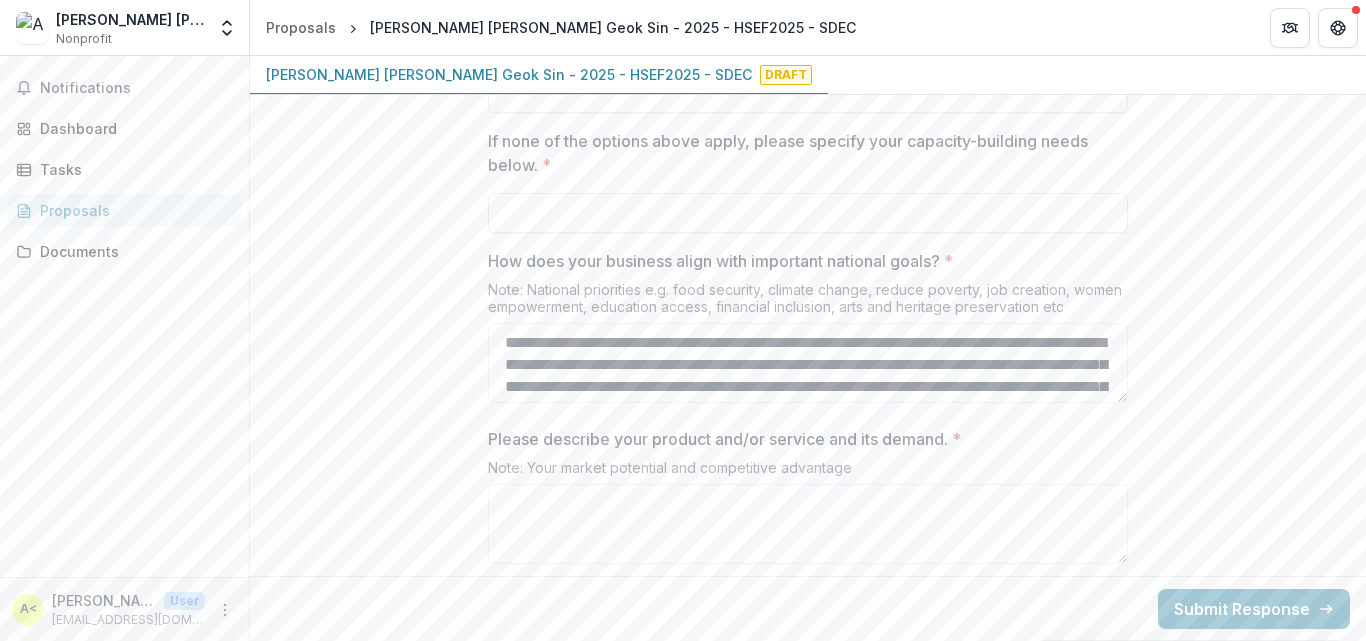 scroll, scrollTop: 106, scrollLeft: 0, axis: vertical 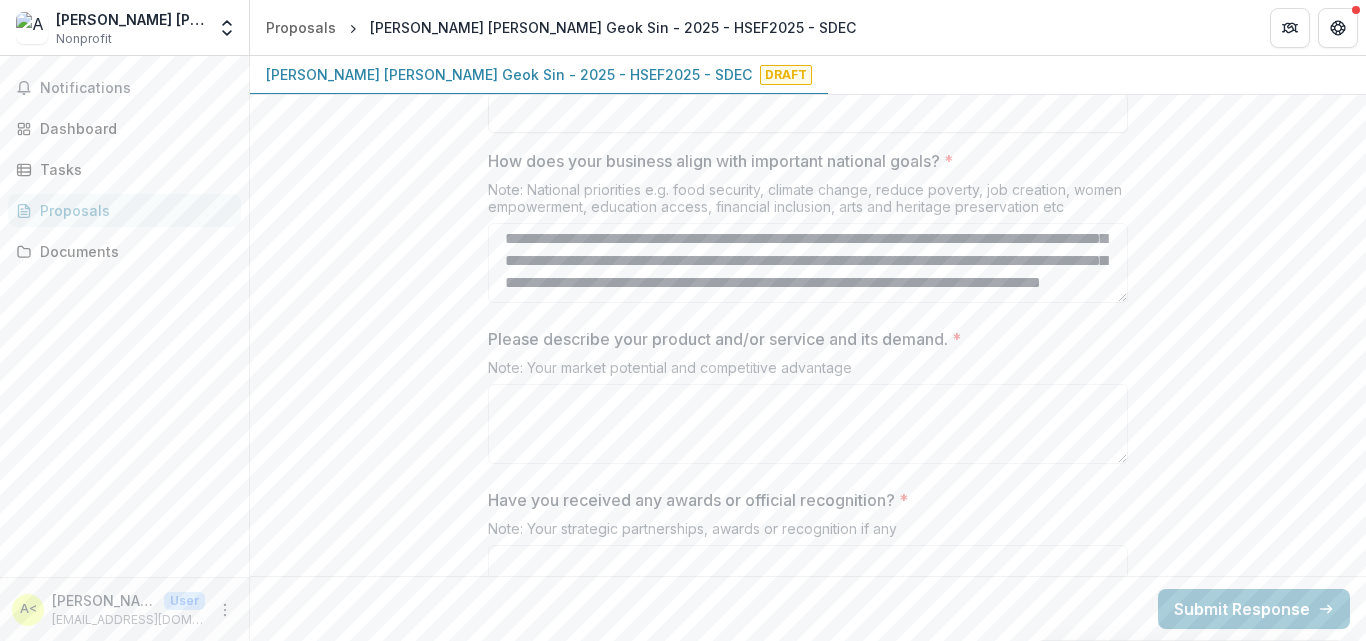 type on "**********" 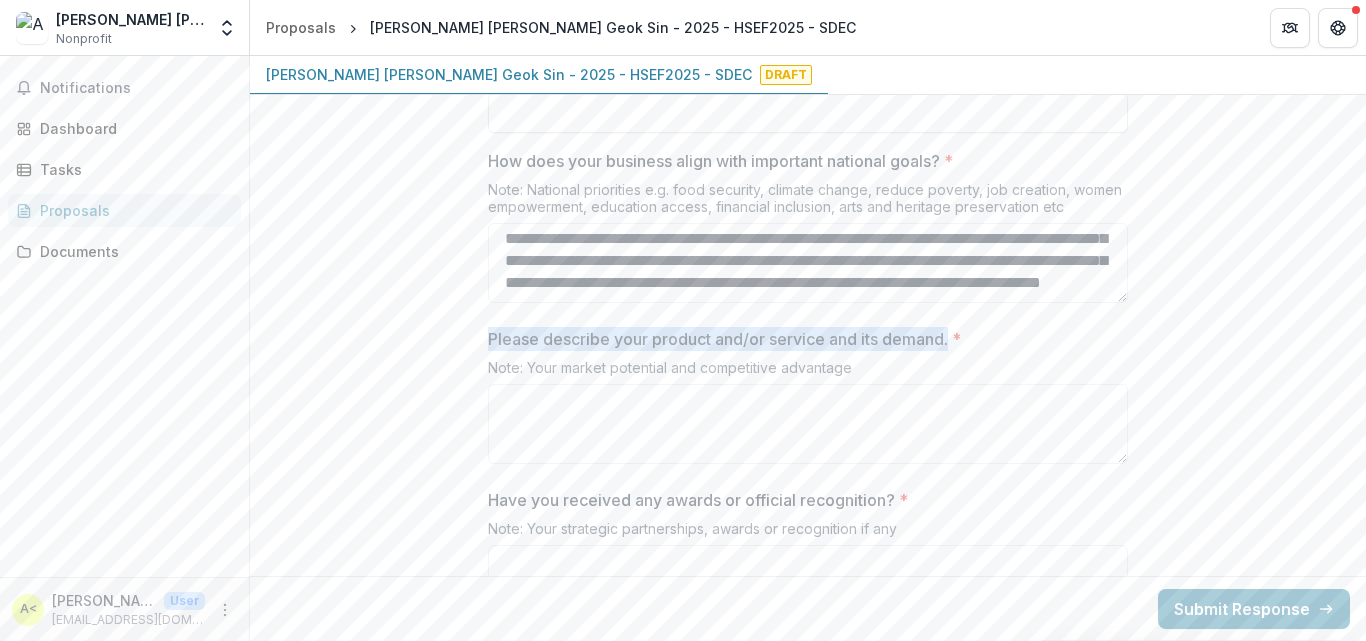 drag, startPoint x: 501, startPoint y: 331, endPoint x: 953, endPoint y: 334, distance: 452.00995 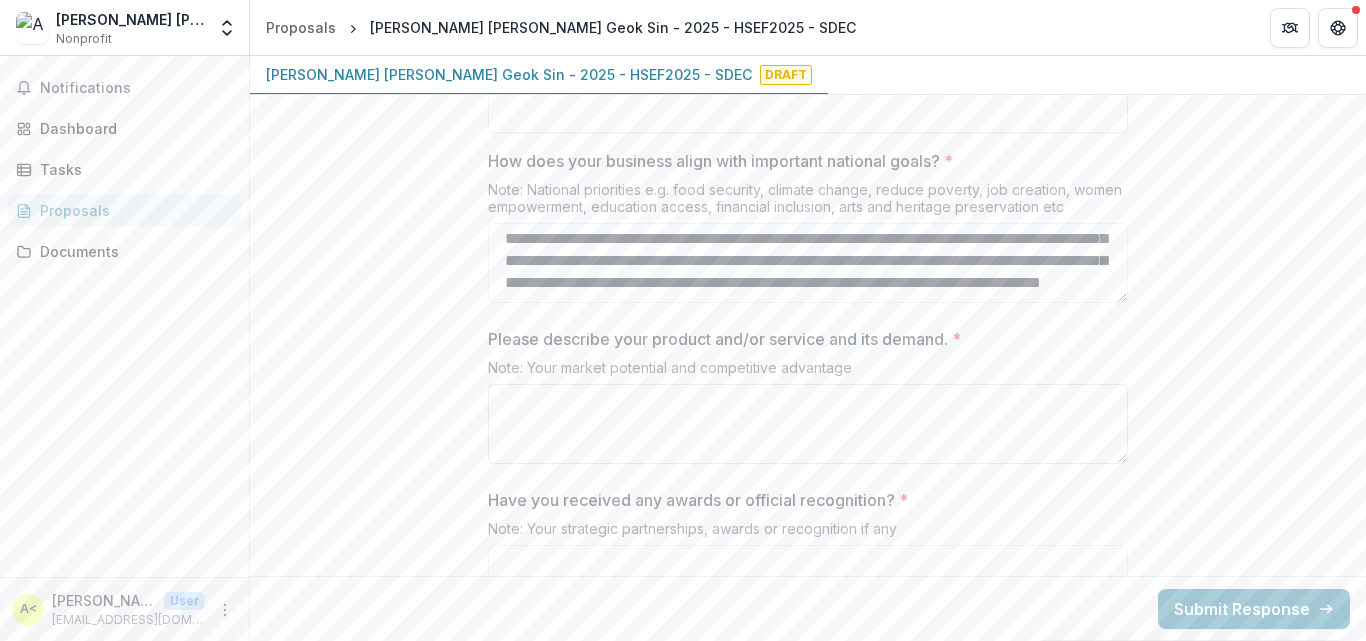 click on "Please describe your product and/or service and its demand. *" at bounding box center (808, 424) 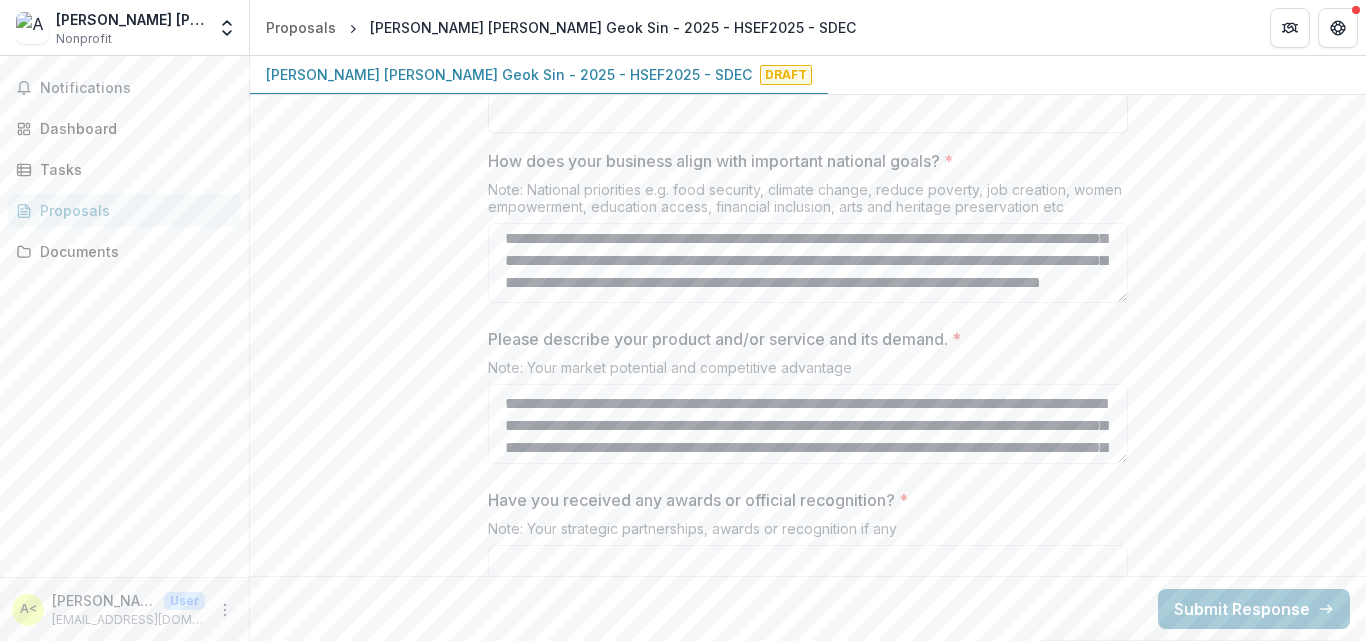scroll, scrollTop: 150, scrollLeft: 0, axis: vertical 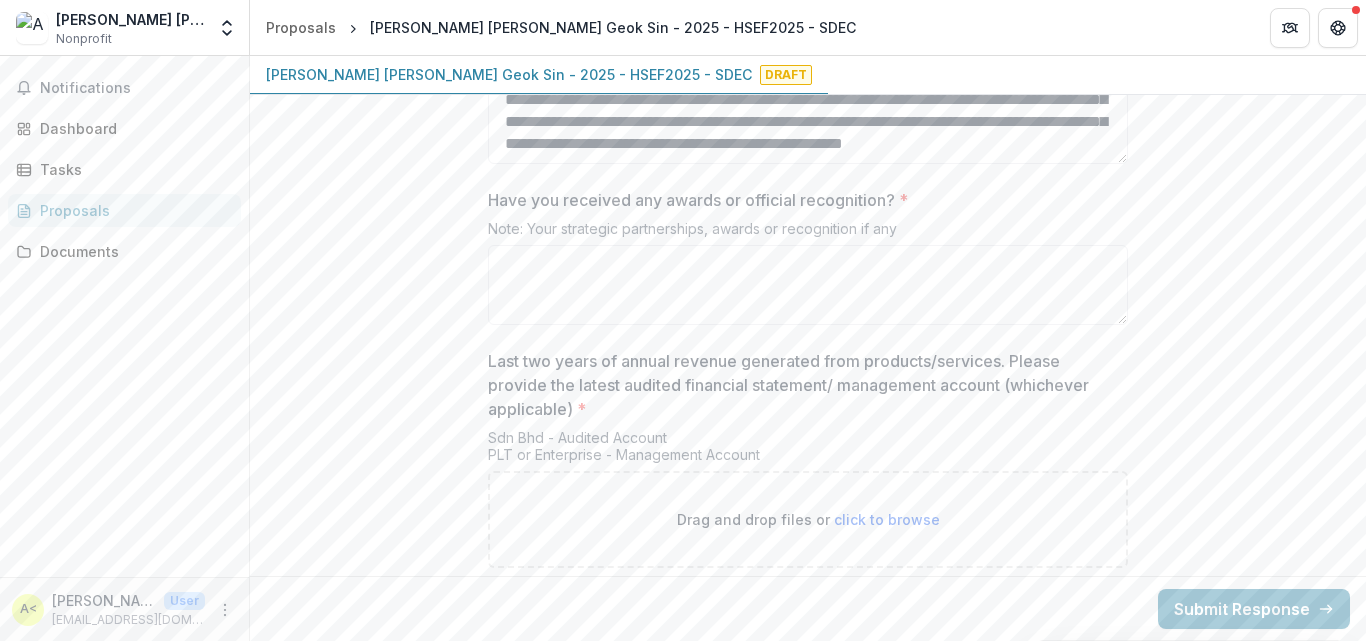 type on "**********" 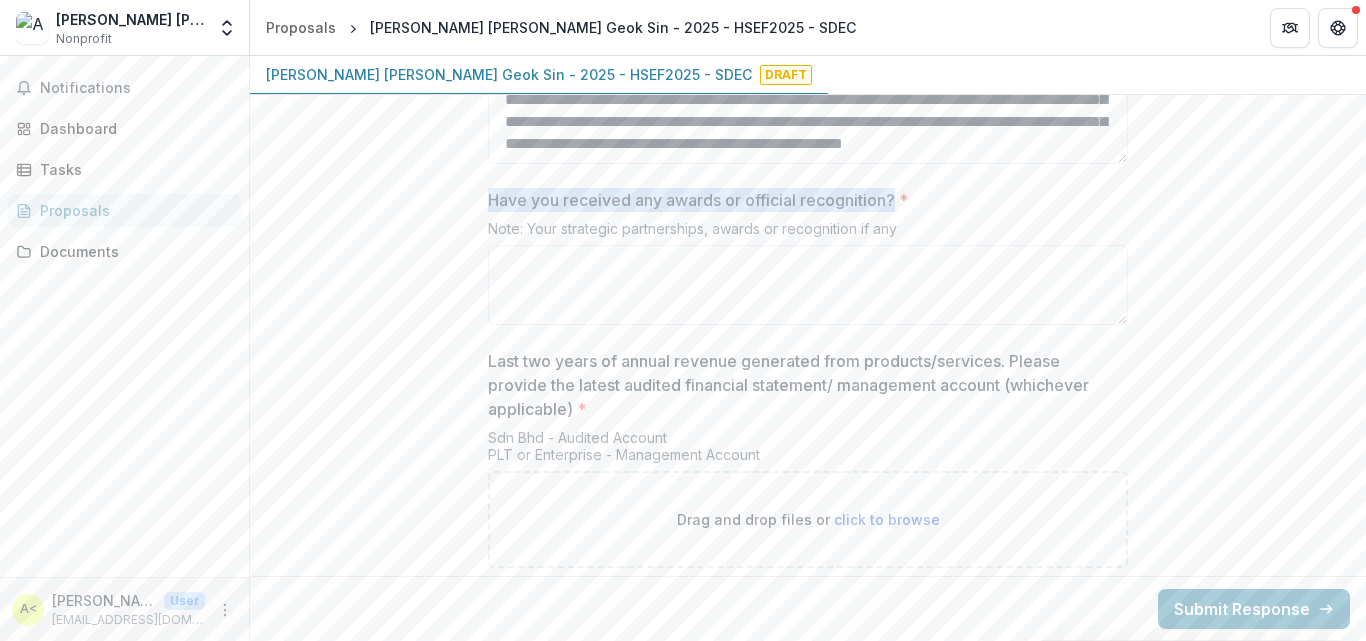 drag, startPoint x: 488, startPoint y: 196, endPoint x: 879, endPoint y: 198, distance: 391.00513 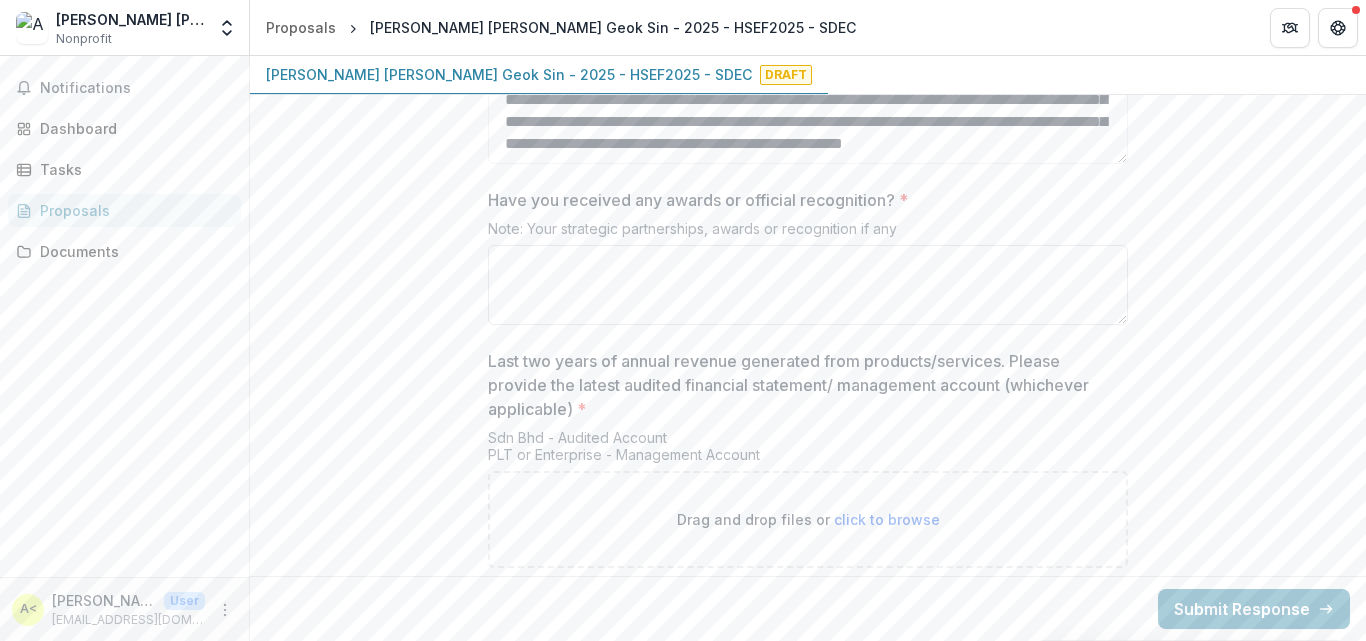 click on "Have you received any awards or official recognition? *" at bounding box center [808, 285] 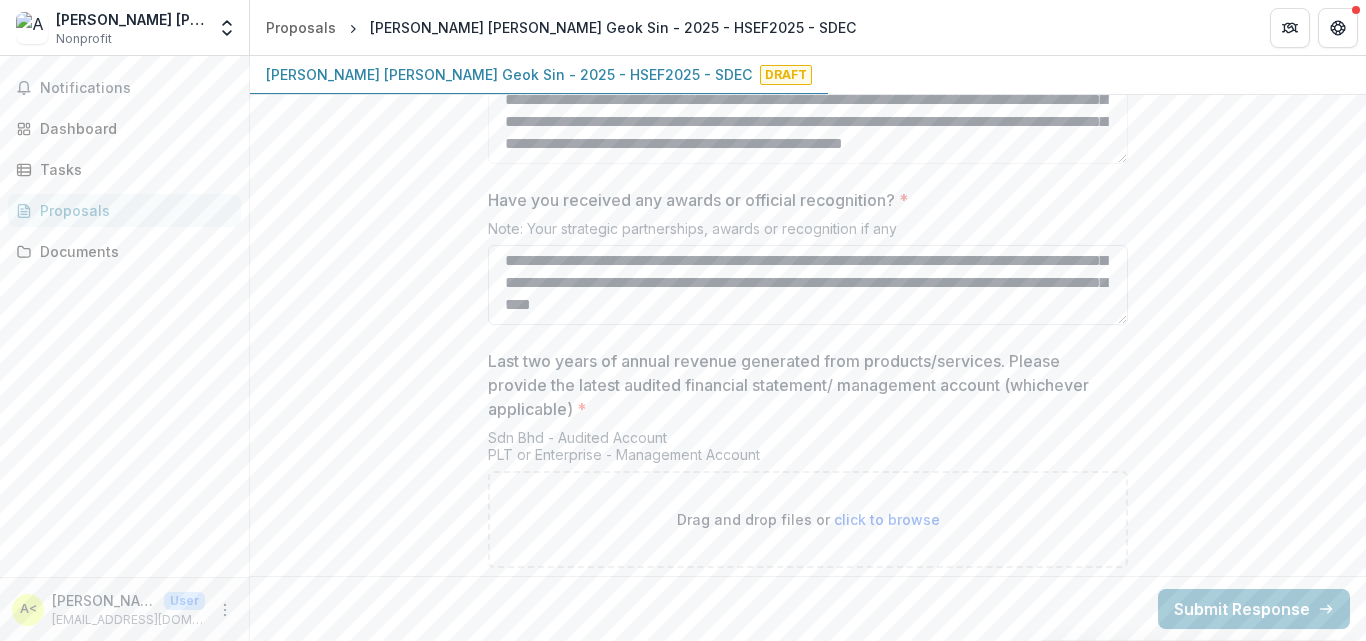 scroll, scrollTop: 48, scrollLeft: 0, axis: vertical 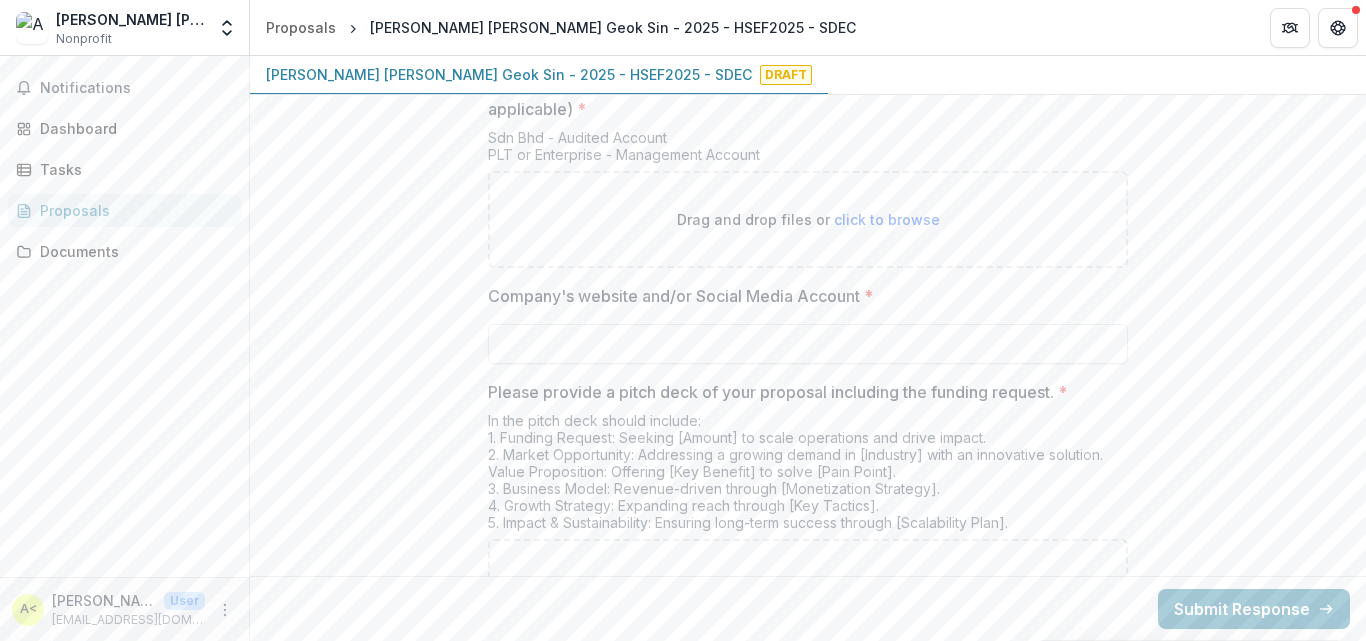 type on "**********" 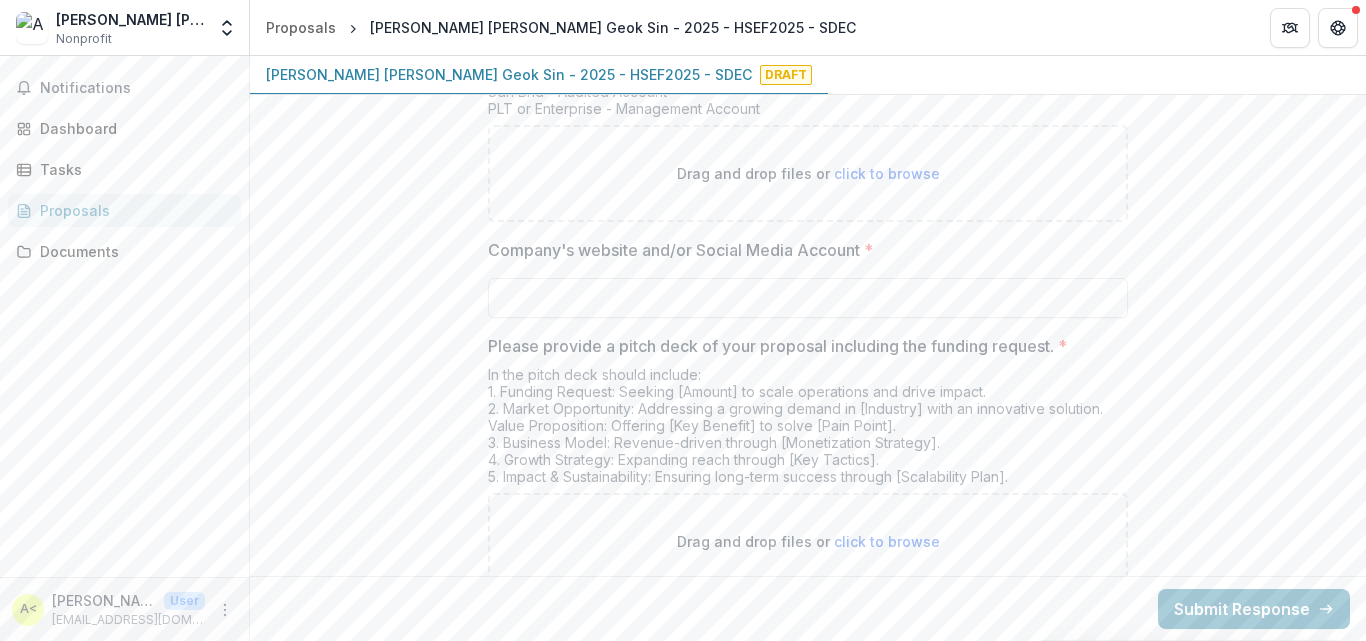 scroll, scrollTop: 4181, scrollLeft: 0, axis: vertical 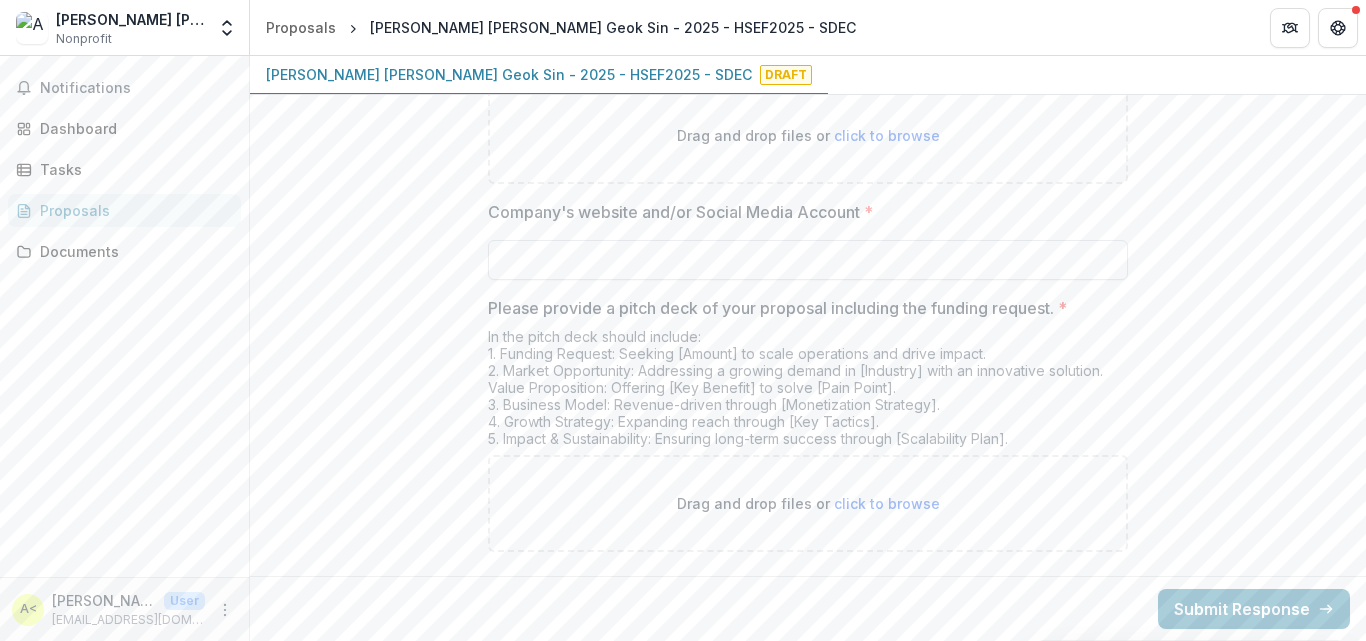 click on "Company's website and/or Social Media Account *" at bounding box center [808, 260] 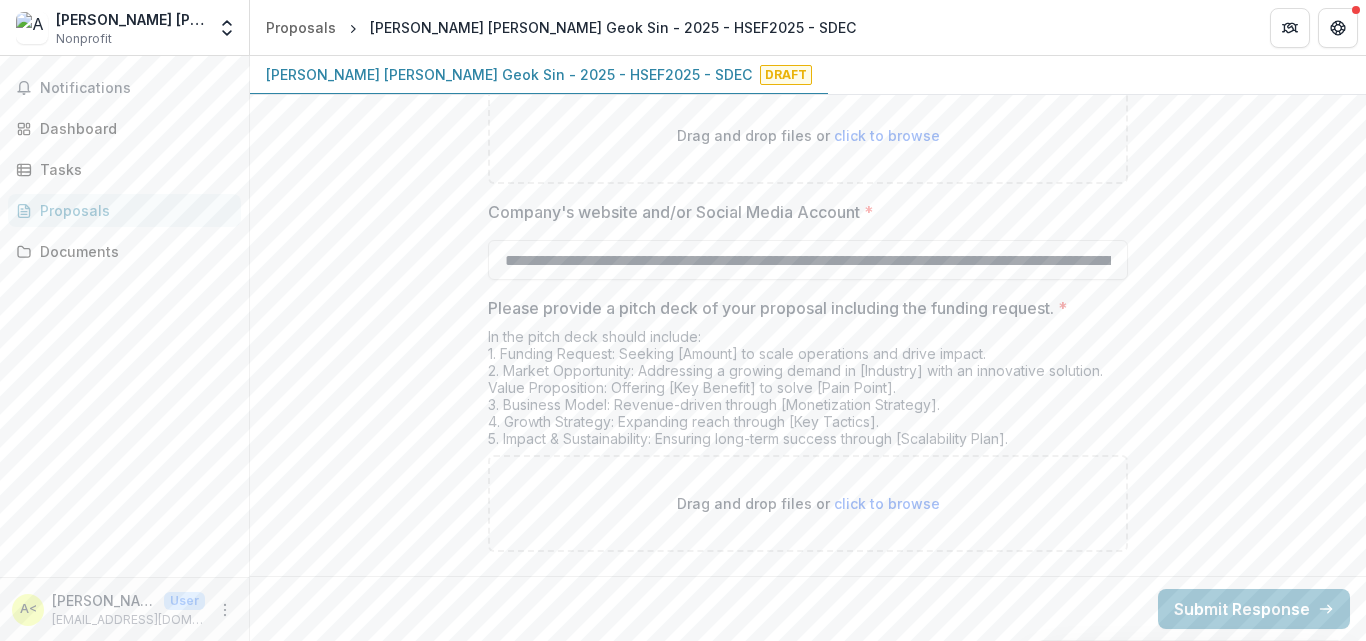 scroll, scrollTop: 0, scrollLeft: 1173, axis: horizontal 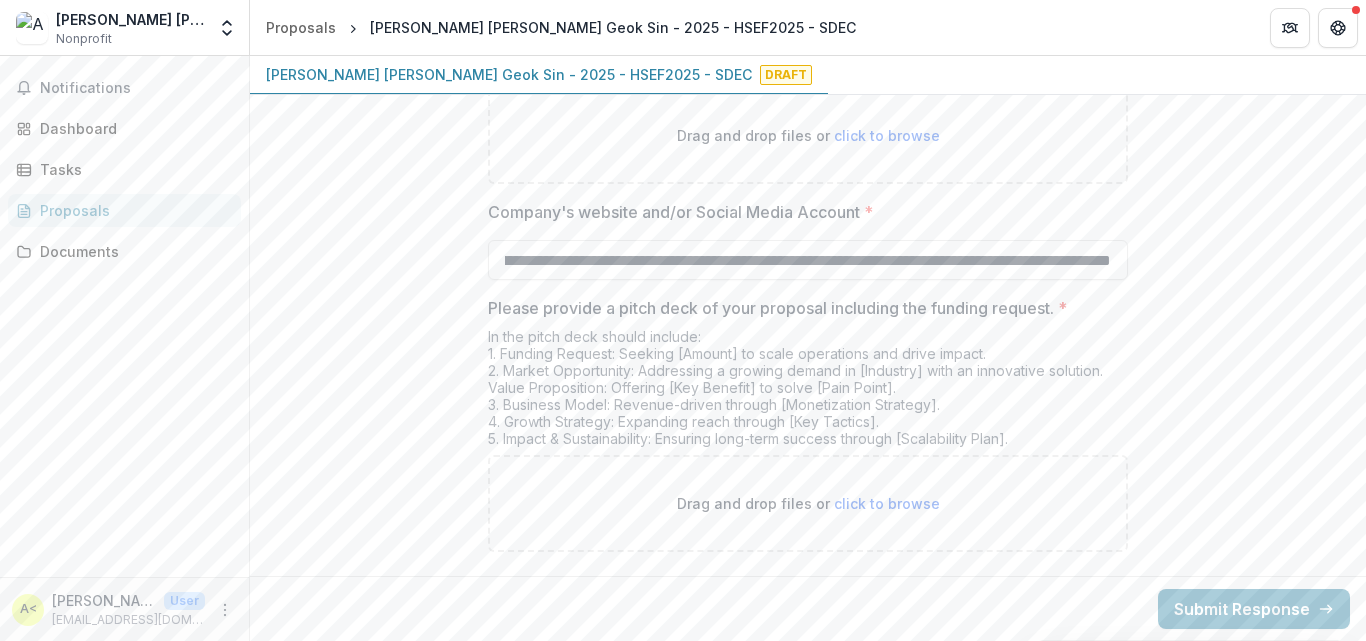 type on "**********" 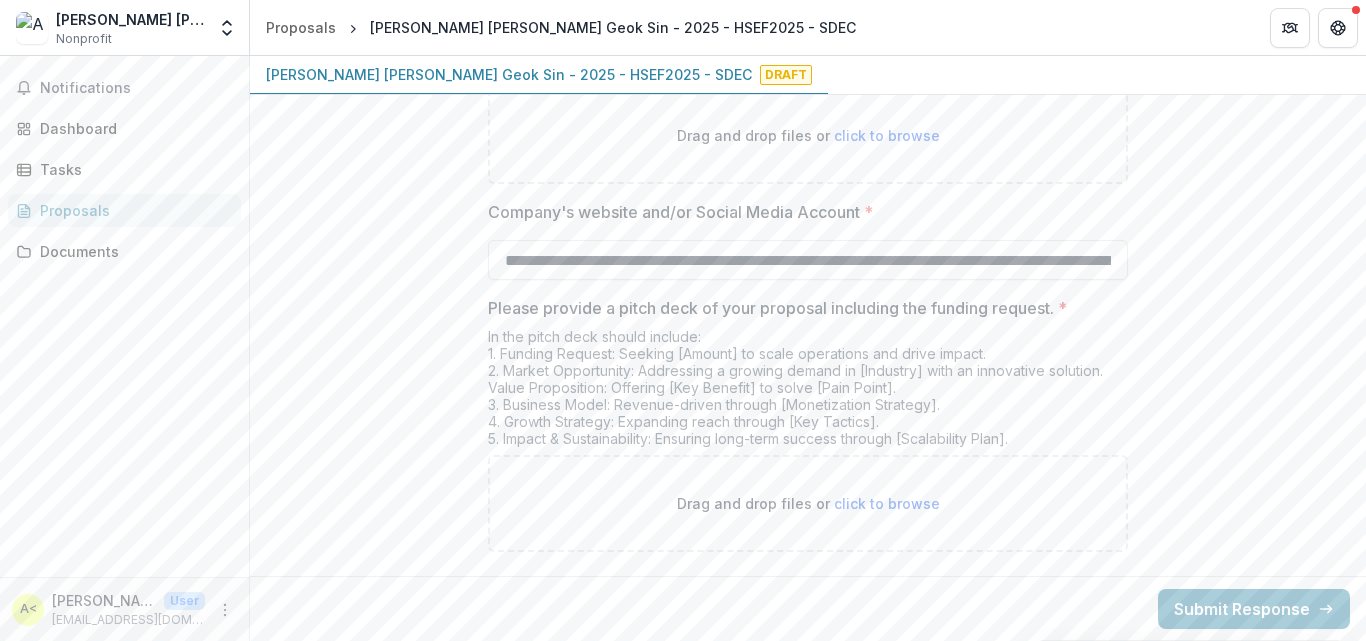 click on "**********" at bounding box center [808, -1561] 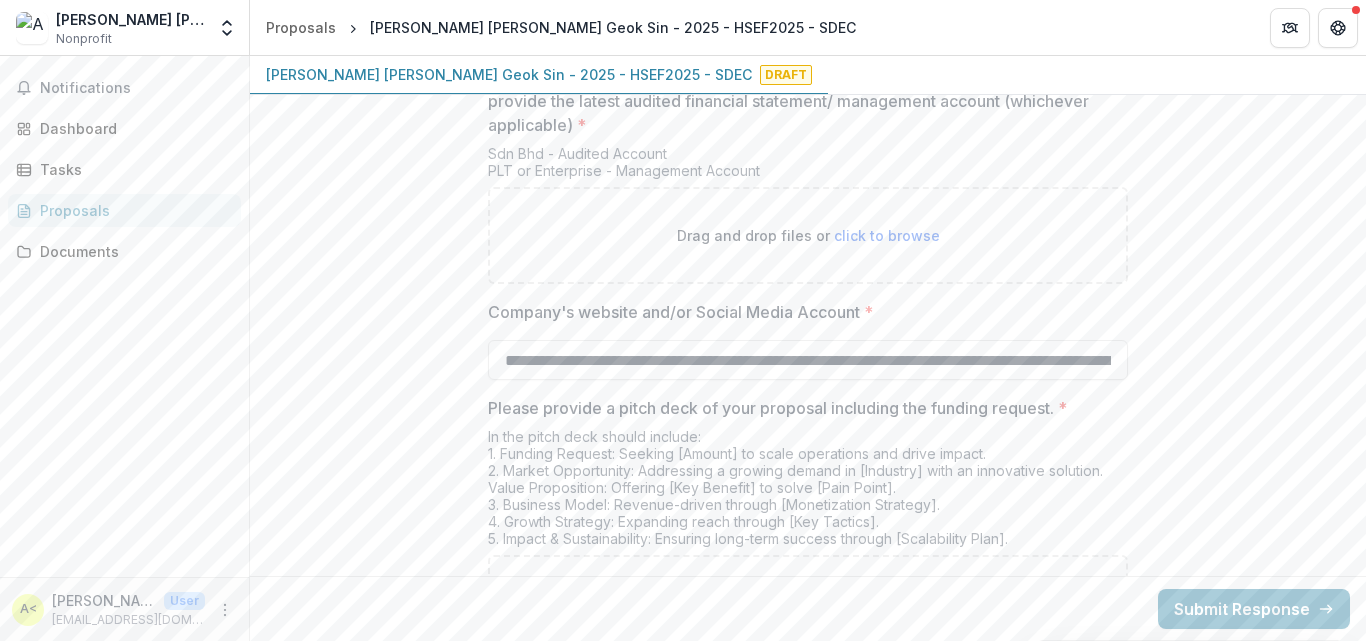scroll, scrollTop: 3981, scrollLeft: 0, axis: vertical 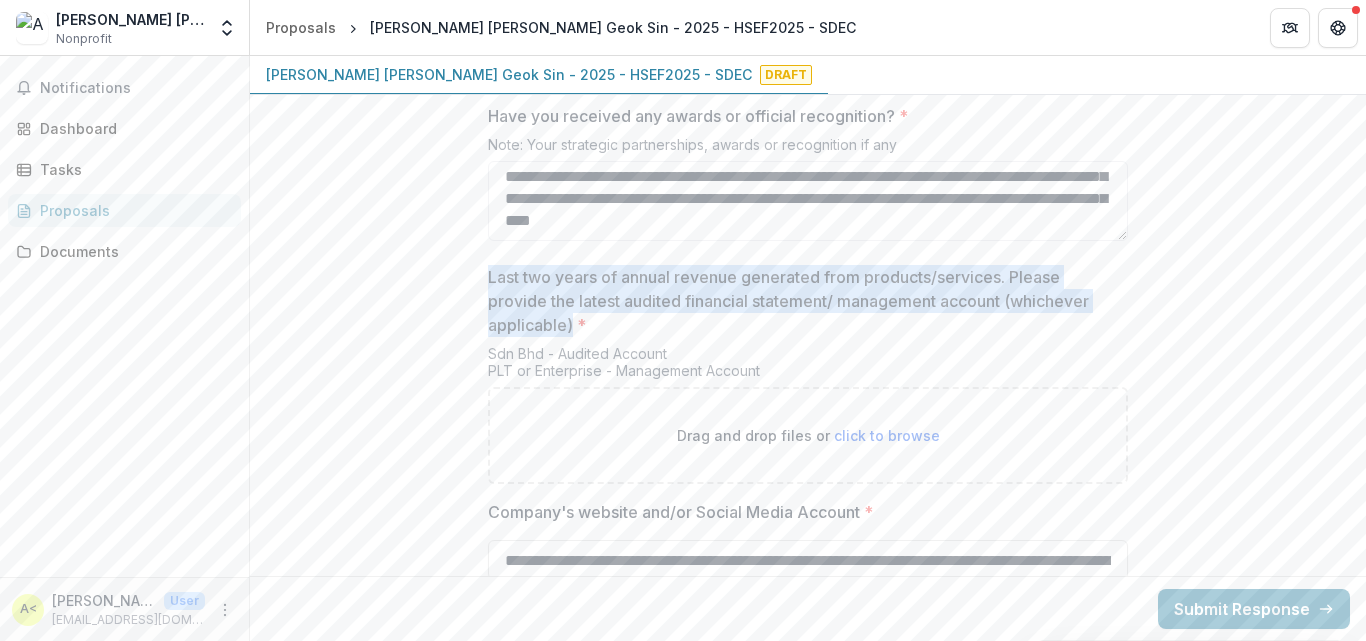 drag, startPoint x: 485, startPoint y: 268, endPoint x: 570, endPoint y: 331, distance: 105.801704 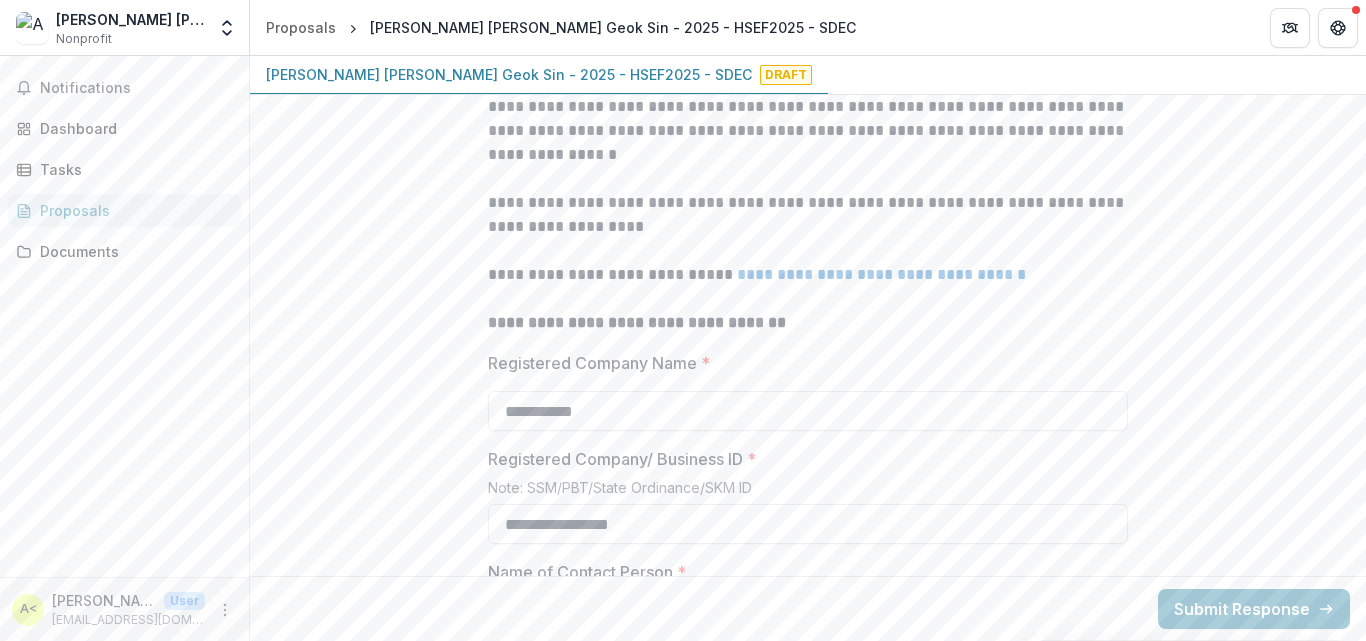 scroll, scrollTop: 1200, scrollLeft: 0, axis: vertical 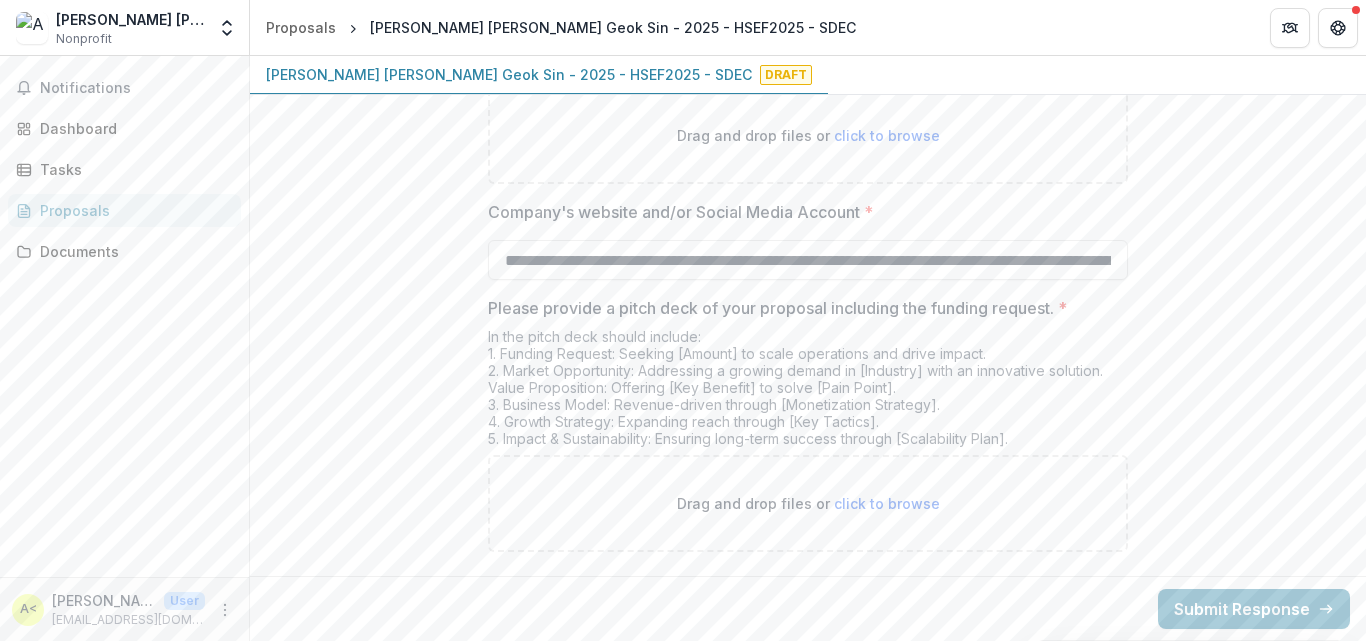 click on "click to browse" at bounding box center (887, 503) 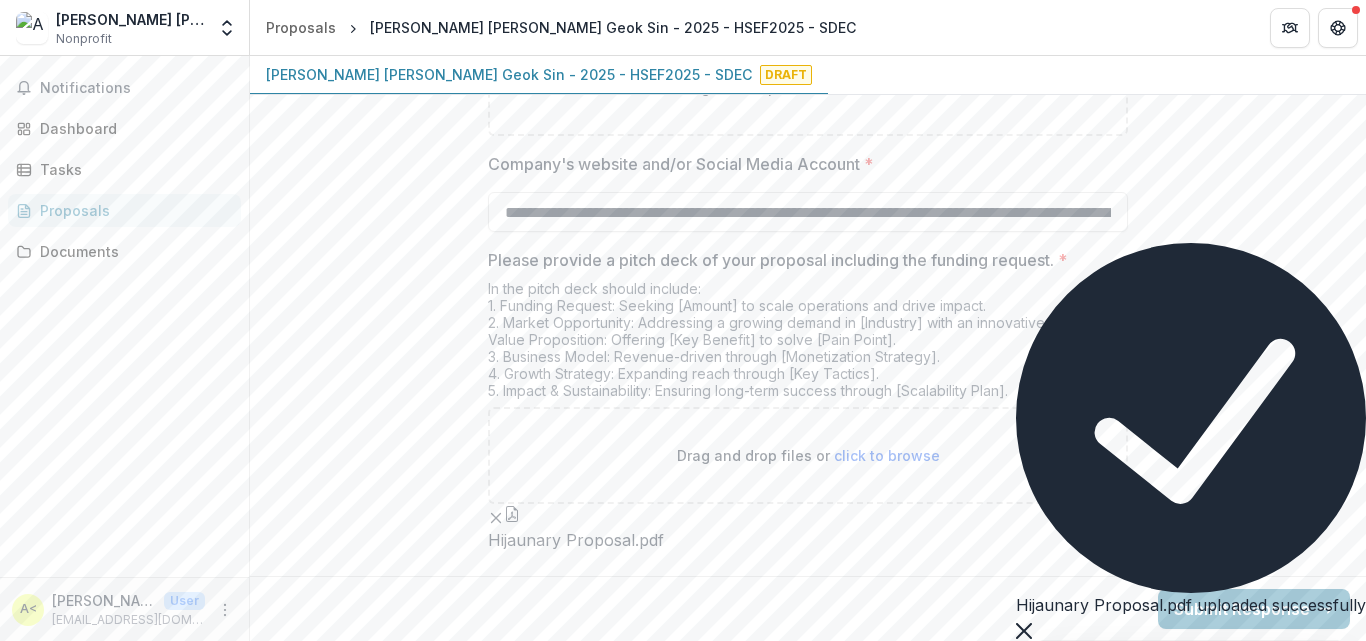 scroll, scrollTop: 4345, scrollLeft: 0, axis: vertical 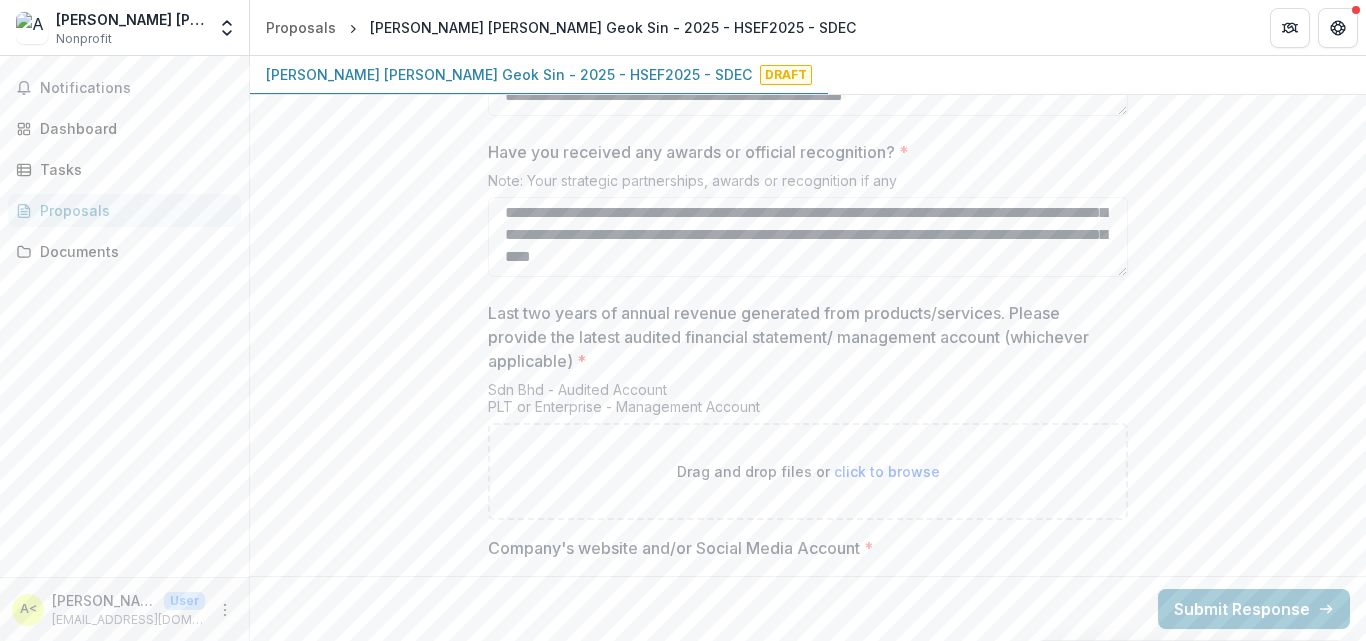 click on "click to browse" at bounding box center (887, 471) 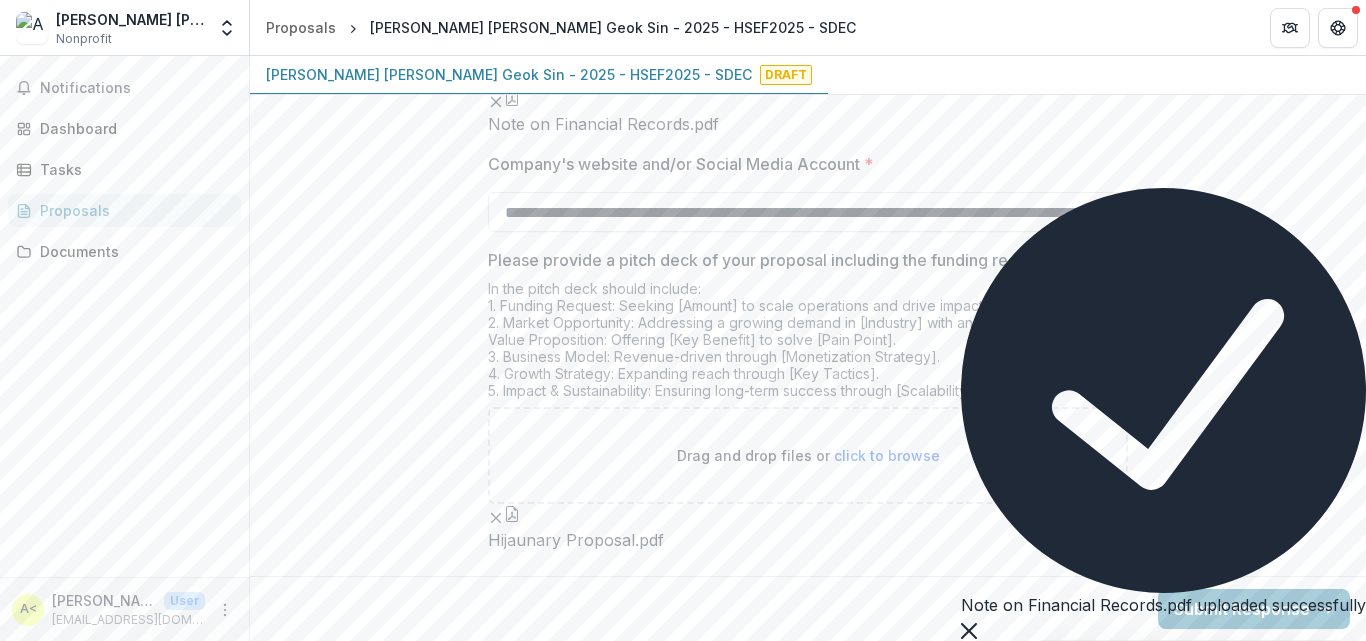 scroll, scrollTop: 4509, scrollLeft: 0, axis: vertical 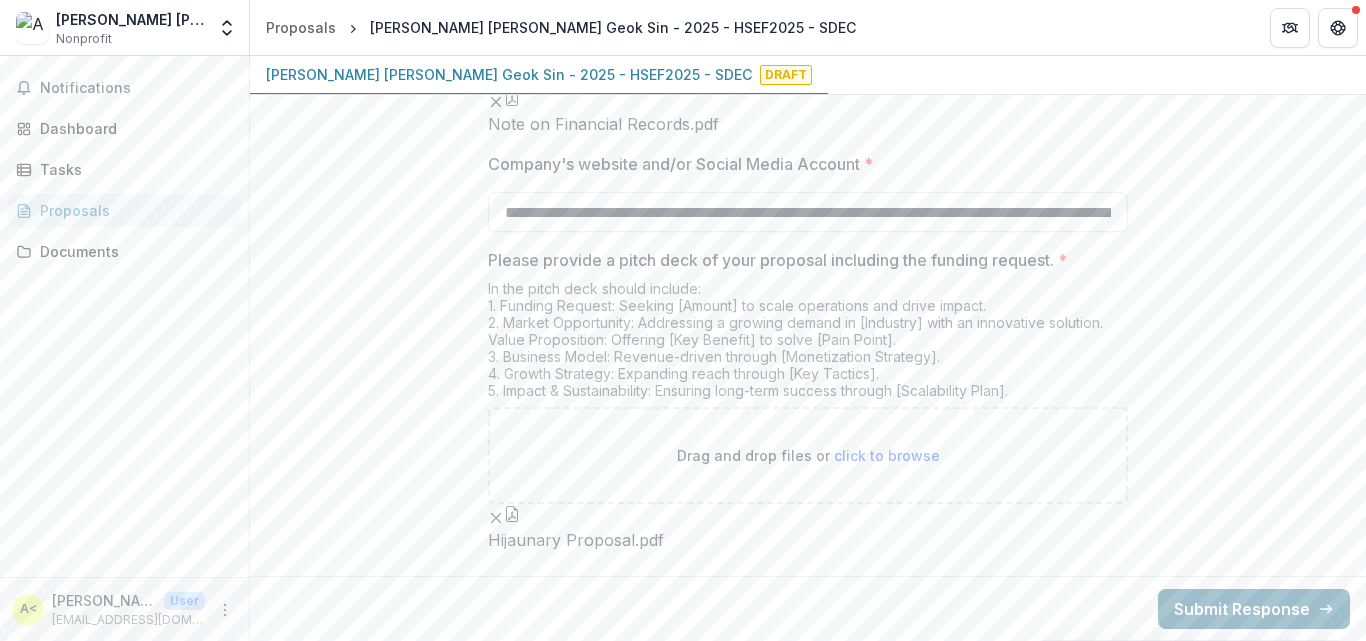 click on "Submit Response" at bounding box center [1254, 609] 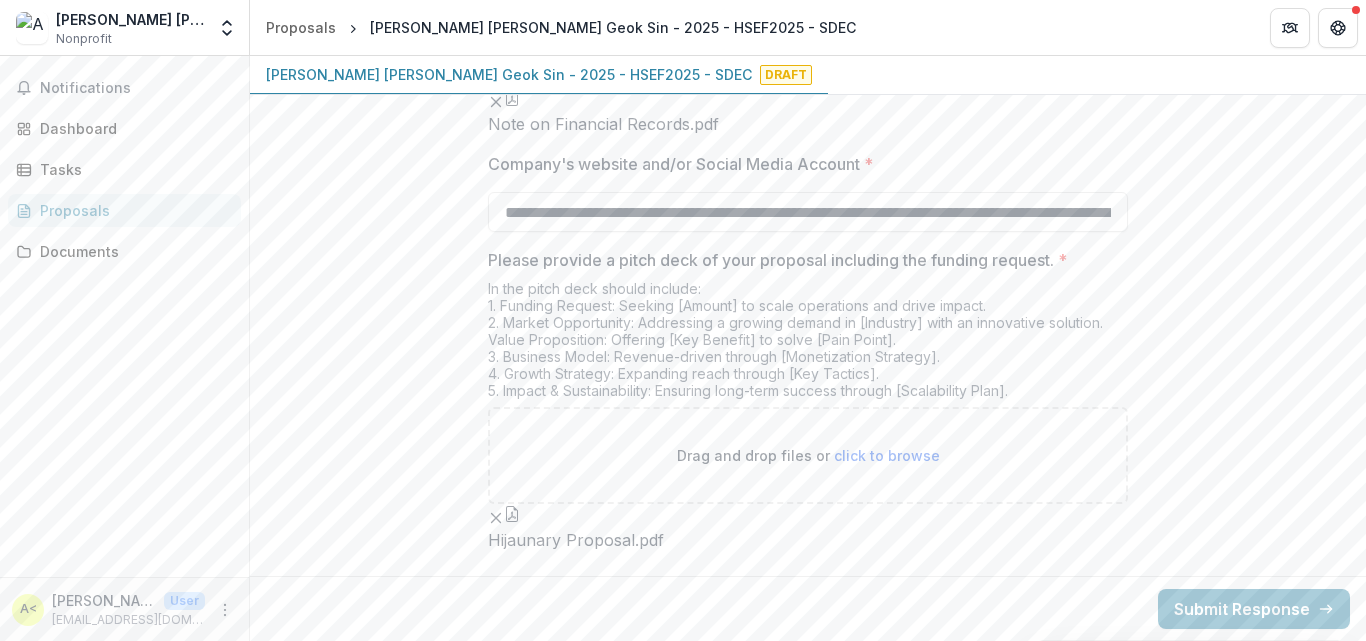 click on "Confirm" at bounding box center [82, 701] 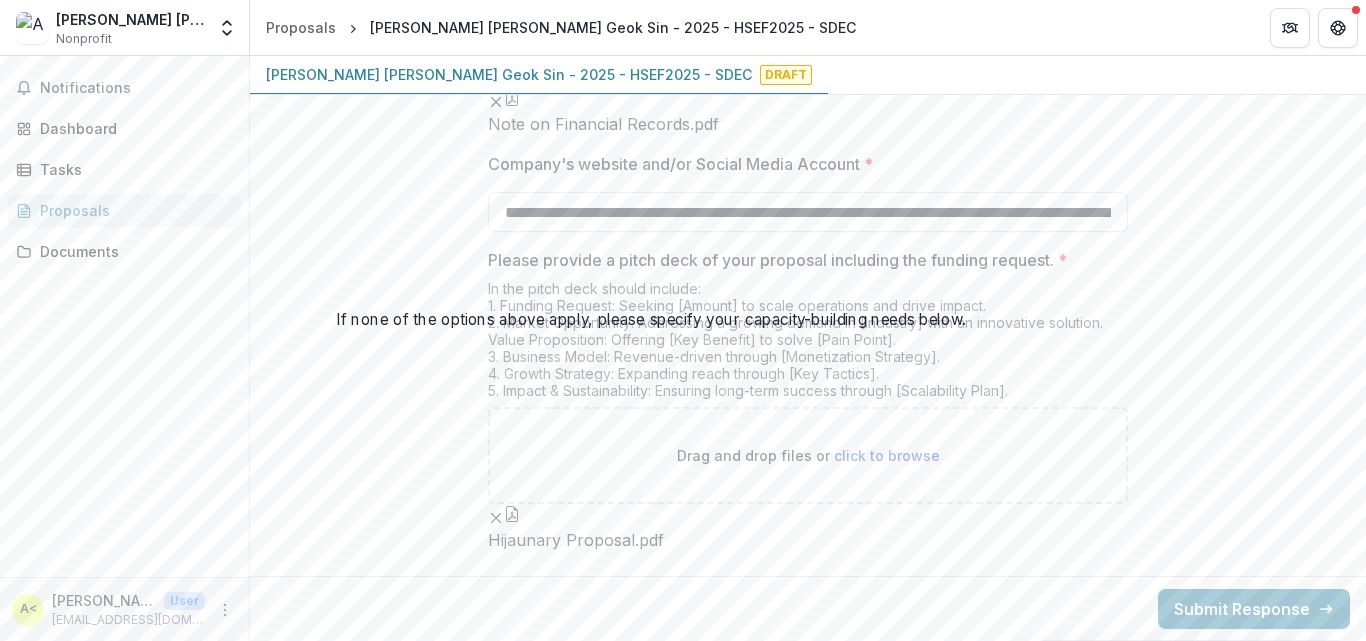 click on "If none of the options above apply, please specify your capacity-building needs below." at bounding box center (250, 2127) 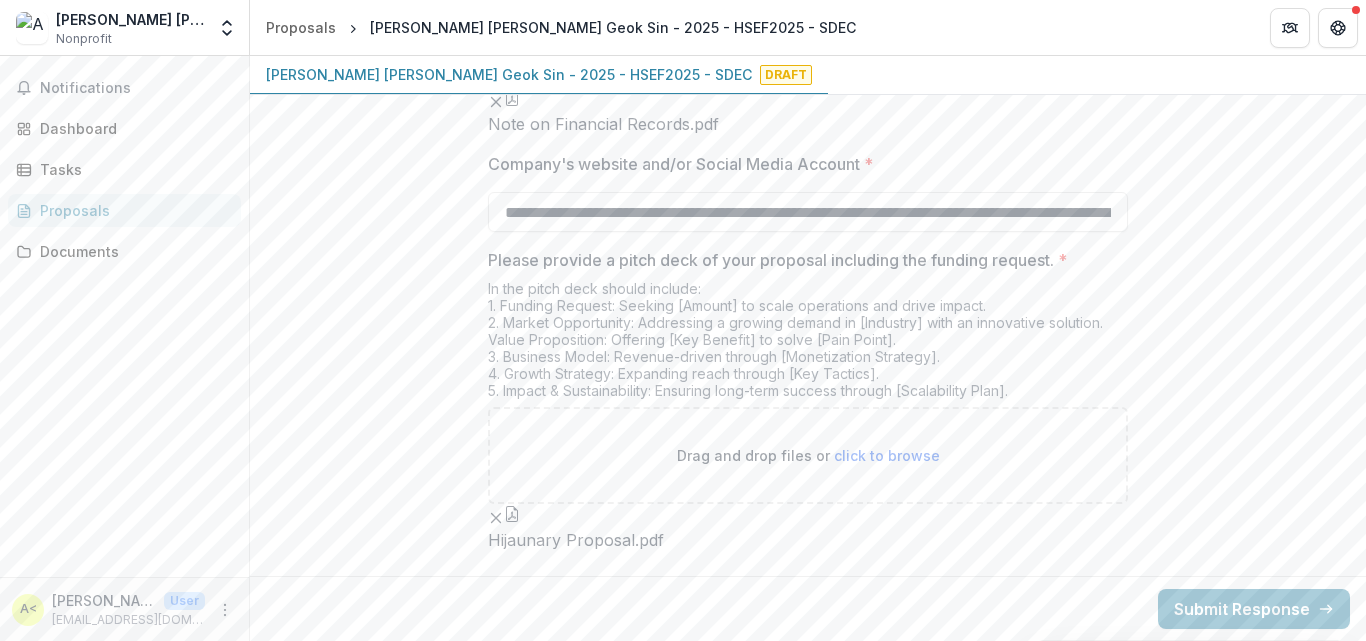 click on "If none of the options above apply, please specify your capacity-building needs below." at bounding box center (250, 2127) 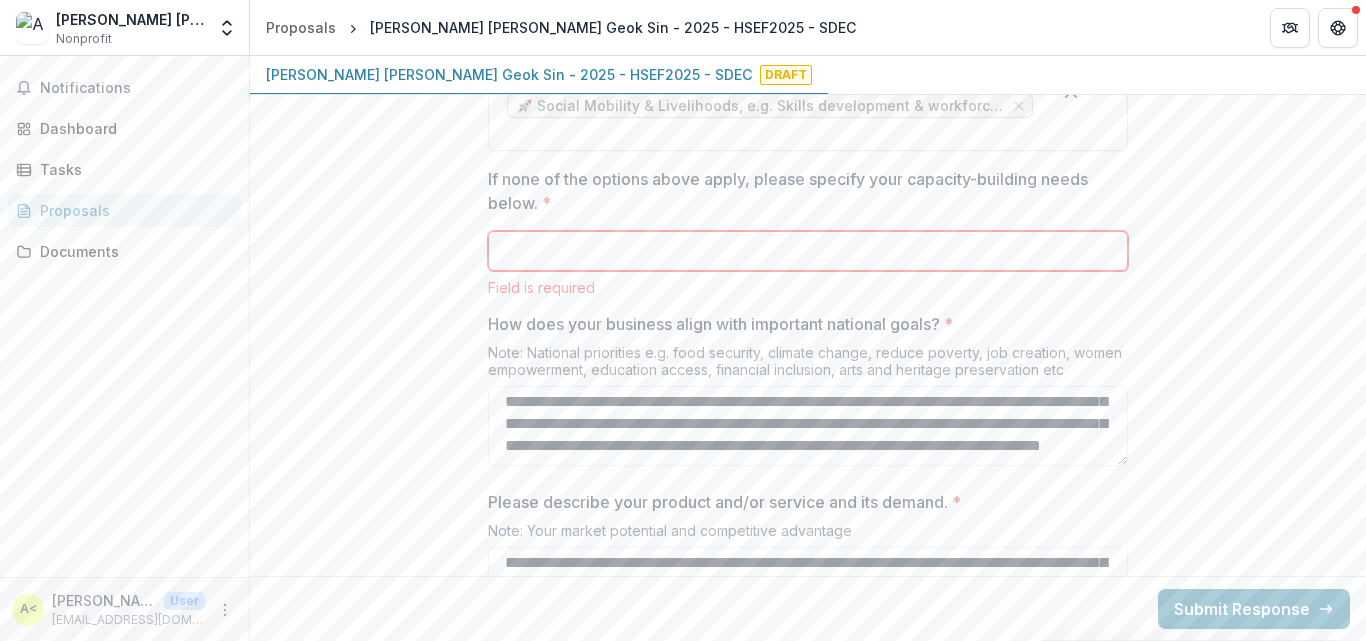 scroll, scrollTop: 3334, scrollLeft: 0, axis: vertical 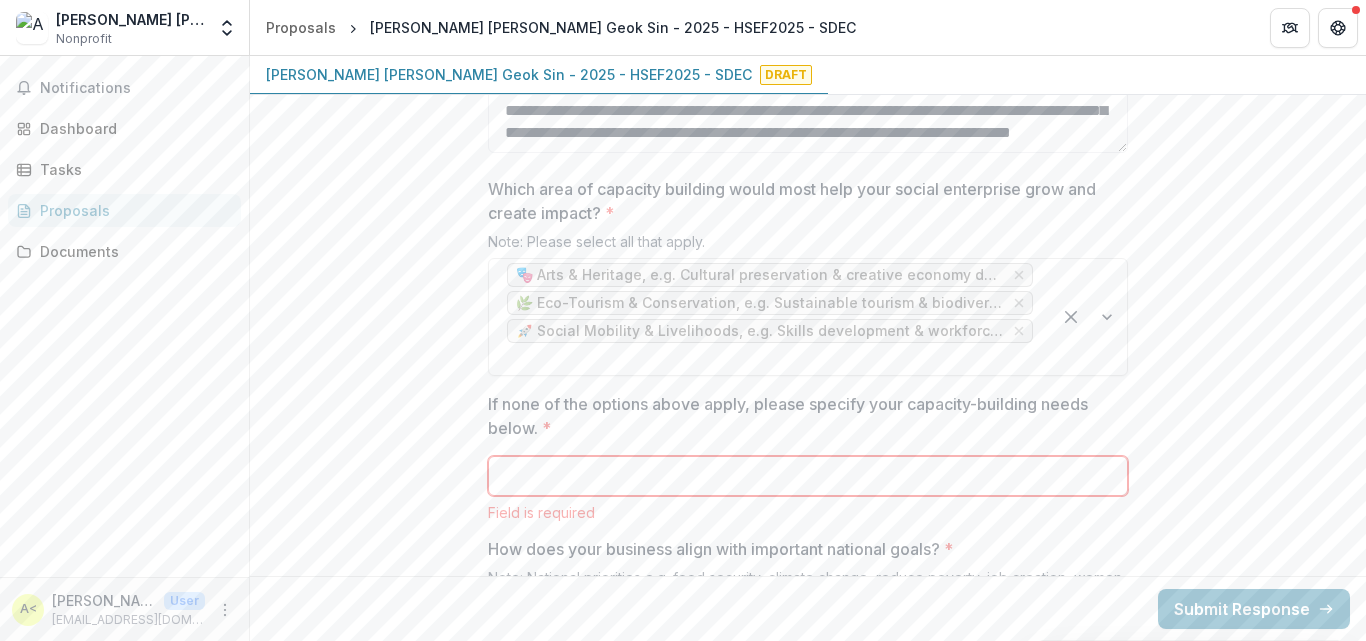 click on "If none of the options above apply, please specify your capacity-building needs below. *" at bounding box center [808, 476] 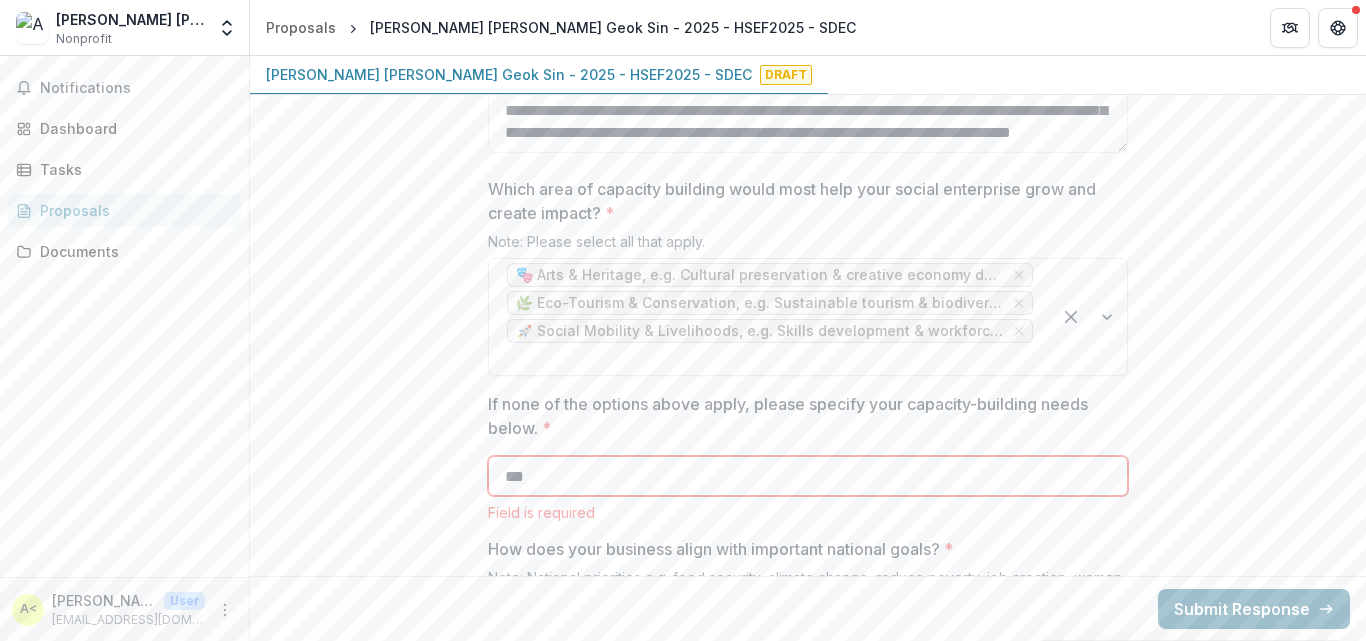 type on "***" 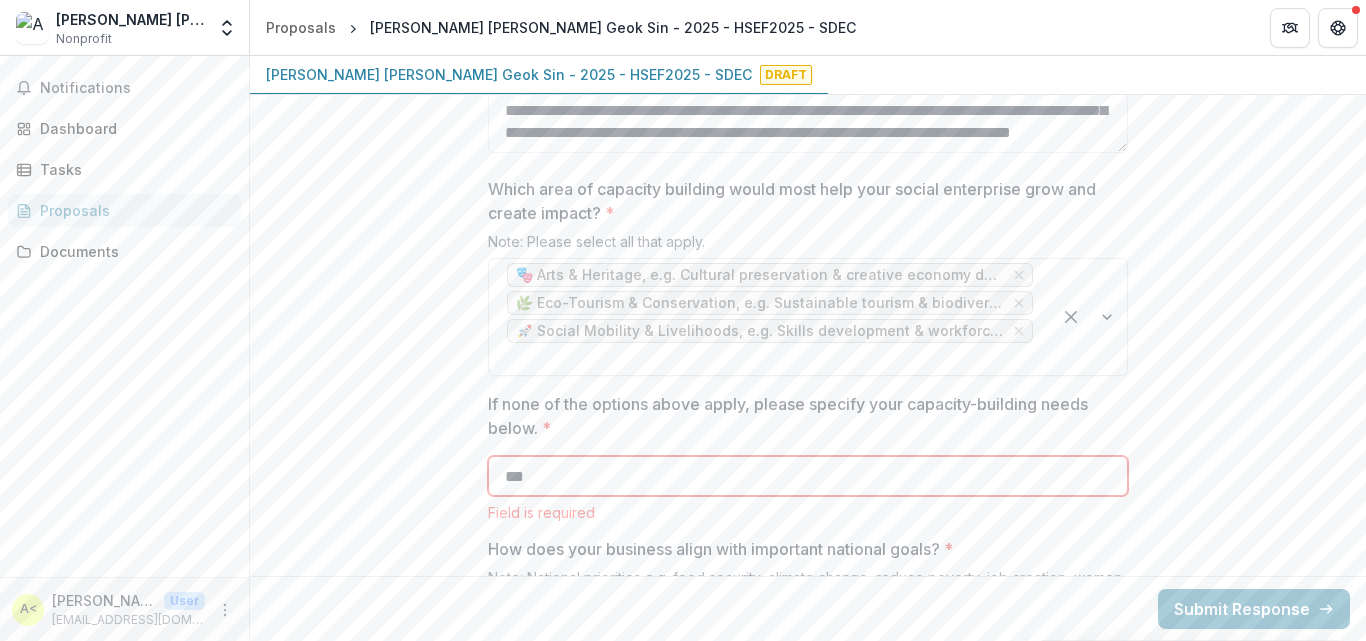 click on "Confirm" at bounding box center (82, 701) 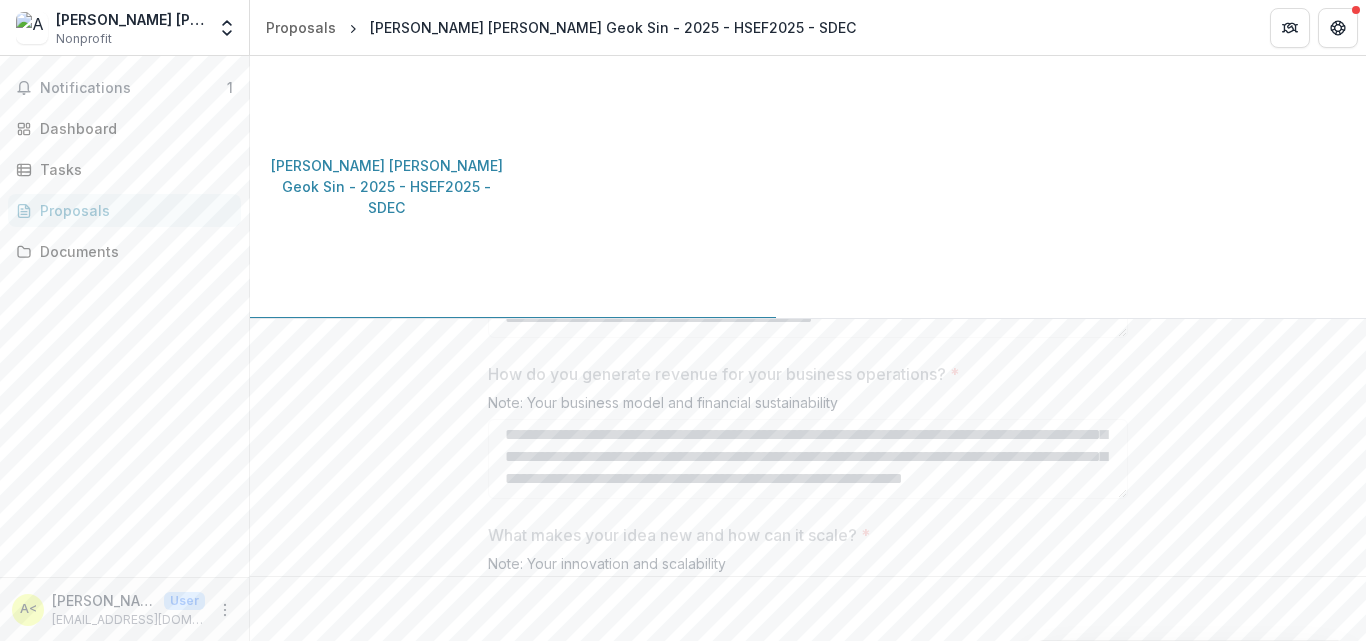 scroll, scrollTop: 3500, scrollLeft: 0, axis: vertical 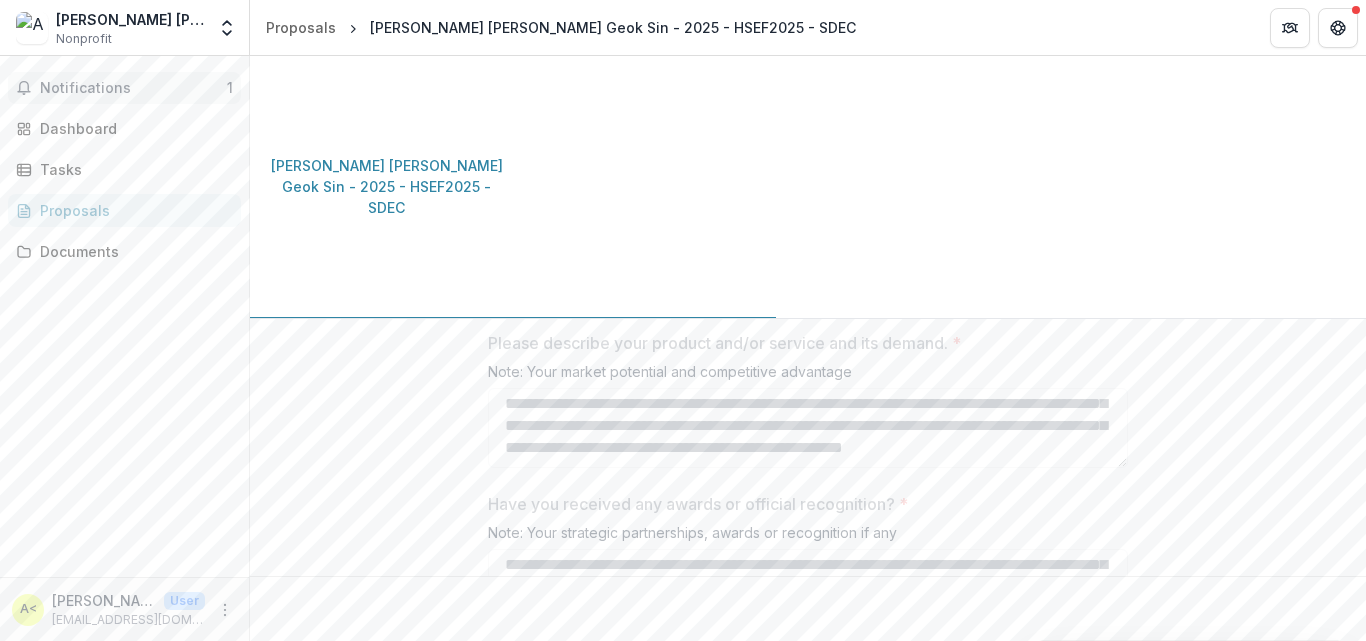 click on "Notifications" at bounding box center [133, 88] 